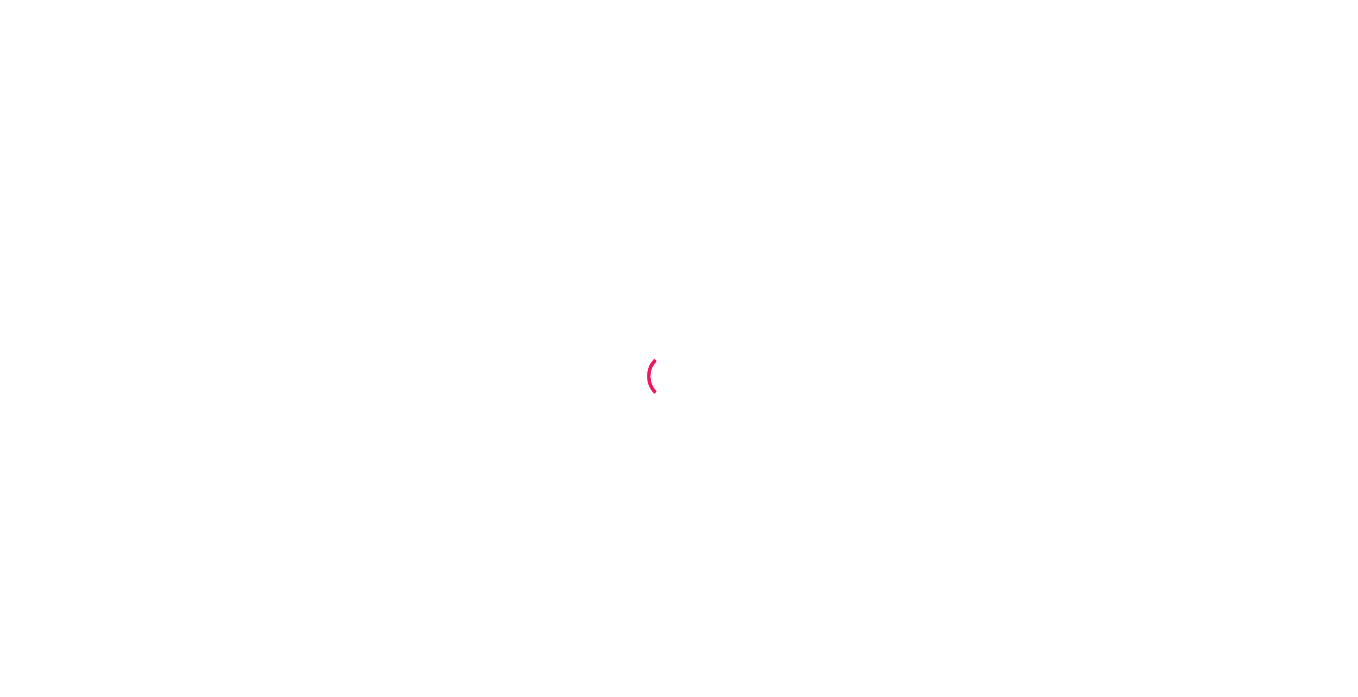 scroll, scrollTop: 0, scrollLeft: 0, axis: both 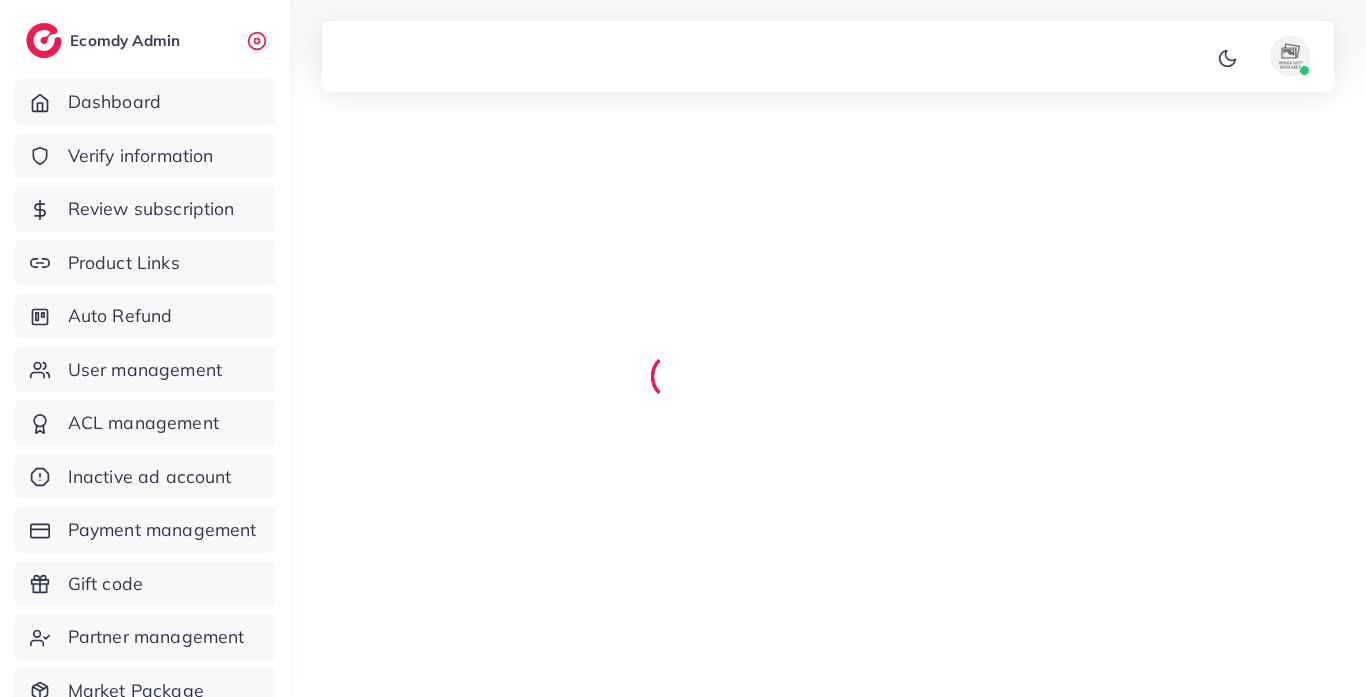 select on "*******" 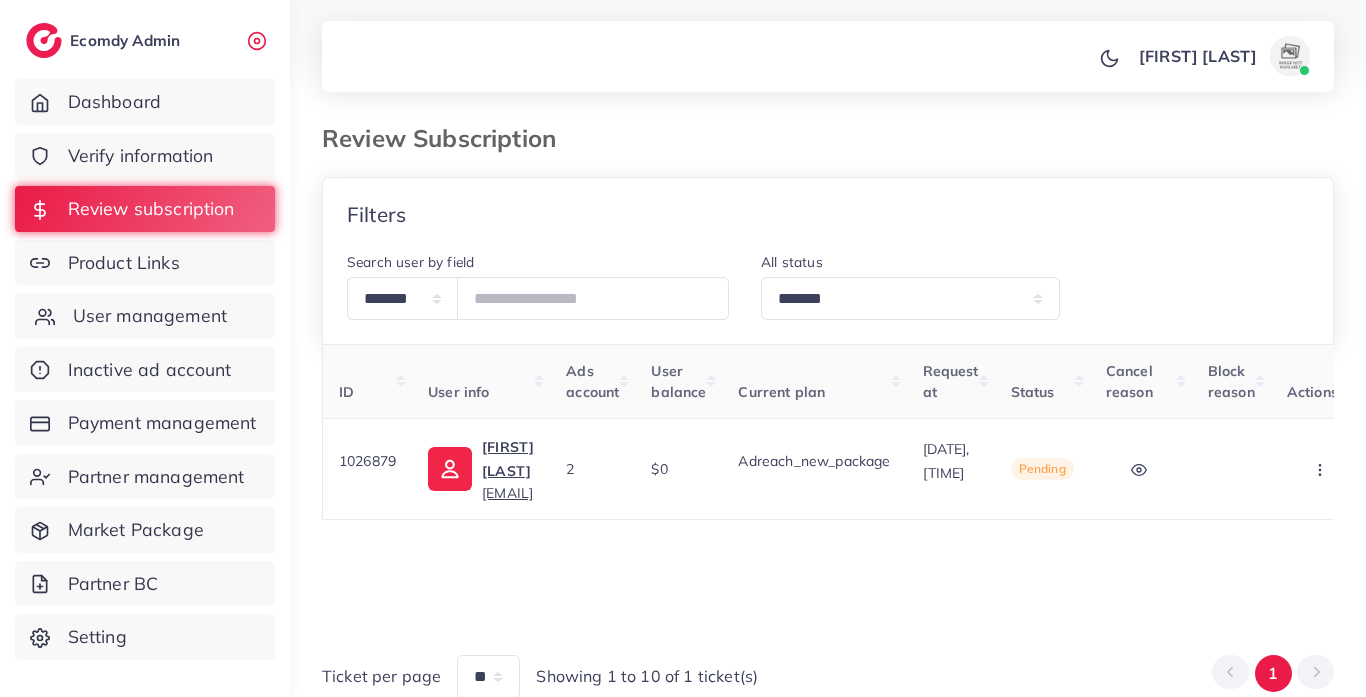 click on "User management" at bounding box center [150, 316] 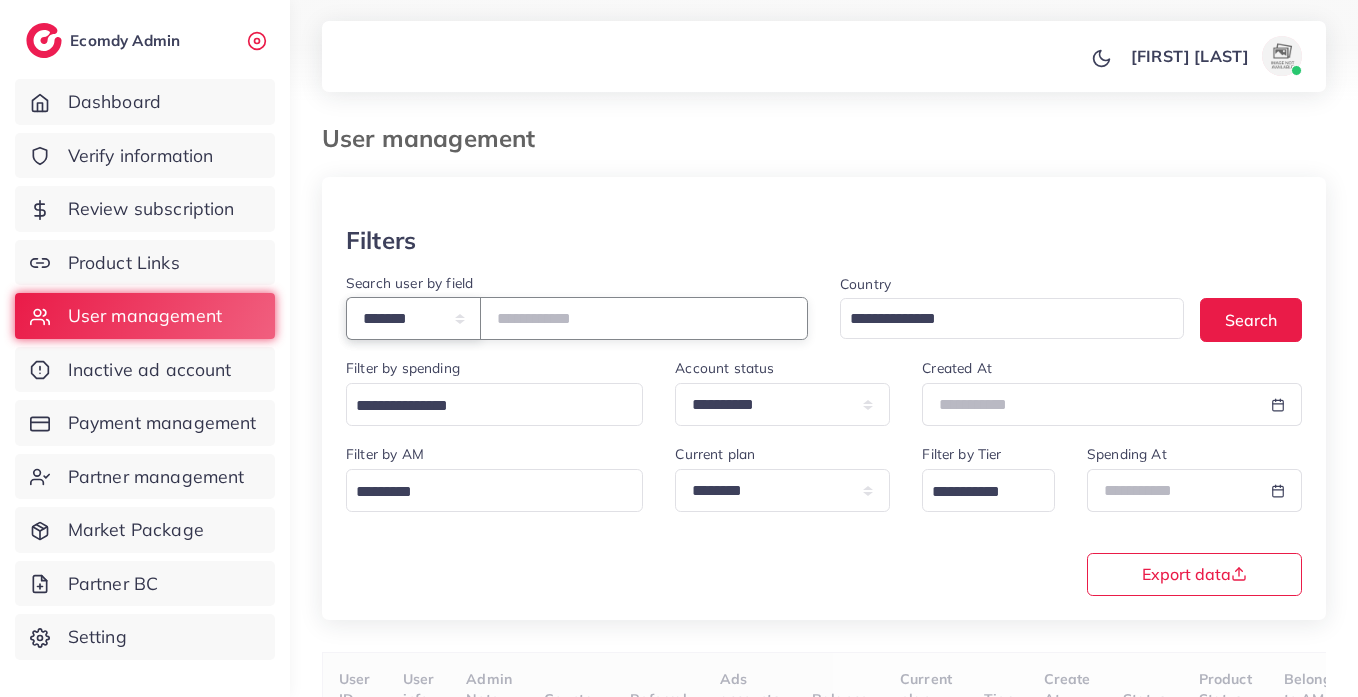 click on "**********" at bounding box center (413, 318) 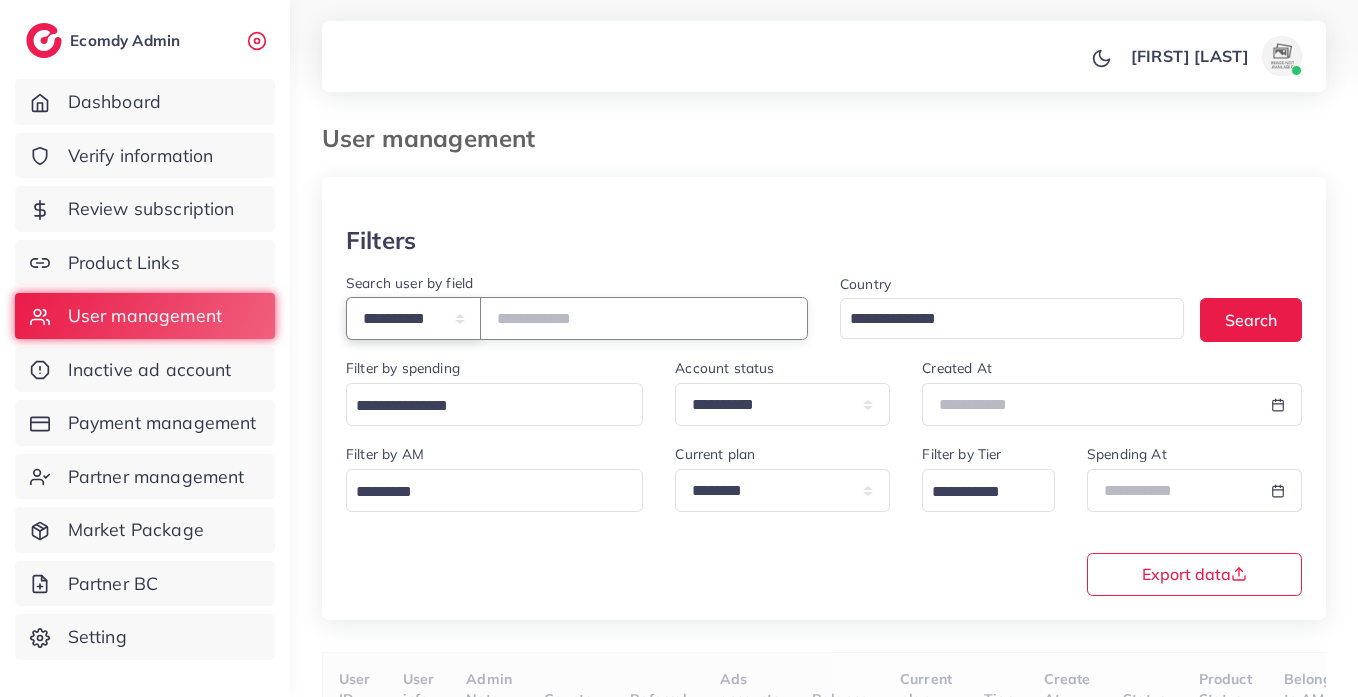 click on "**********" at bounding box center [413, 318] 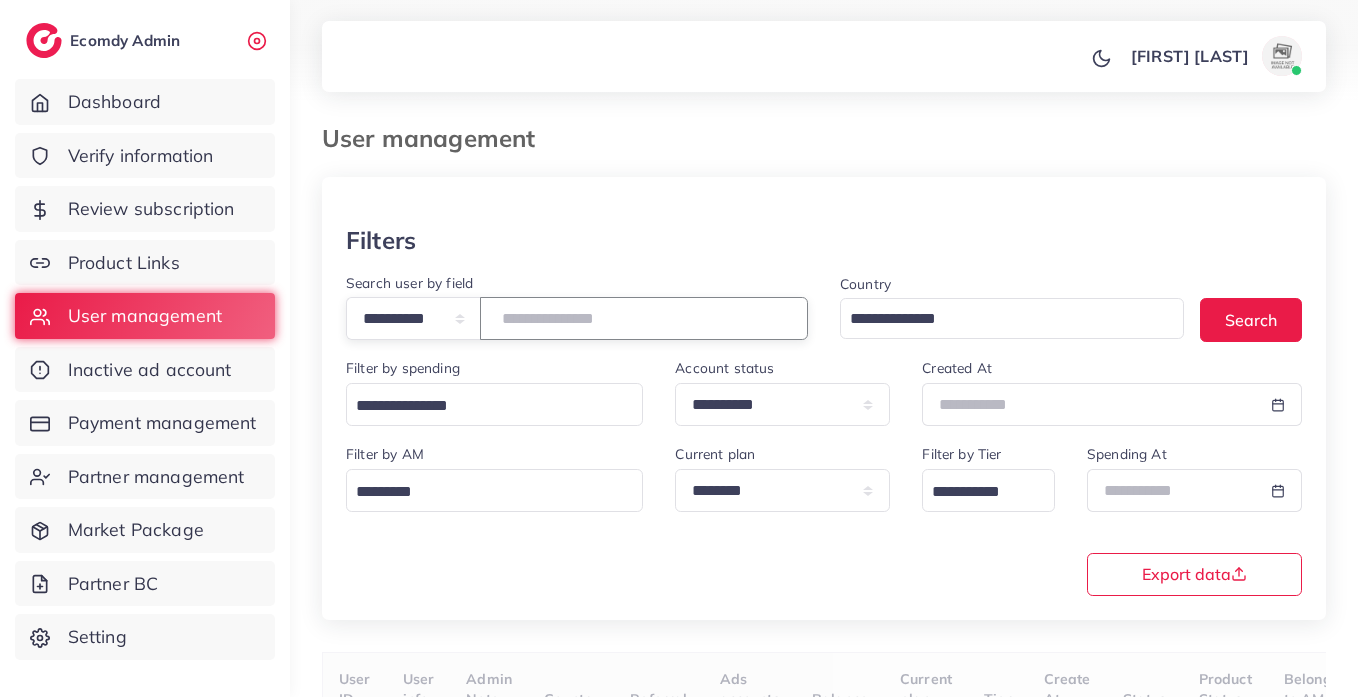 click at bounding box center (644, 318) 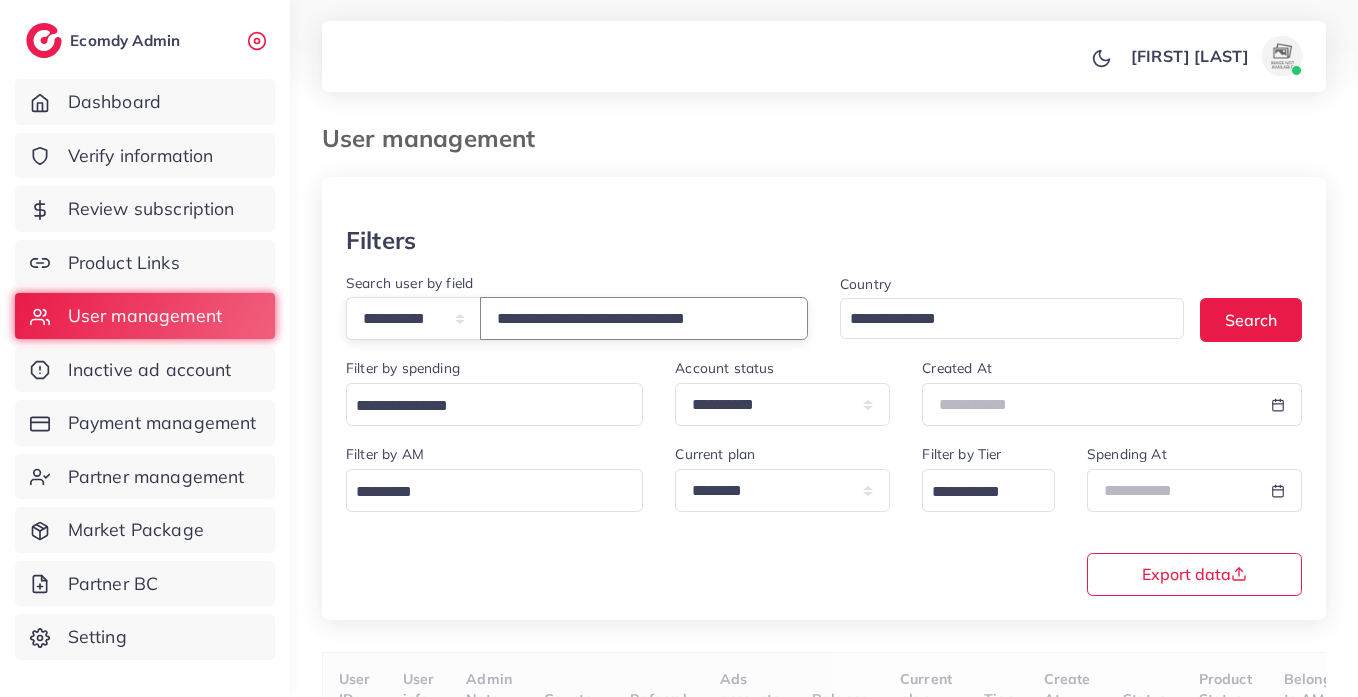 type on "**********" 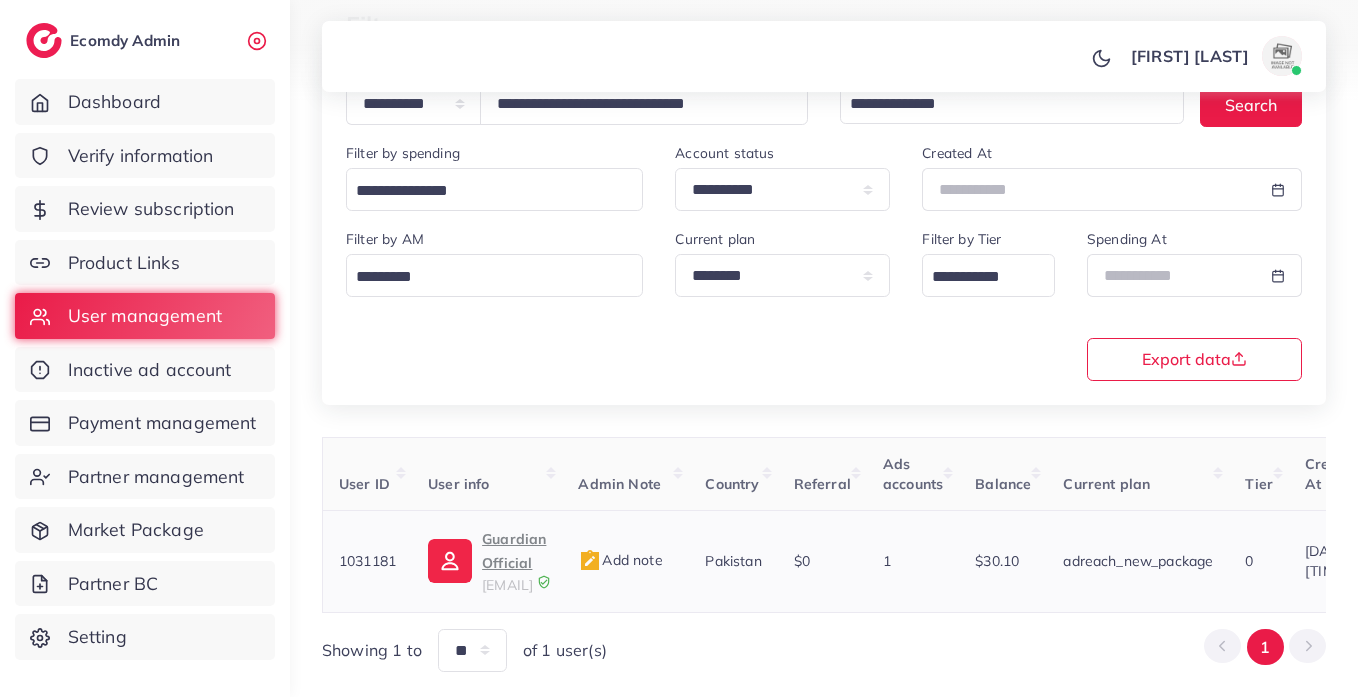 scroll, scrollTop: 260, scrollLeft: 0, axis: vertical 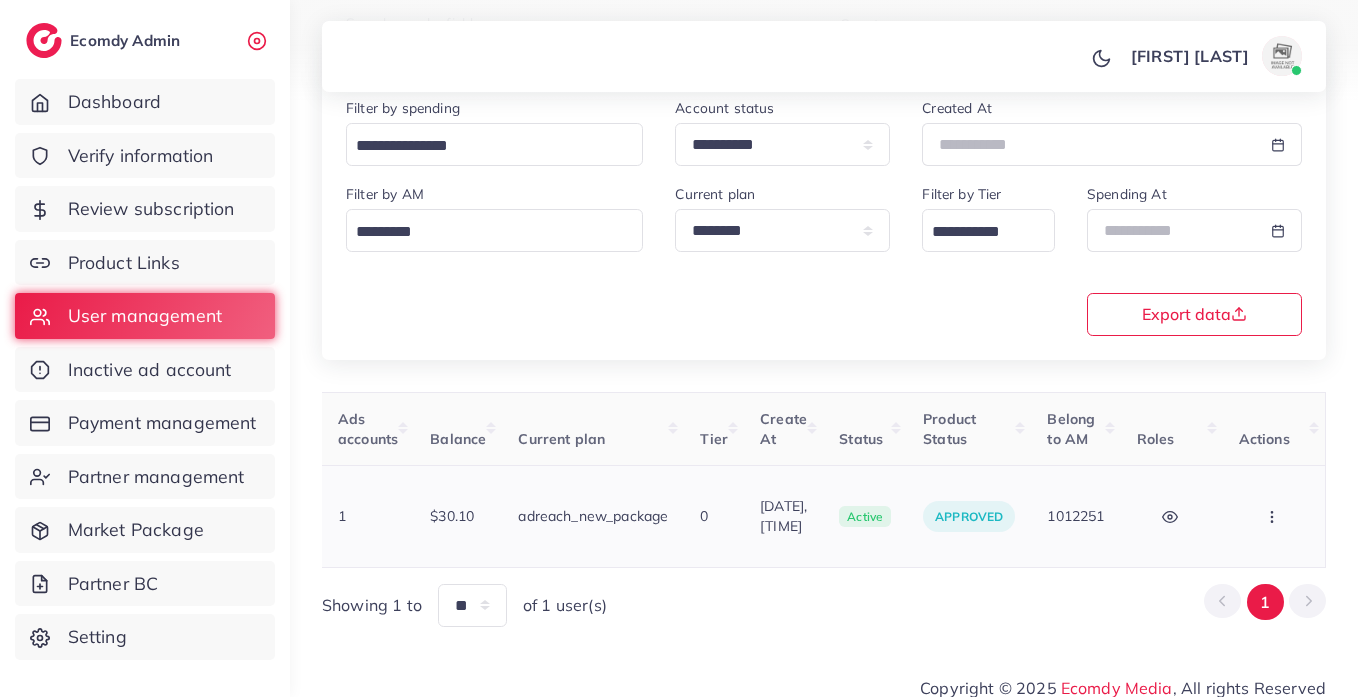 click at bounding box center (1274, 516) 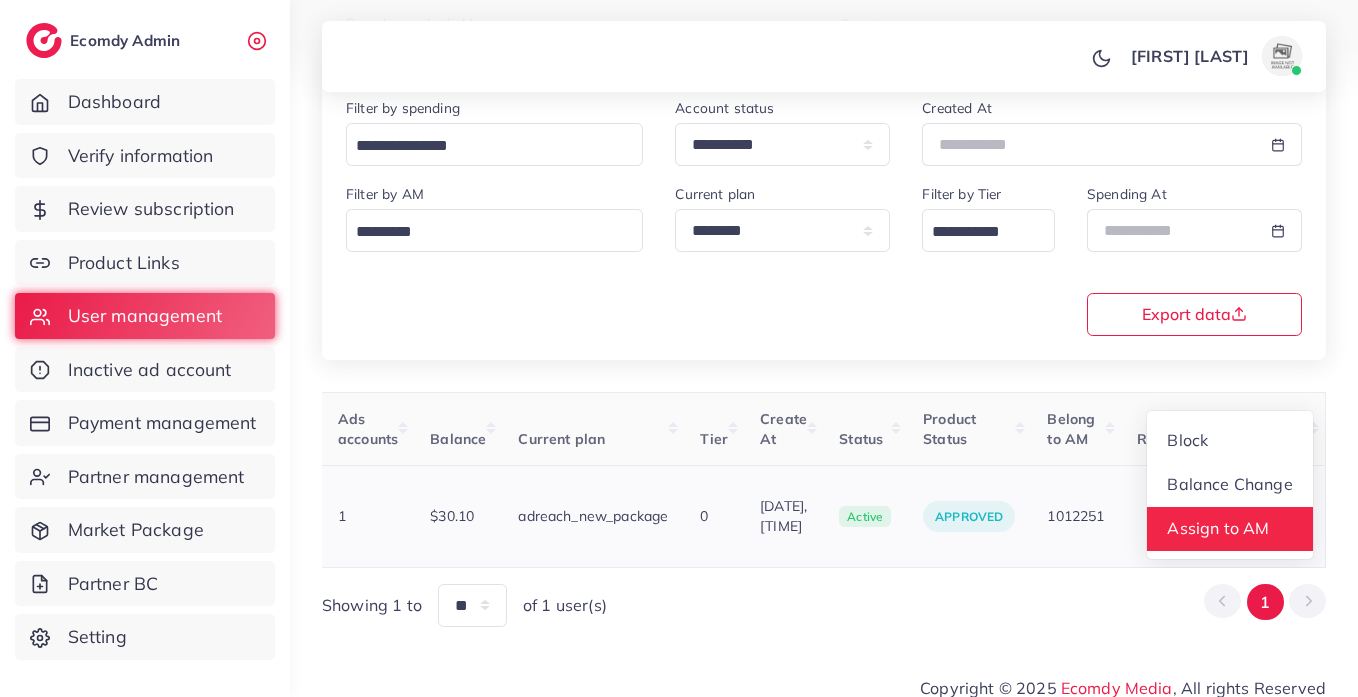 scroll, scrollTop: 2, scrollLeft: 730, axis: both 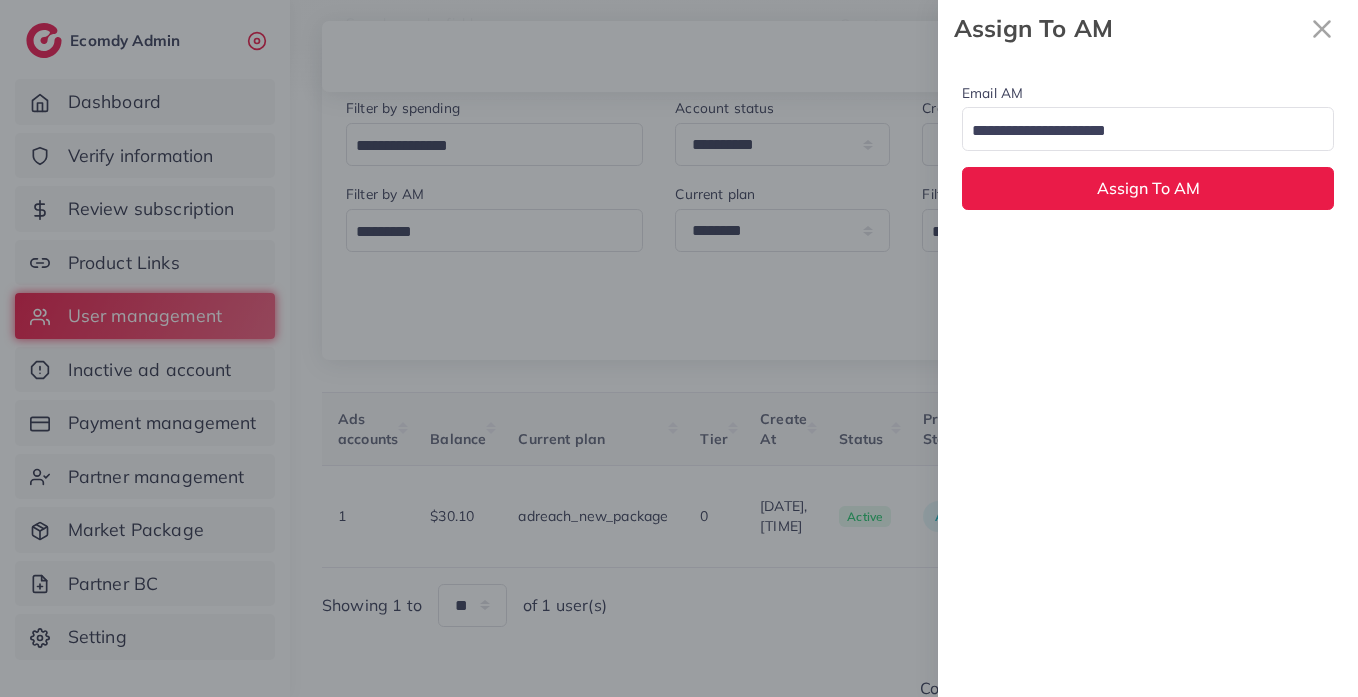 click at bounding box center [1136, 131] 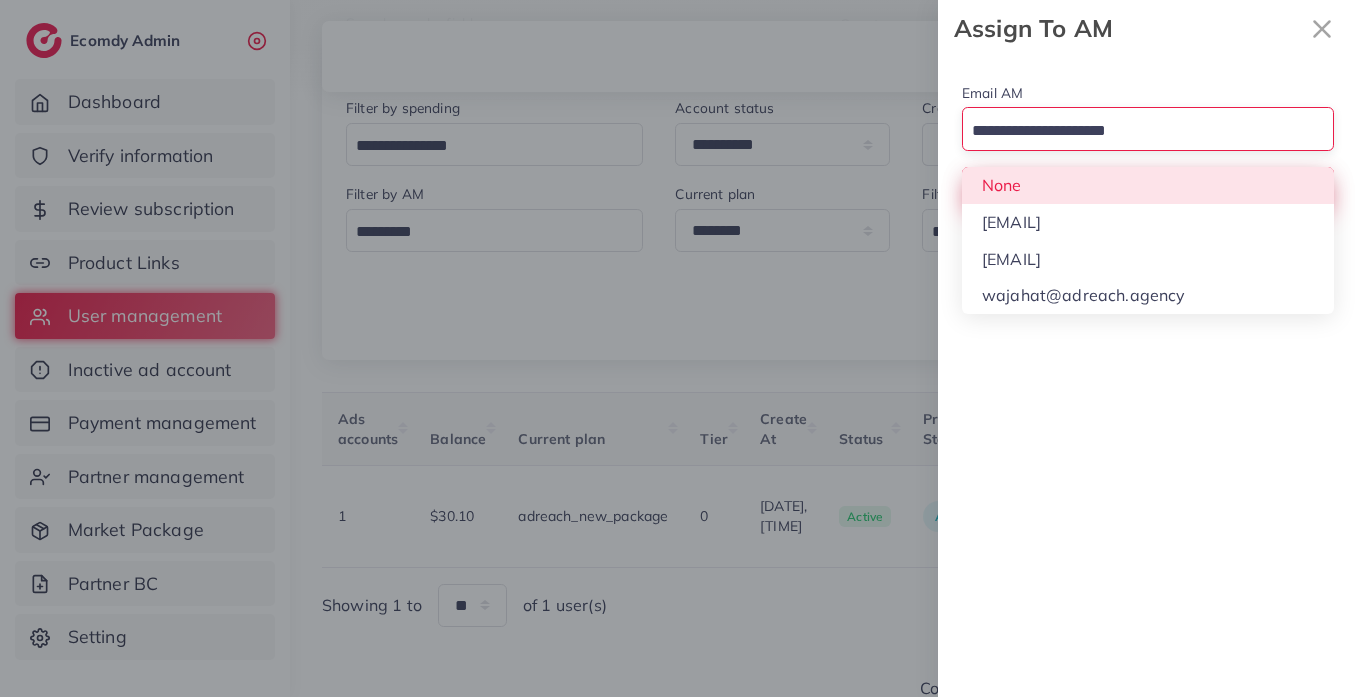 click on "Email AM            Loading...
None
hadibaaslam@gmail.com
natashashahid163@gmail.com
wajahat@adreach.agency
Assign To AM" at bounding box center [1148, 145] 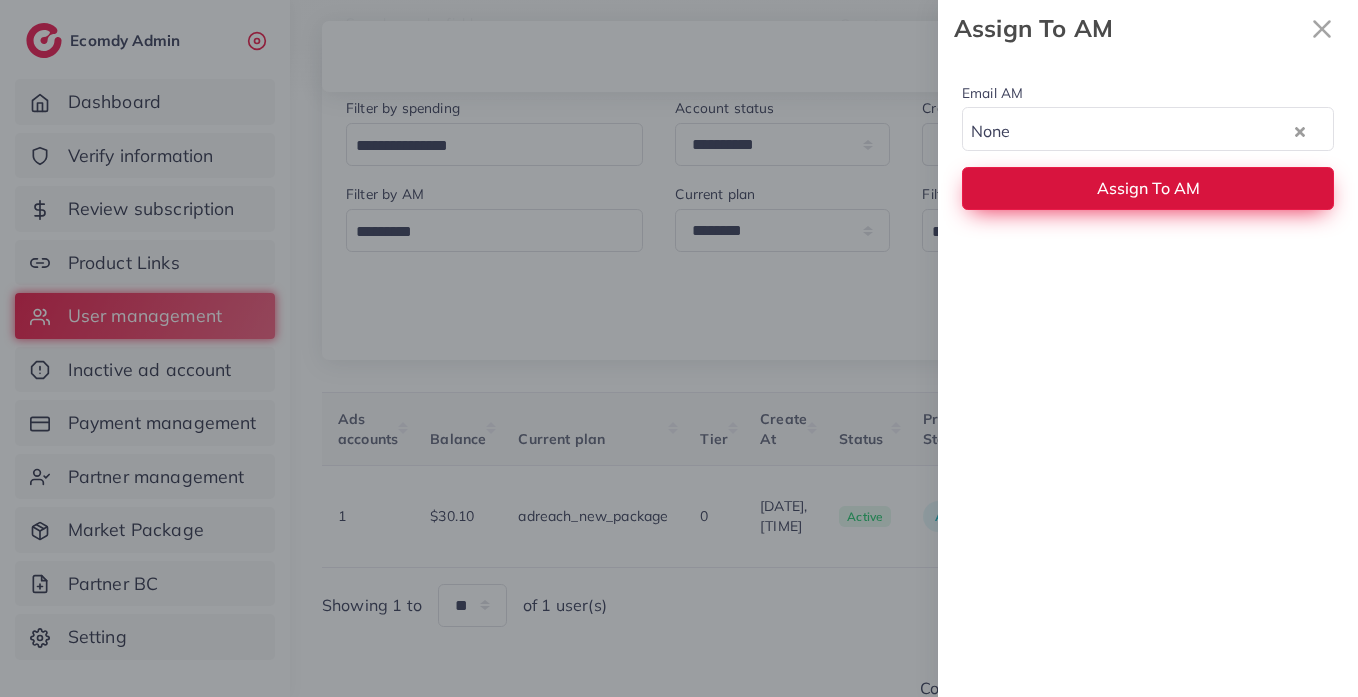 click on "Assign To AM" at bounding box center [1148, 188] 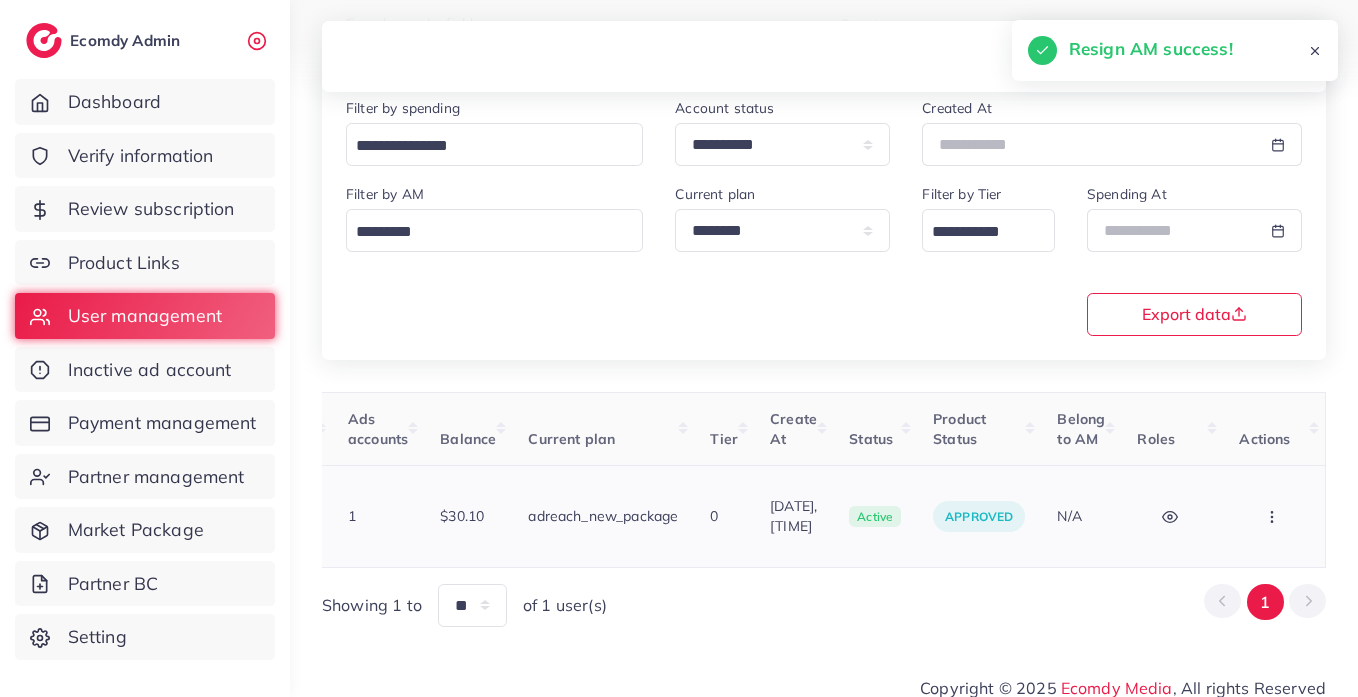 click at bounding box center (1274, 516) 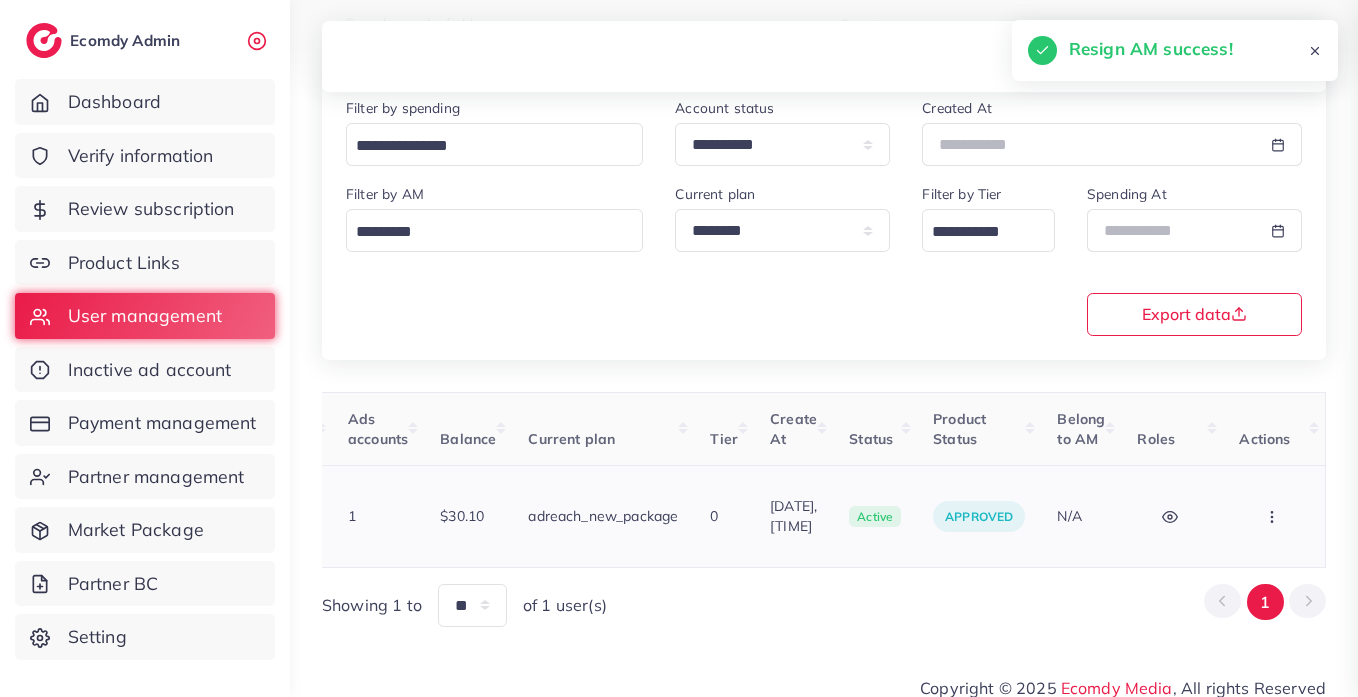scroll, scrollTop: 0, scrollLeft: 717, axis: horizontal 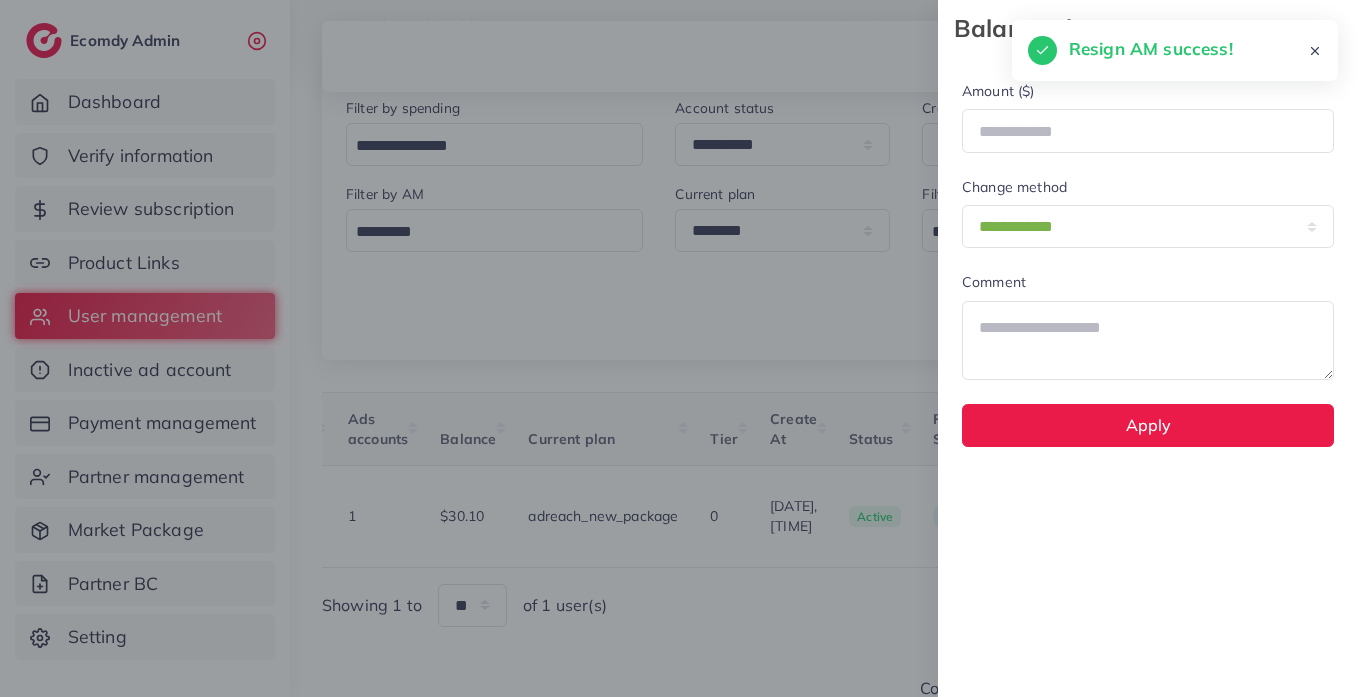 drag, startPoint x: 775, startPoint y: 603, endPoint x: 774, endPoint y: 617, distance: 14.035668 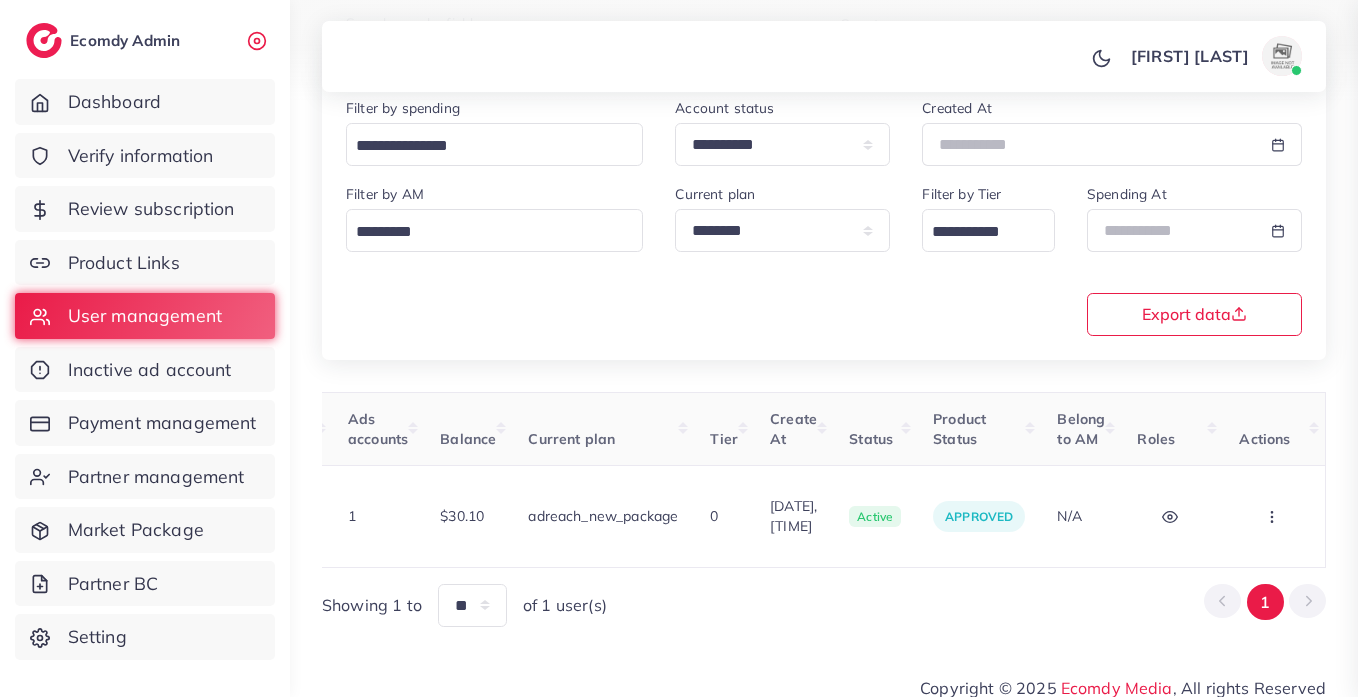 click on "**********" at bounding box center (824, 199) 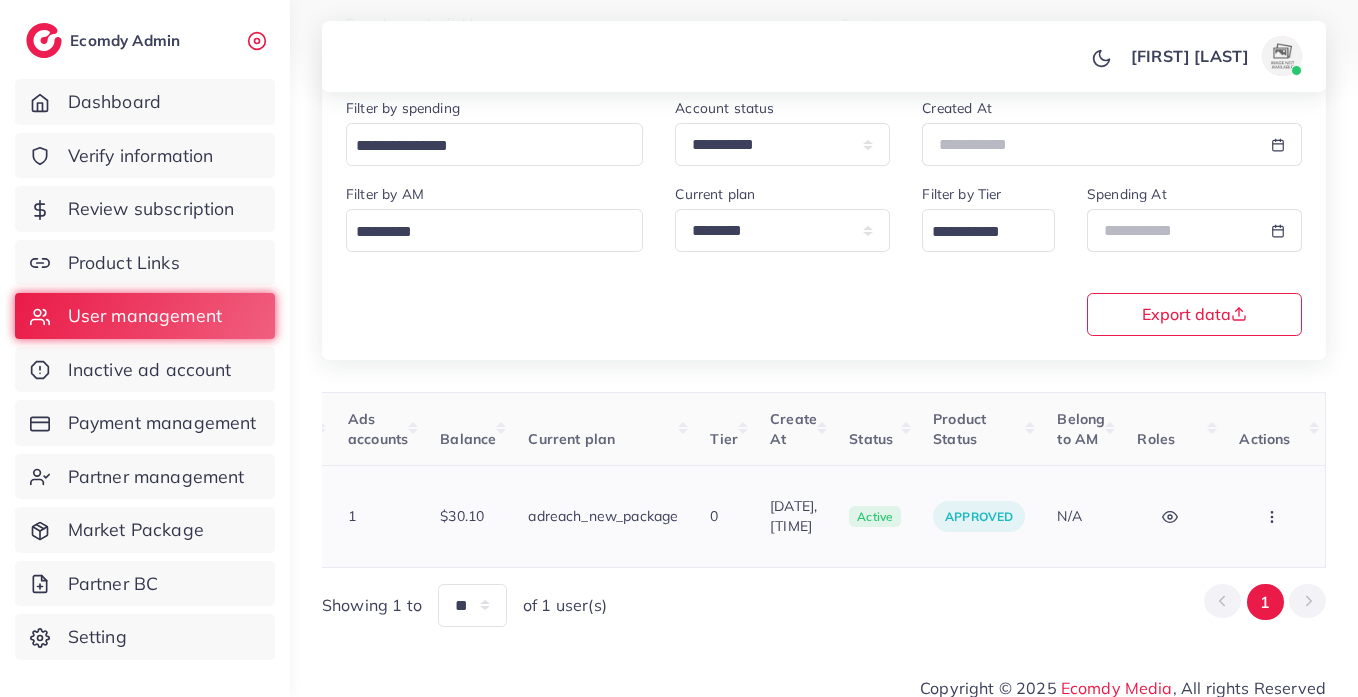 click at bounding box center (1274, 516) 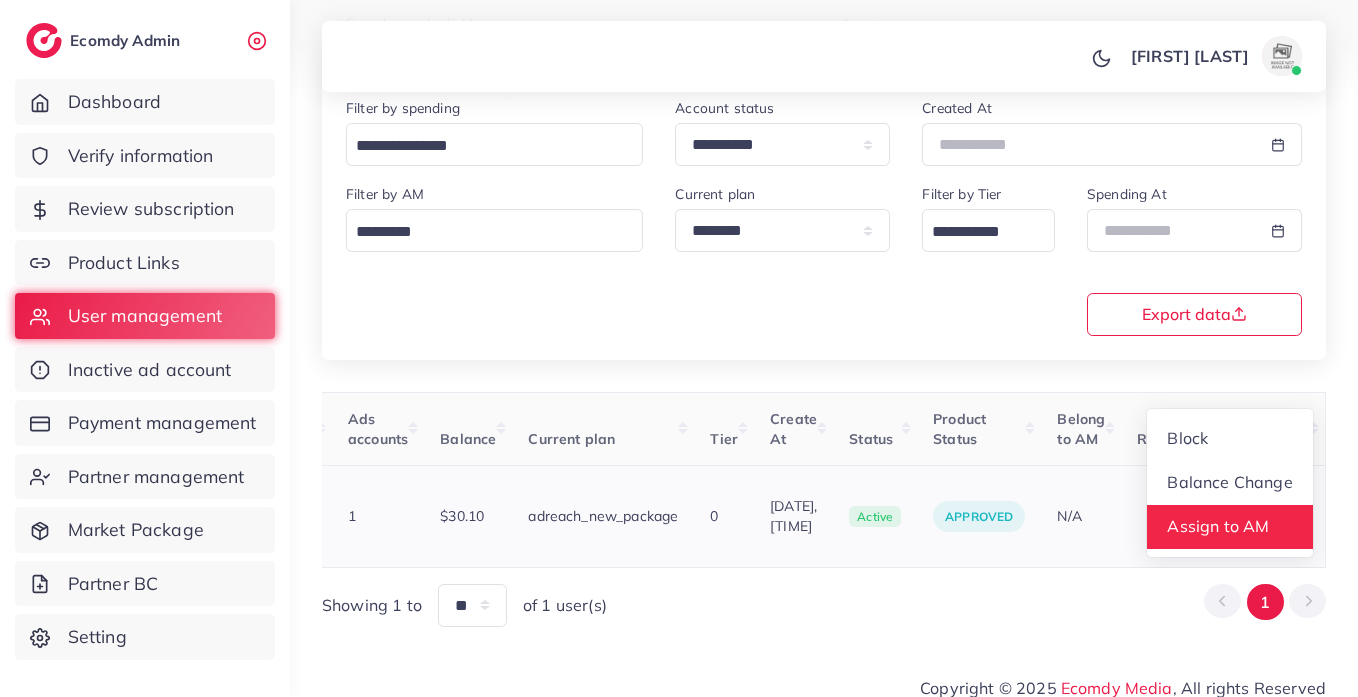 scroll, scrollTop: 2, scrollLeft: 717, axis: both 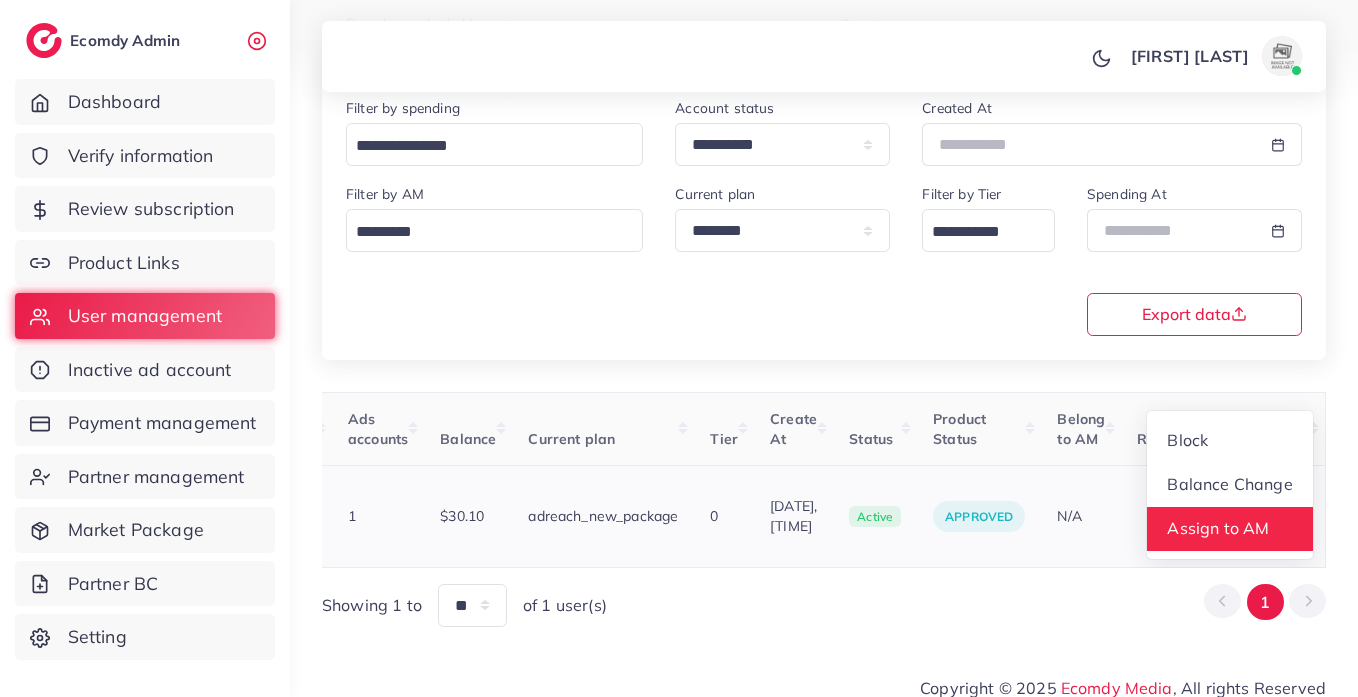 click on "Assign to AM" at bounding box center (1230, 529) 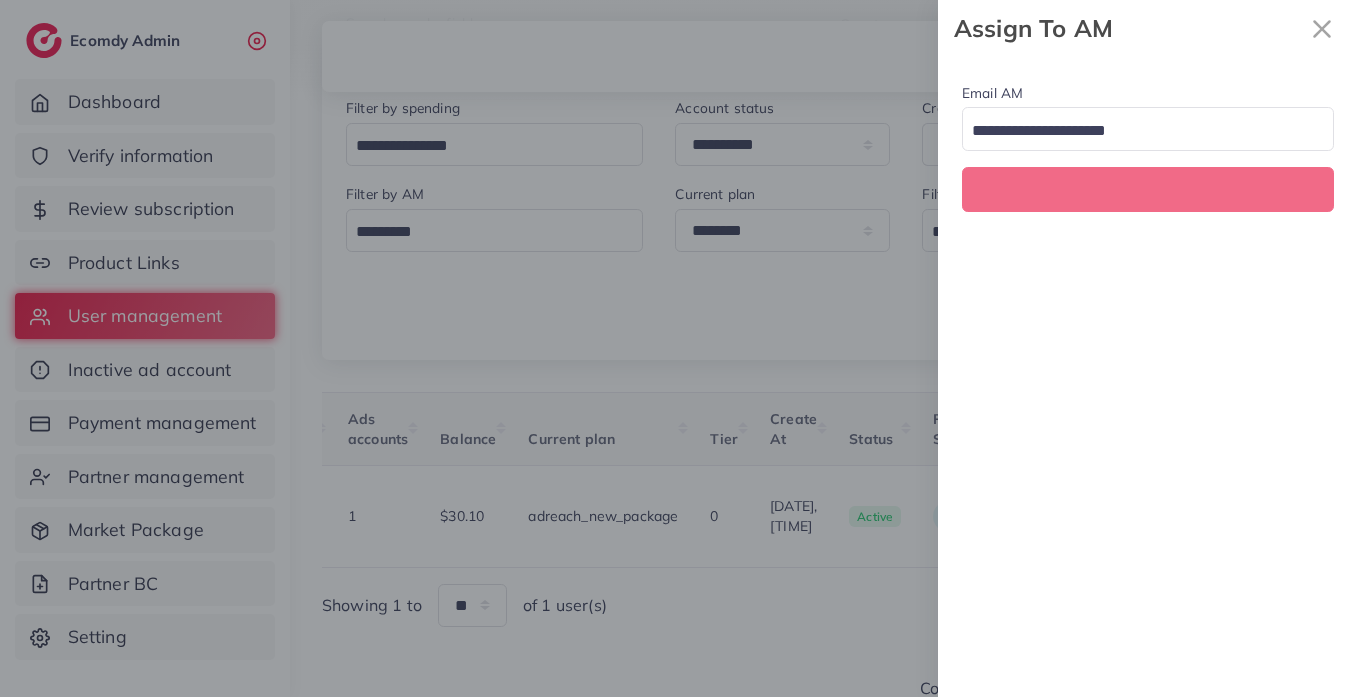 scroll, scrollTop: 0, scrollLeft: 717, axis: horizontal 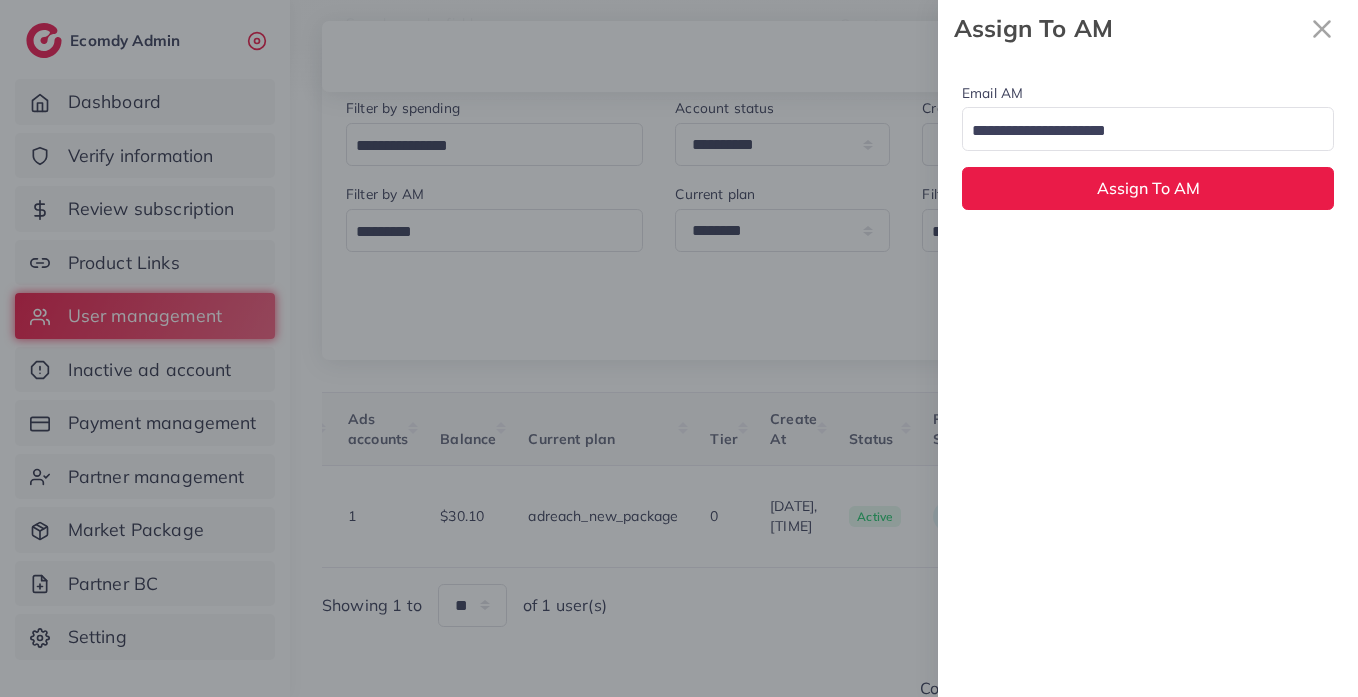 click at bounding box center [1136, 131] 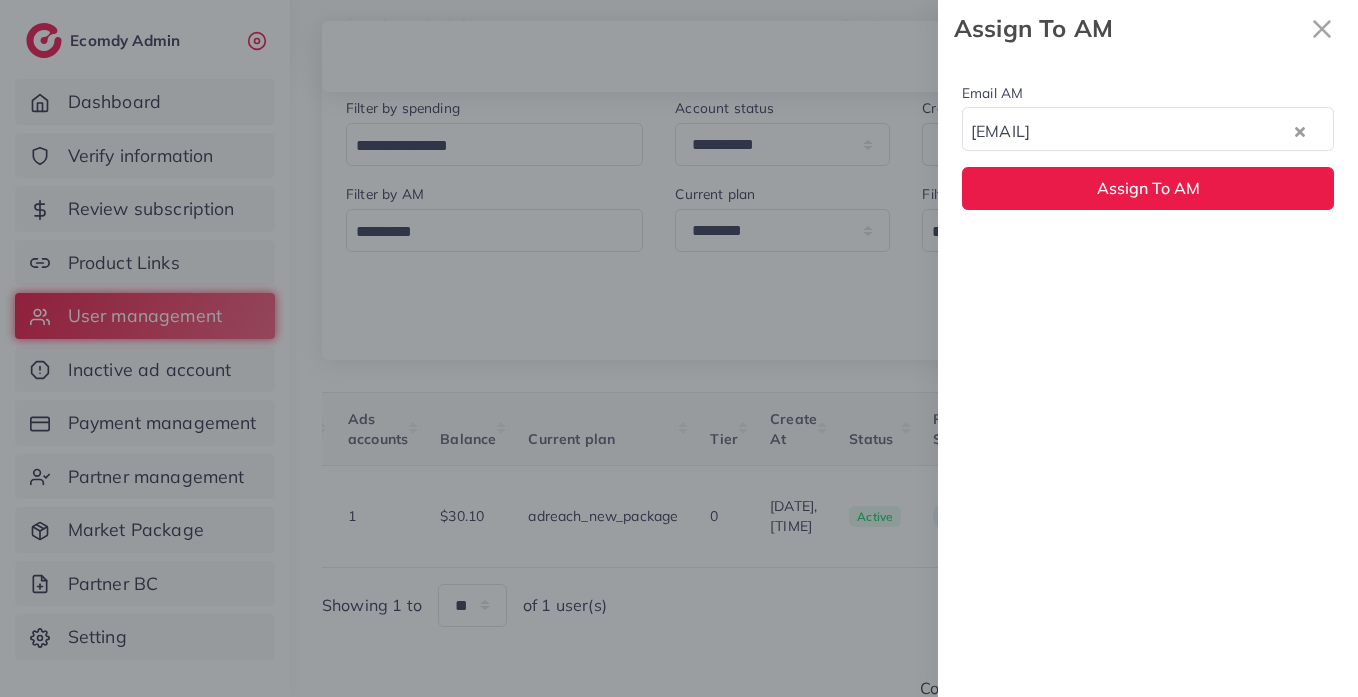 click on "Email AM
natashashahid163@gmail.com
Loading...
None
hadibaaslam@gmail.com
natashashahid163@gmail.com
wajahat@adreach.agency
Assign To AM" at bounding box center (1148, 377) 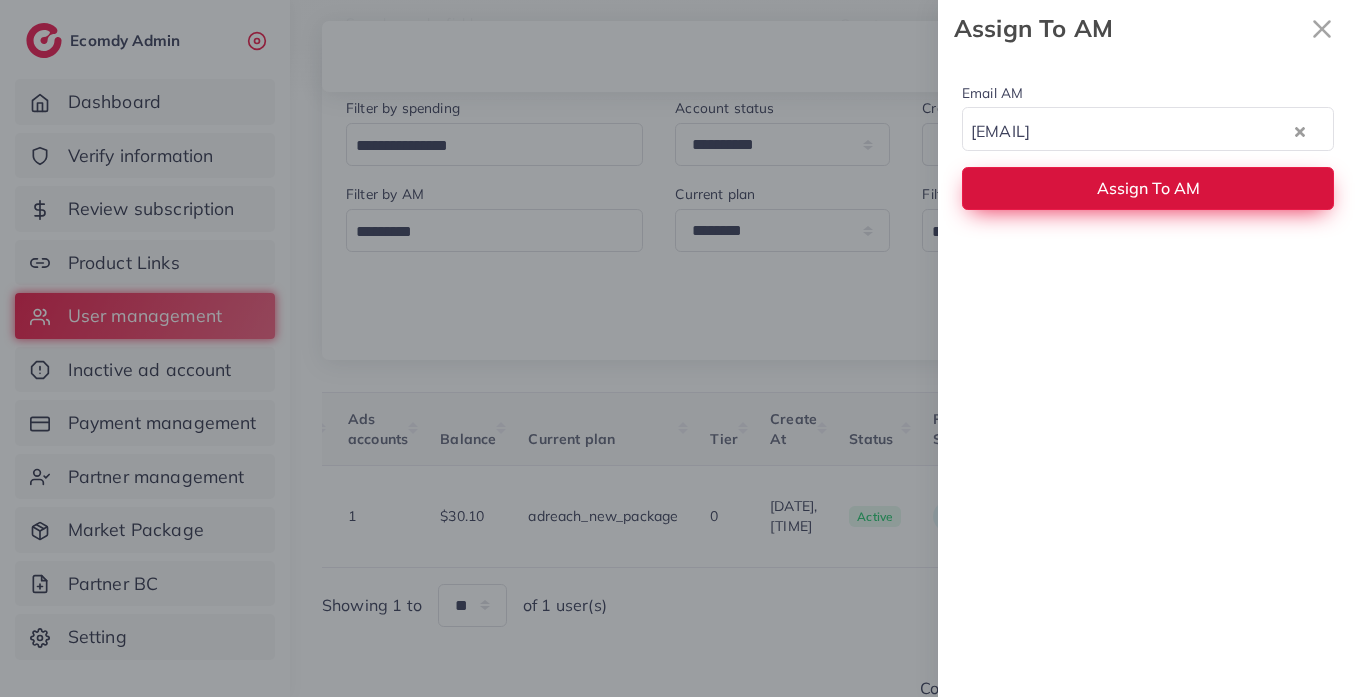 click on "Assign To AM" at bounding box center [1148, 188] 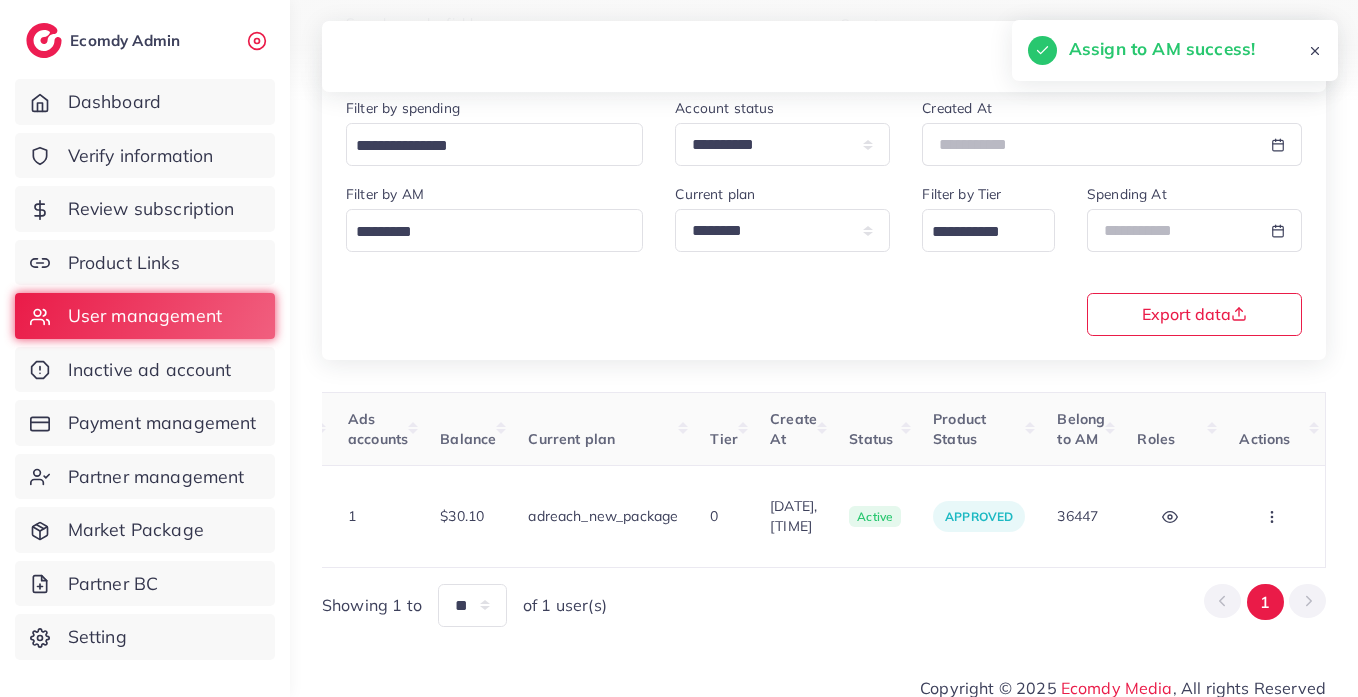 scroll, scrollTop: 0, scrollLeft: 0, axis: both 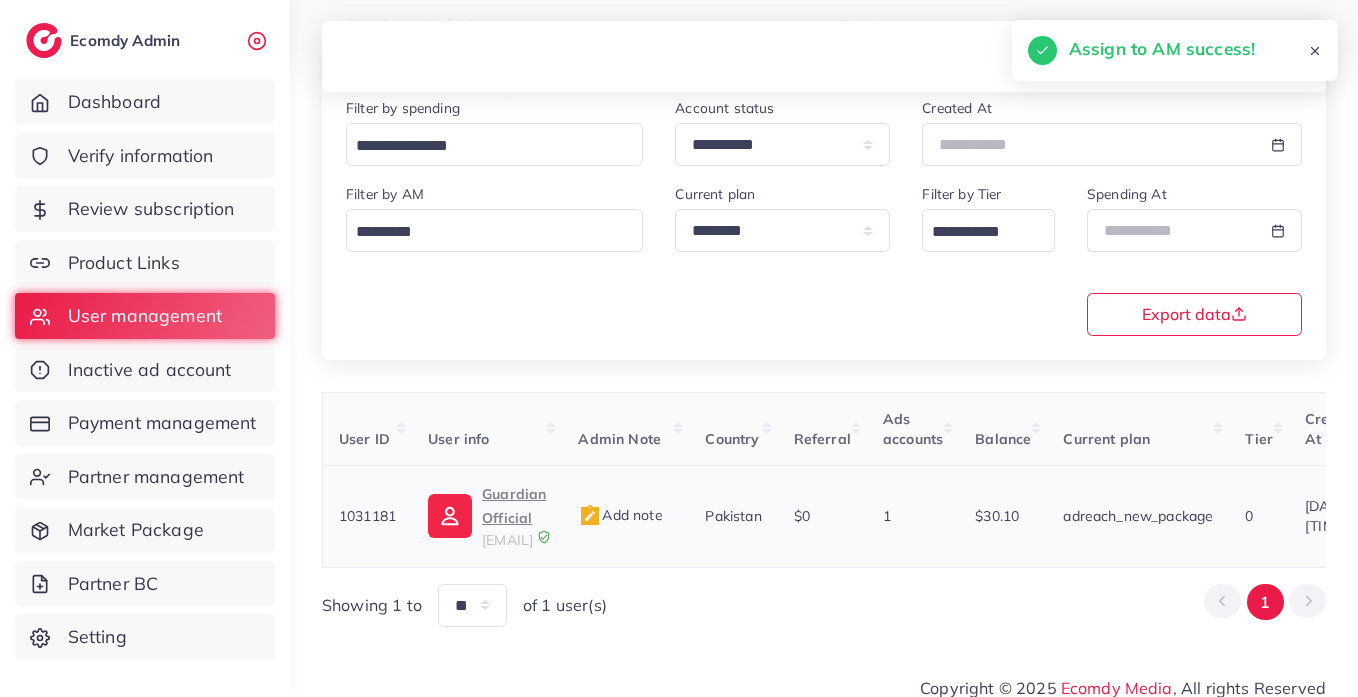 click on "Guardian Official" at bounding box center (514, 506) 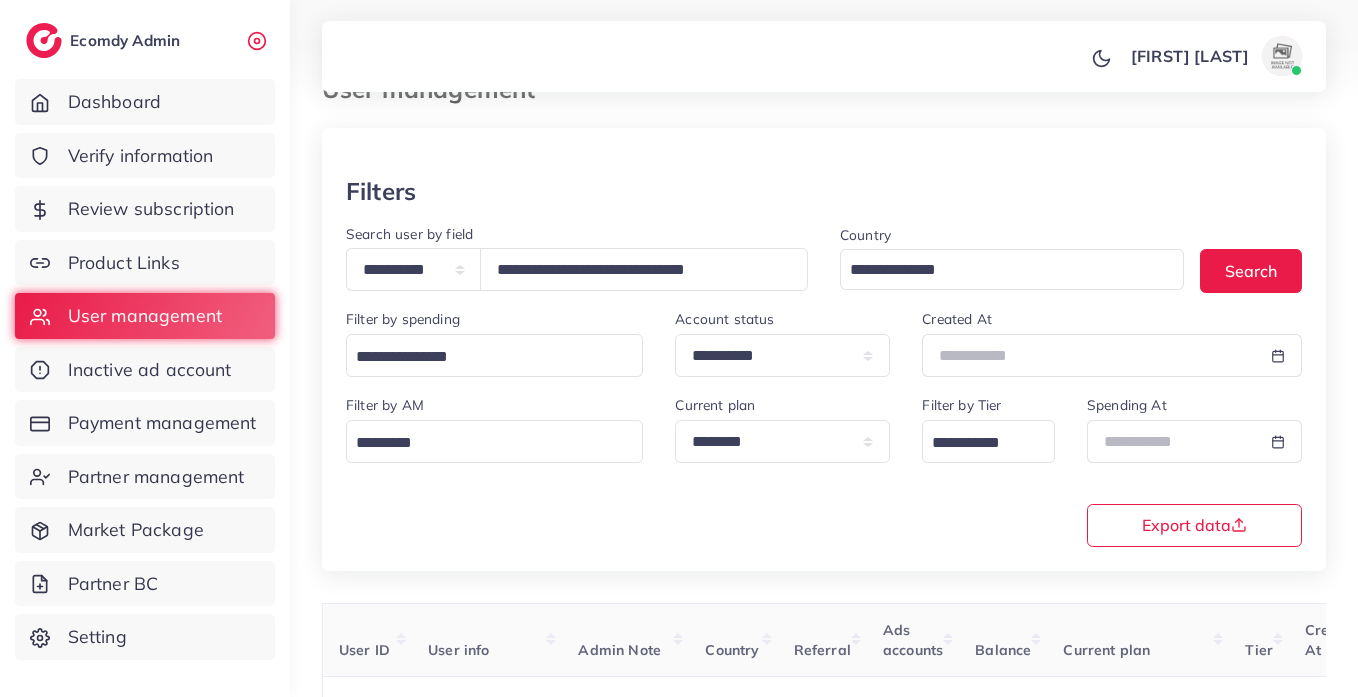 scroll, scrollTop: 0, scrollLeft: 0, axis: both 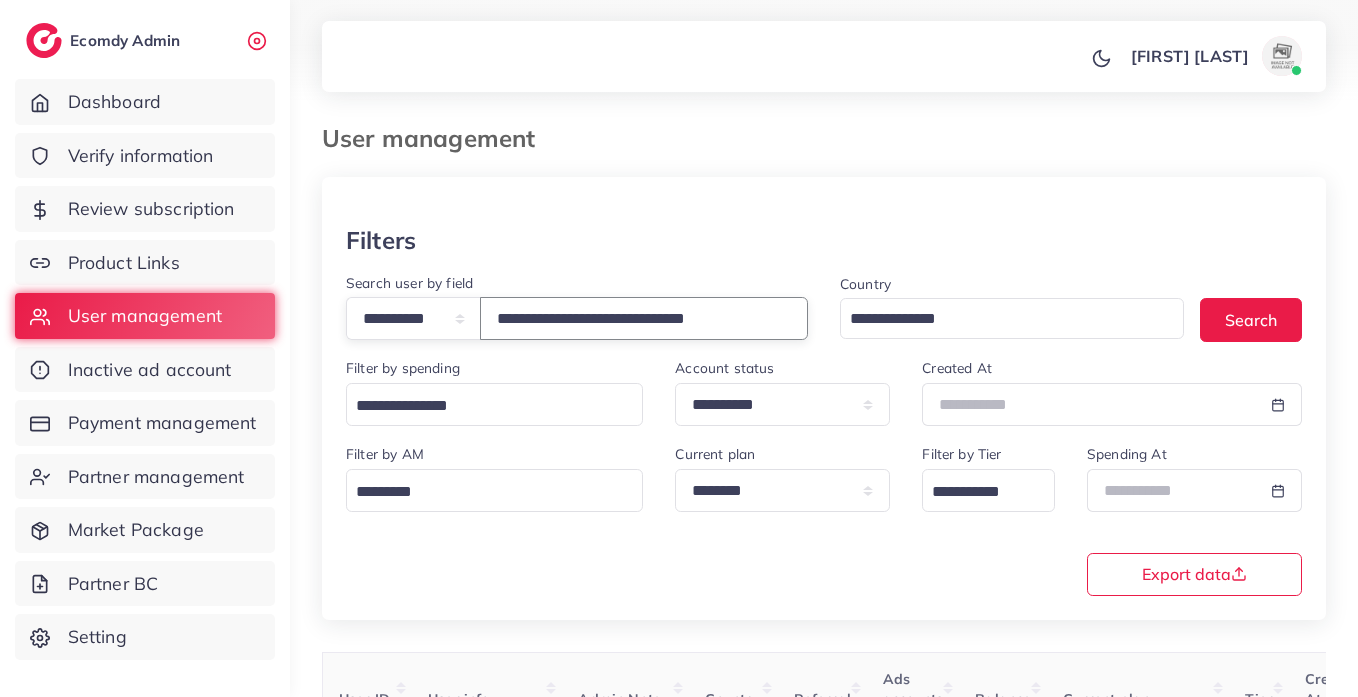 click on "**********" at bounding box center [644, 318] 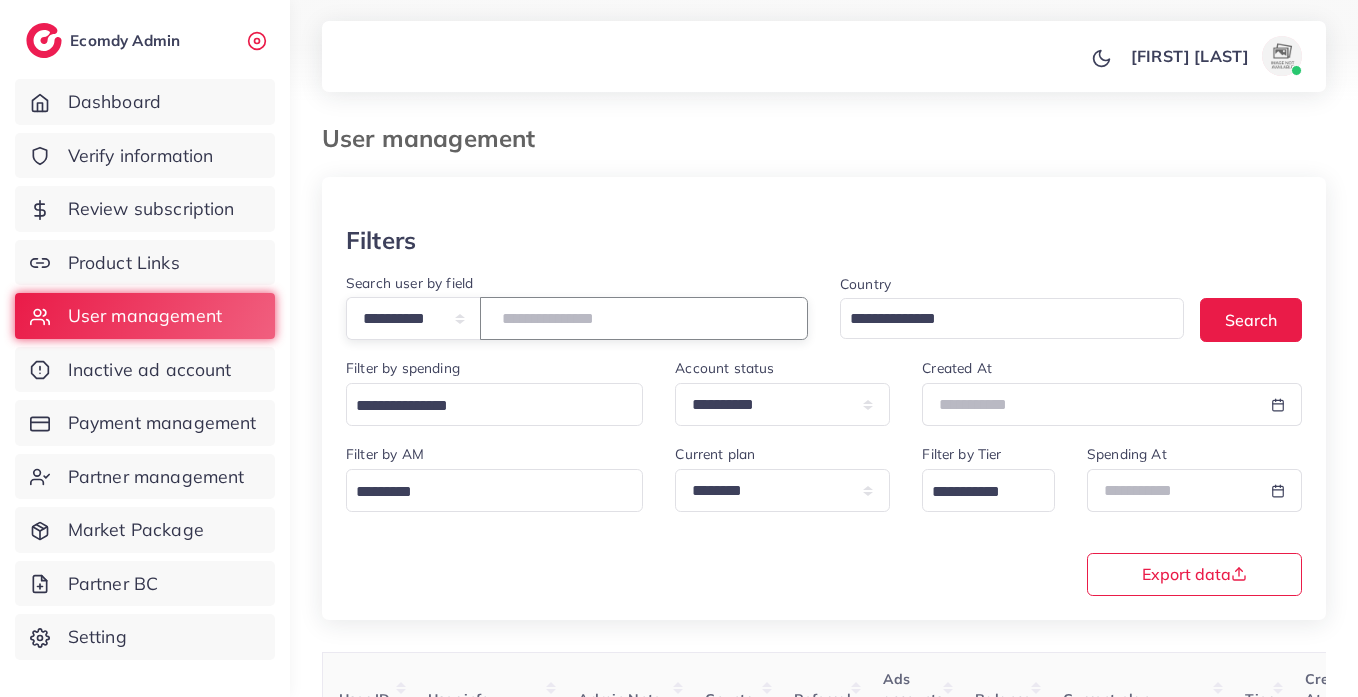 paste on "**********" 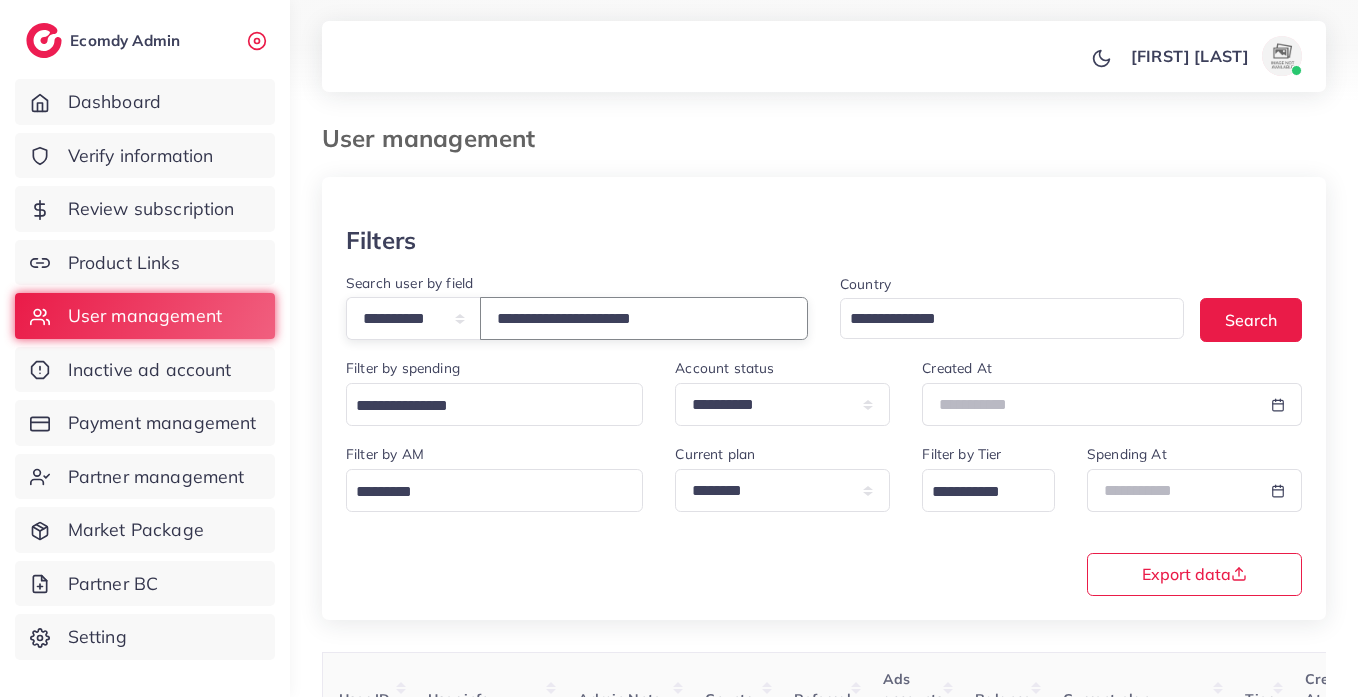 type on "**********" 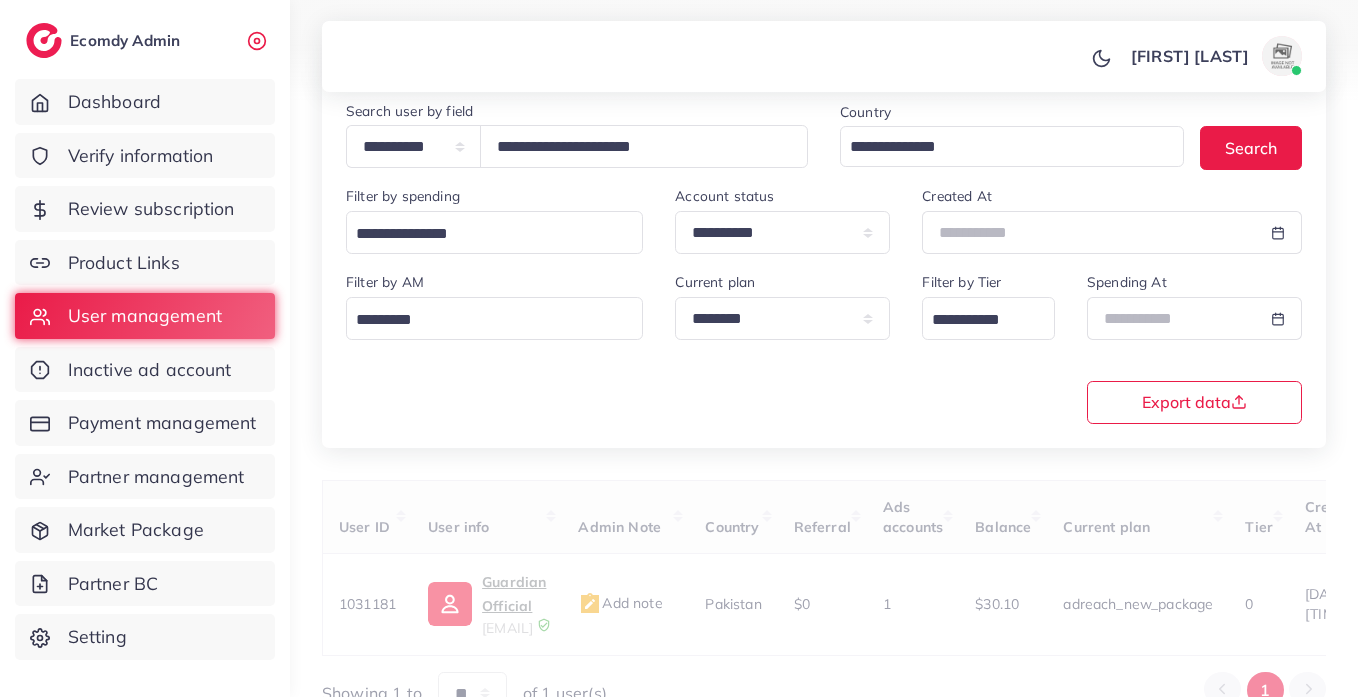 scroll, scrollTop: 260, scrollLeft: 0, axis: vertical 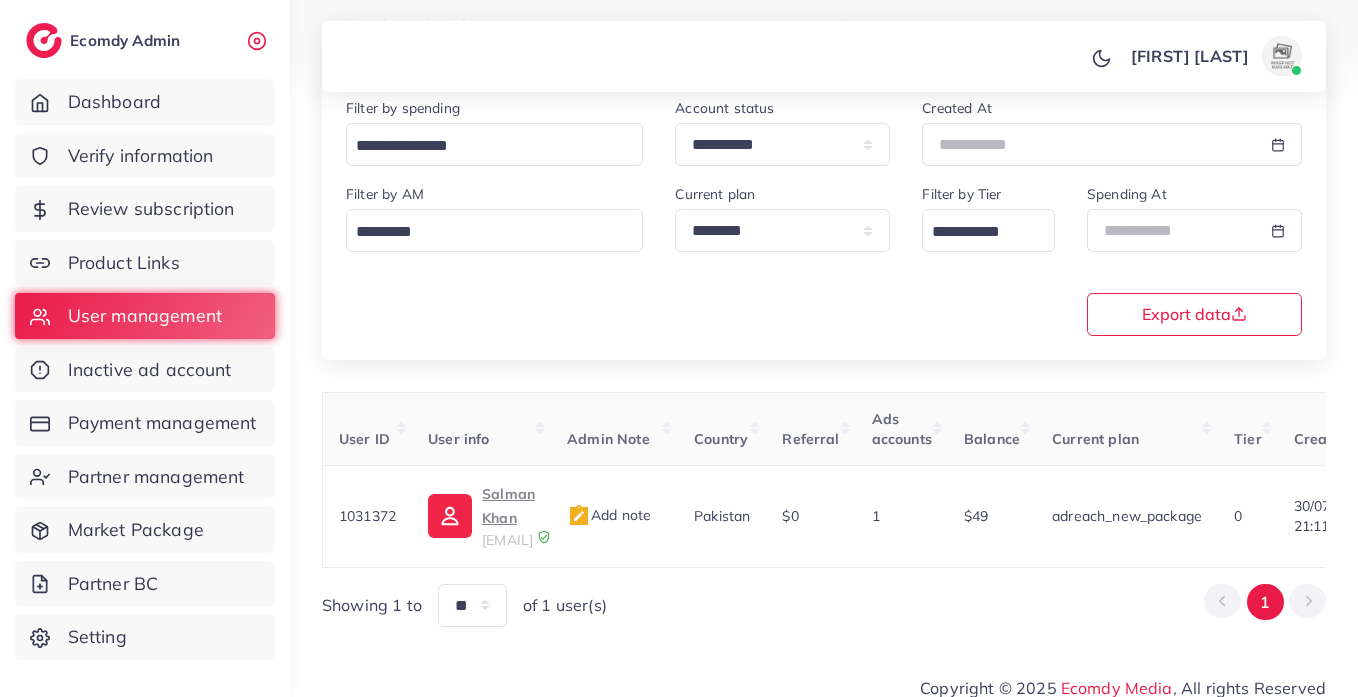 click on "User ID   User info   Admin Note   Country   Referral   Ads accounts   Balance   Current plan   Tier   Create At   Status   Product Status   Belong to AM   Roles   Actions             1031372   Salman Khan  buykarlomart@gmail.com  Add note   Pakistan   $0   1   $49   adreach_new_package   0  30/07/2025, 21:11:45  active  approved  32303  USER Block Balance Change Assign to AM" at bounding box center [824, 480] 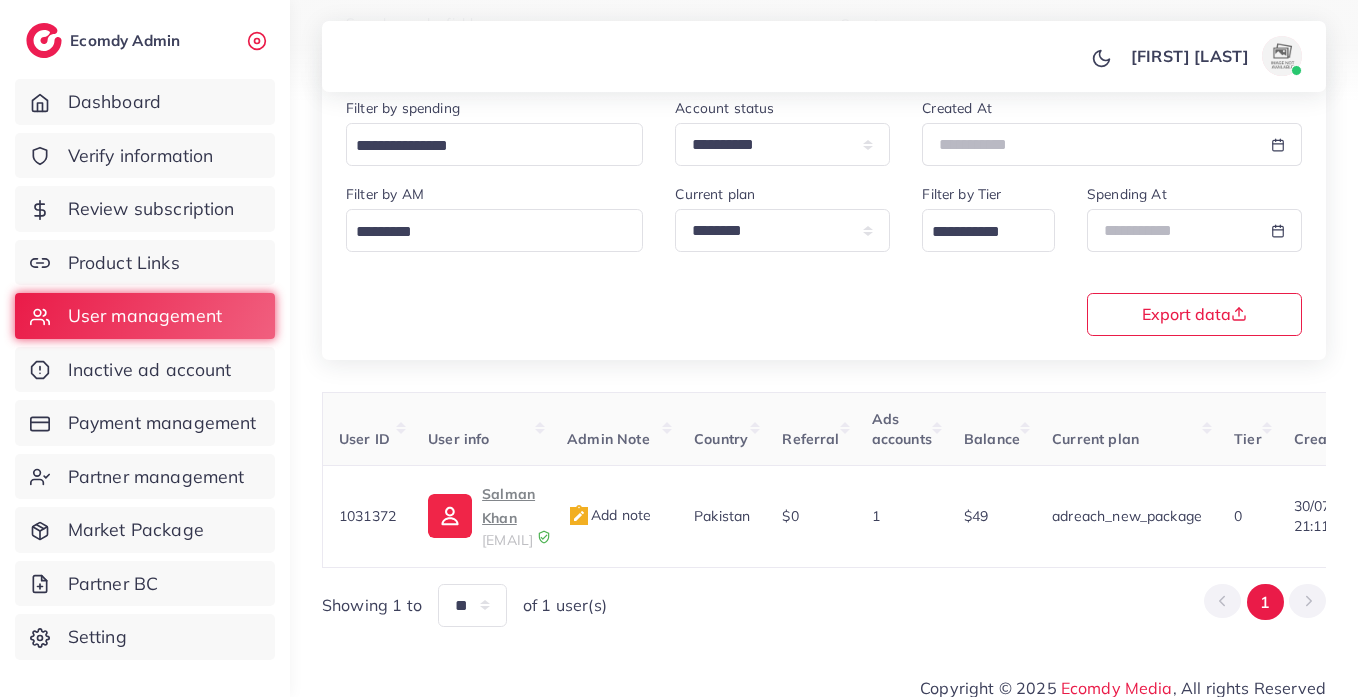 drag, startPoint x: 685, startPoint y: 600, endPoint x: 680, endPoint y: 577, distance: 23.537205 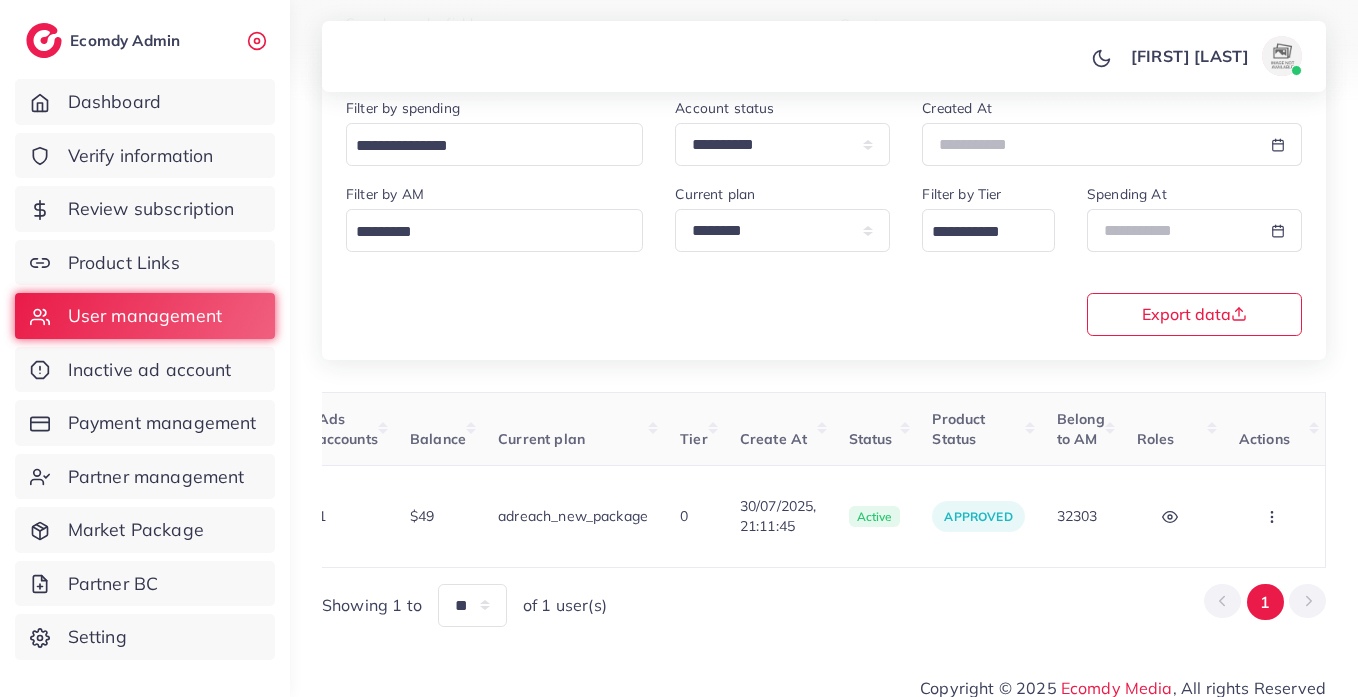scroll, scrollTop: 0, scrollLeft: 675, axis: horizontal 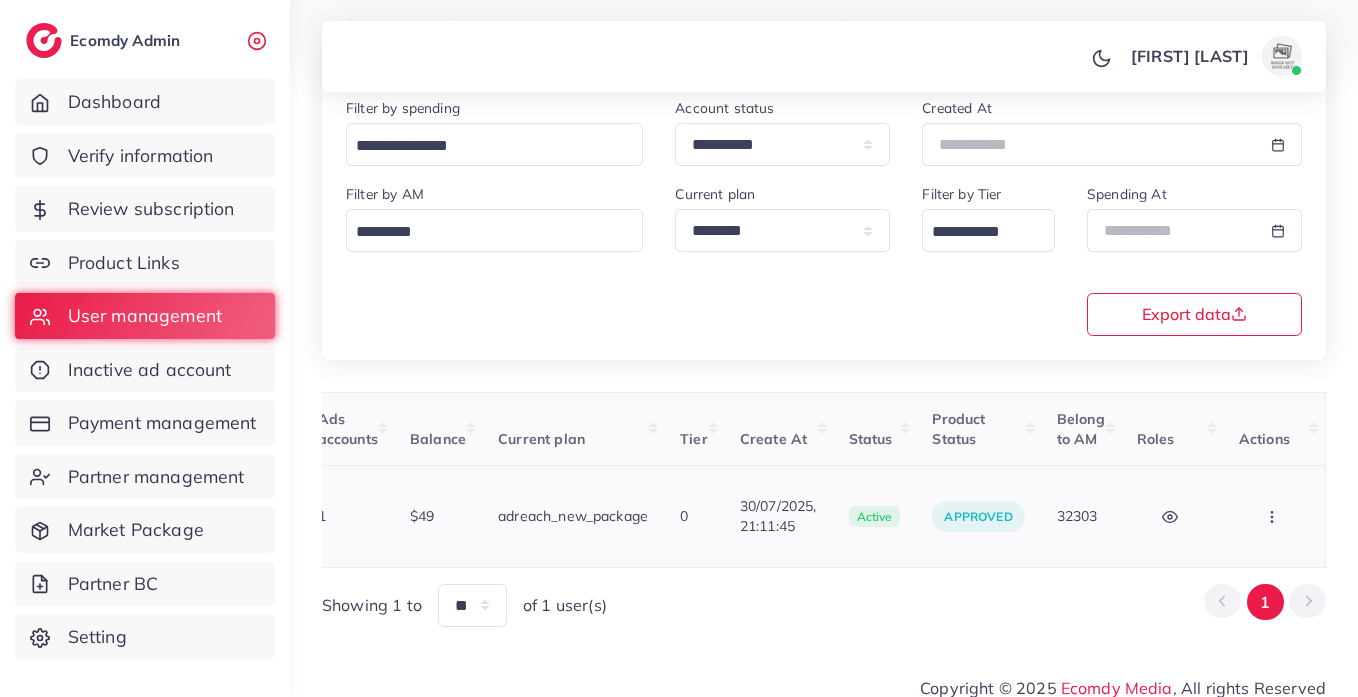 click 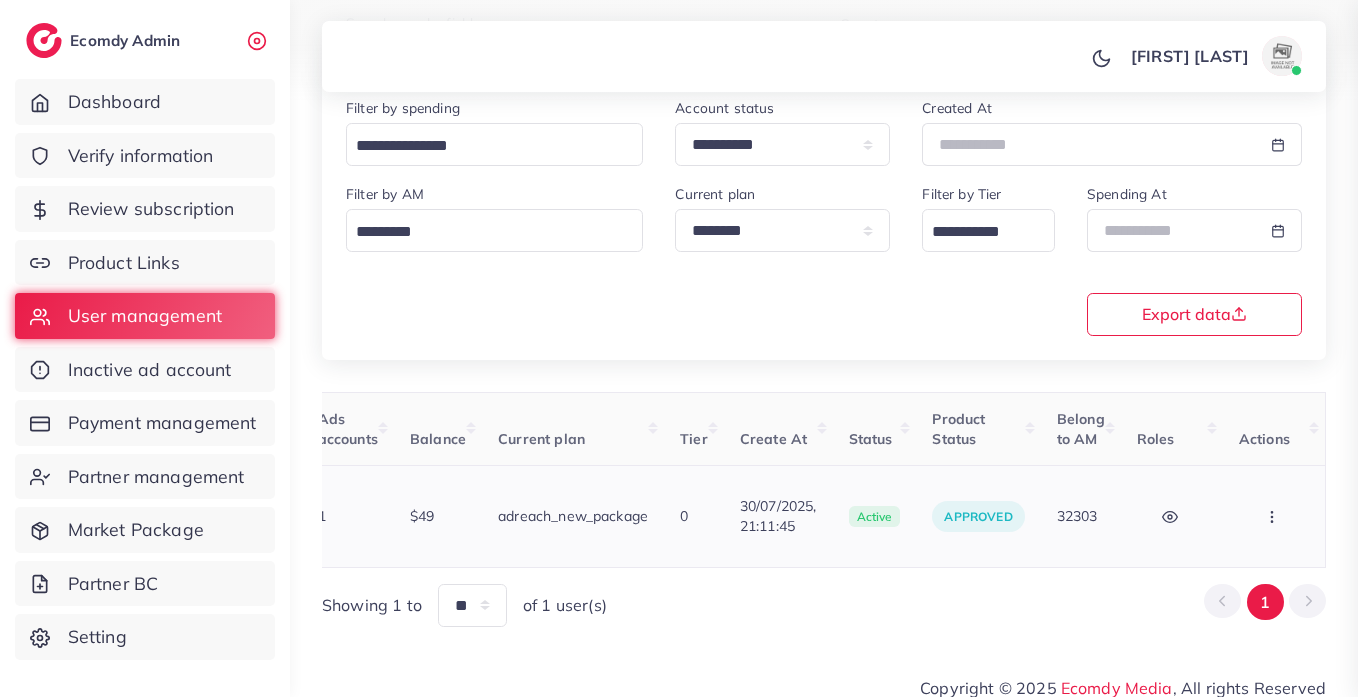 scroll, scrollTop: 0, scrollLeft: 675, axis: horizontal 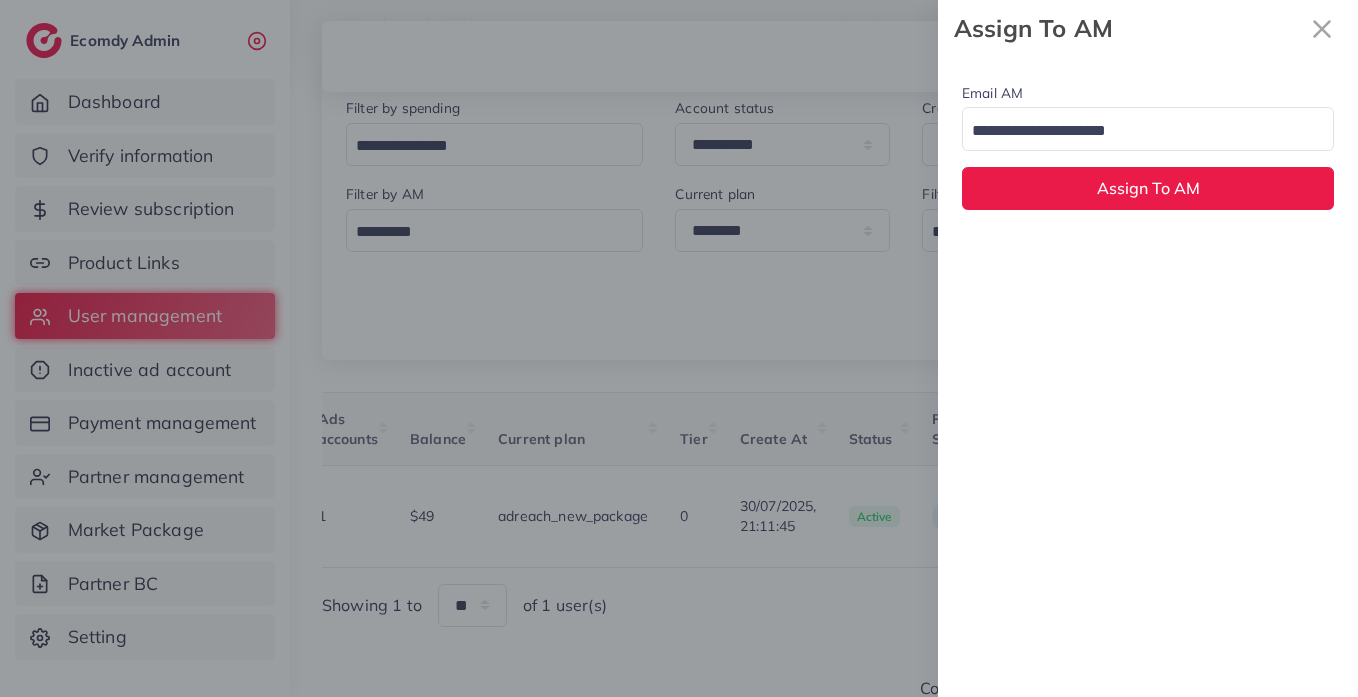 click at bounding box center [1136, 131] 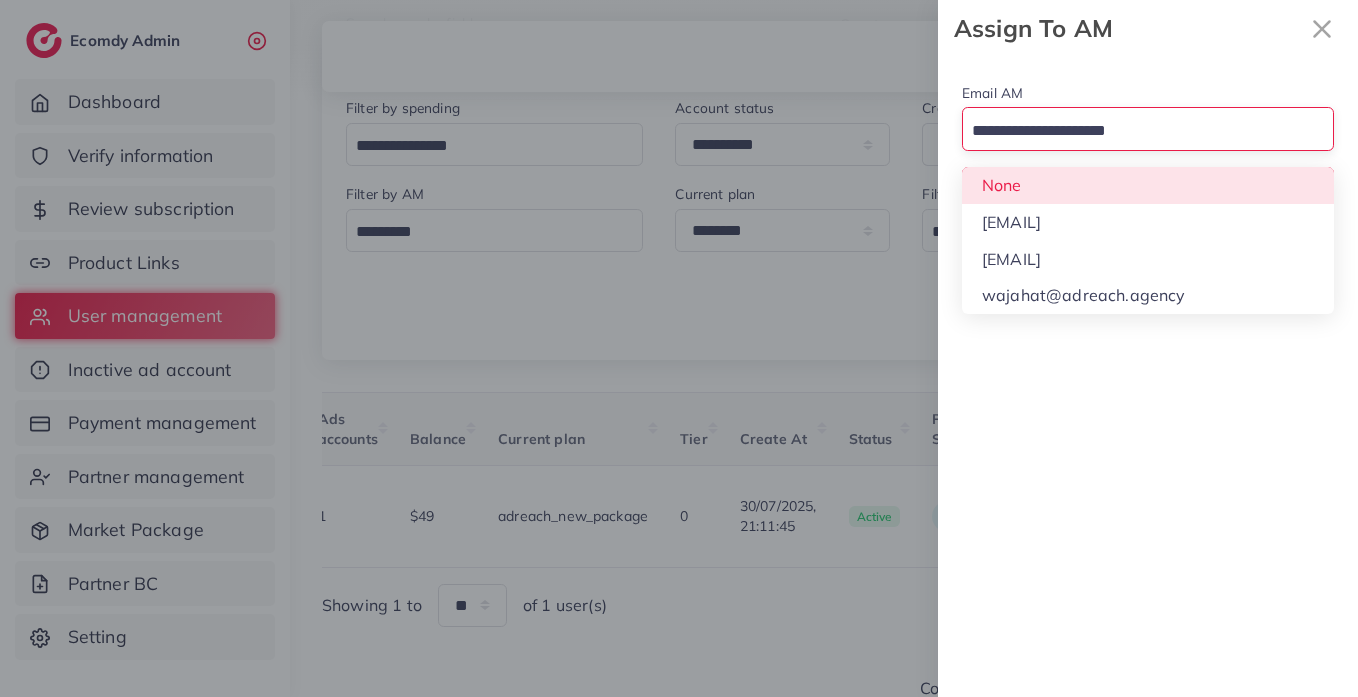 click on "Email AM            Loading...
None
hadibaaslam@gmail.com
natashashahid163@gmail.com
wajahat@adreach.agency
Assign To AM" at bounding box center [1148, 145] 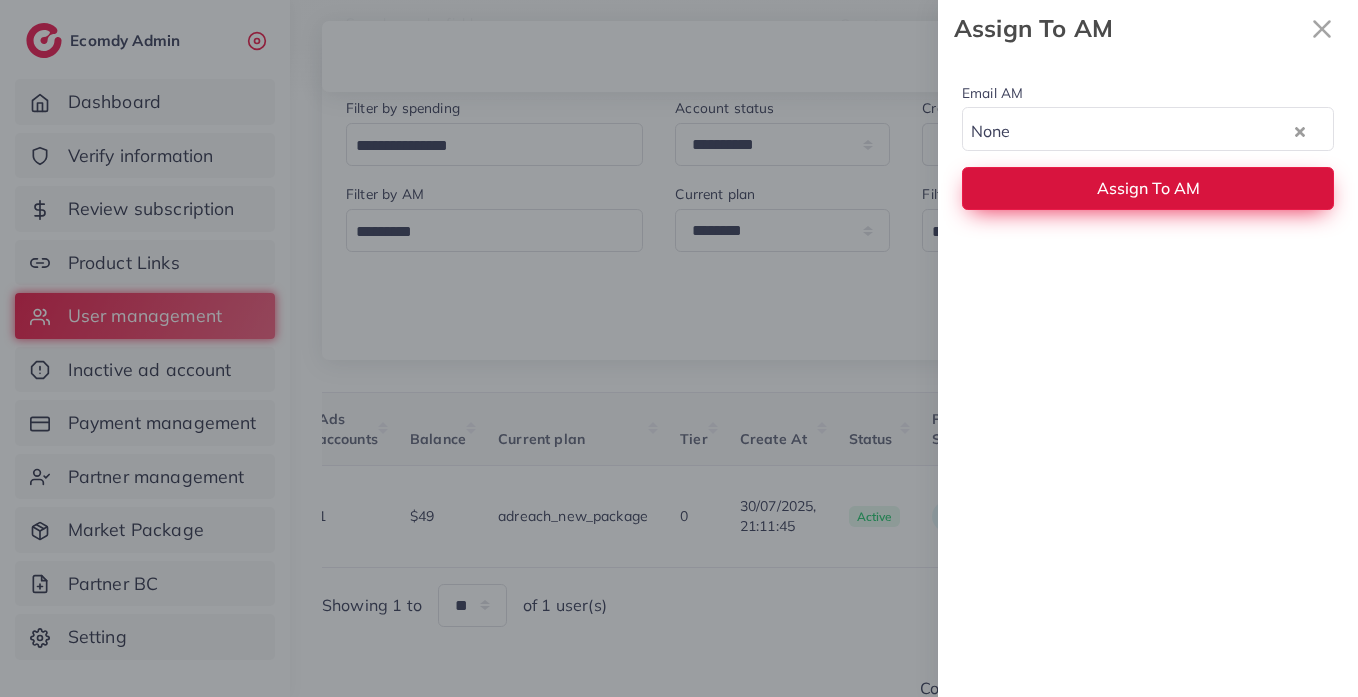 click on "Assign To AM" at bounding box center (1148, 188) 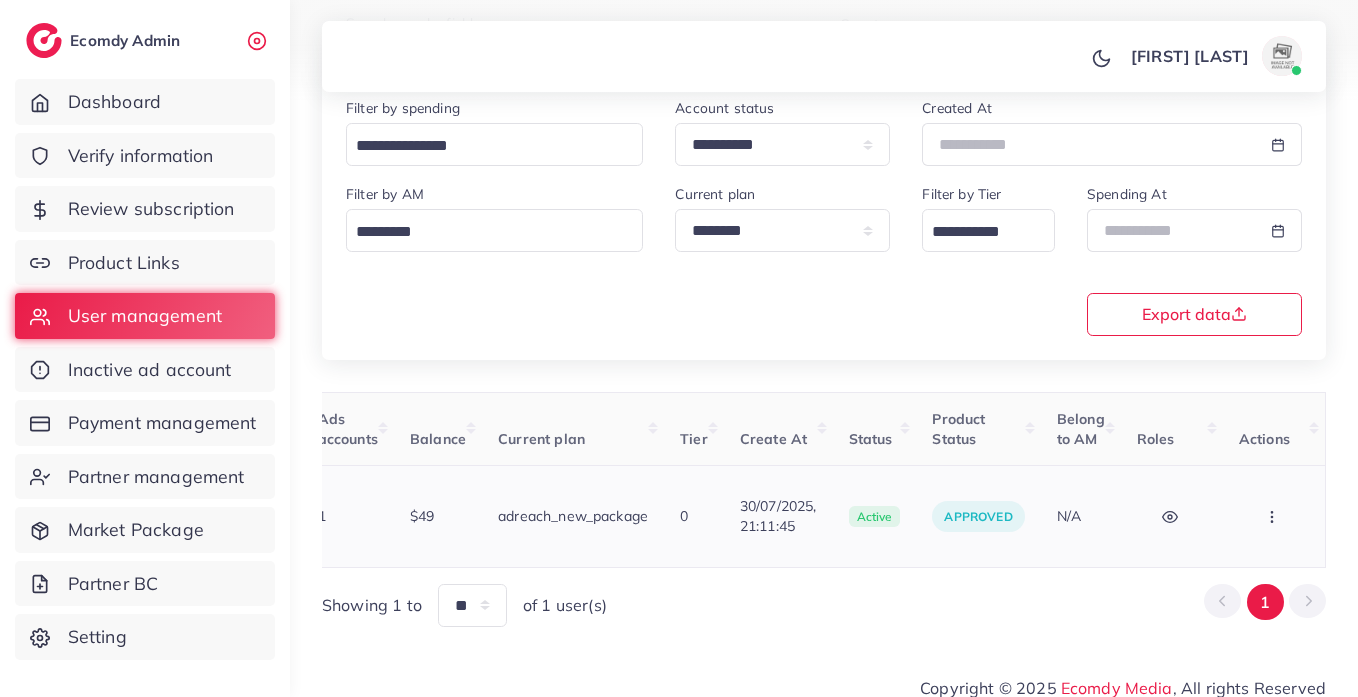 click at bounding box center [1274, 516] 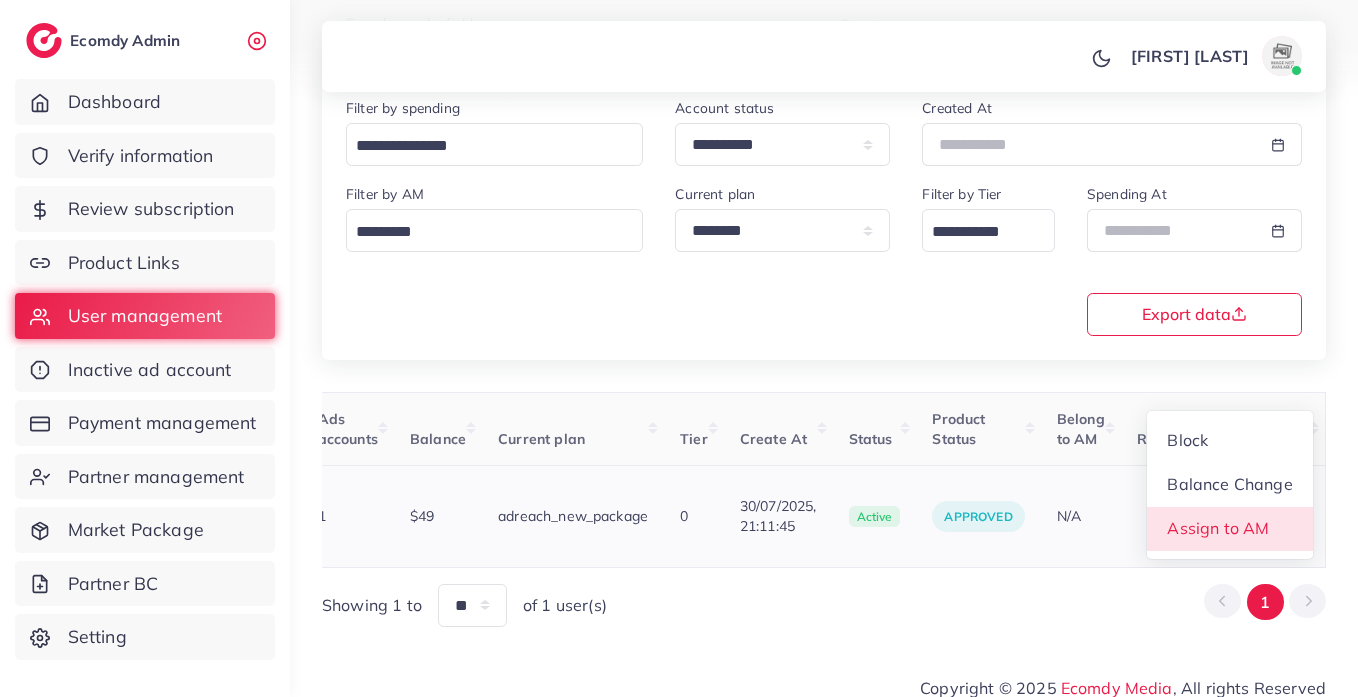 scroll, scrollTop: 2, scrollLeft: 675, axis: both 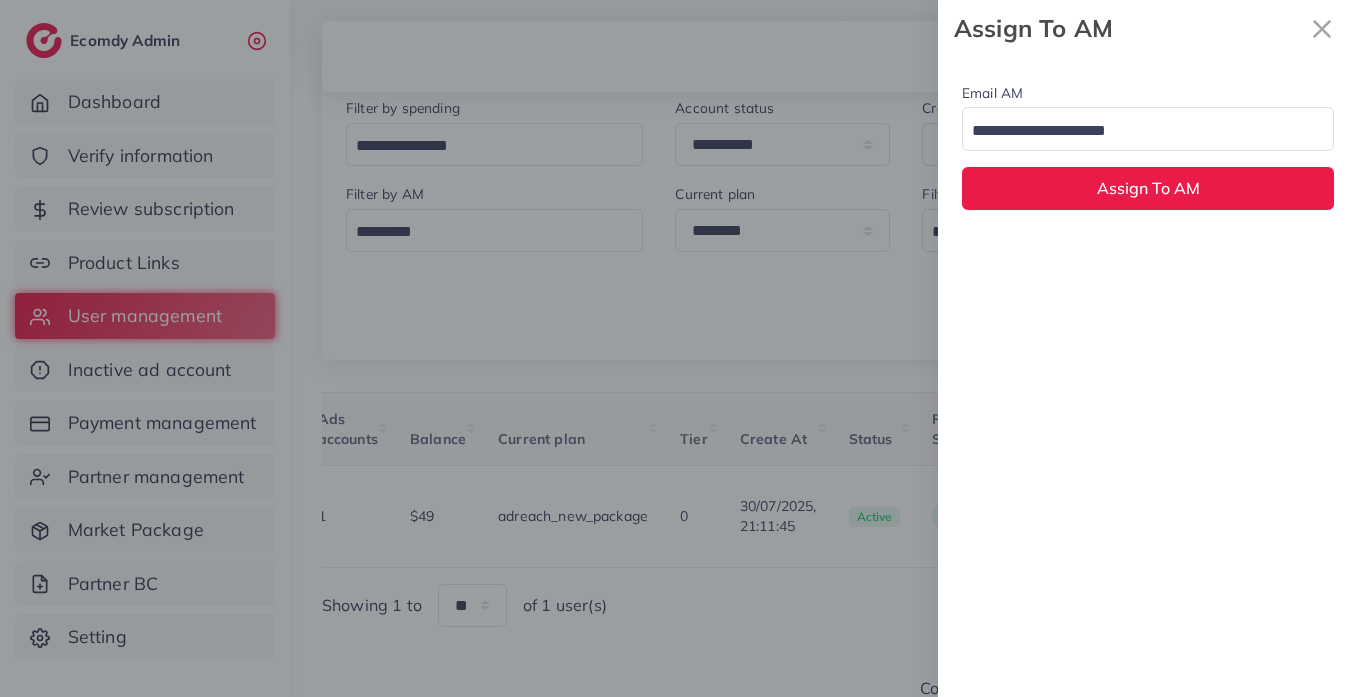 click at bounding box center [1136, 131] 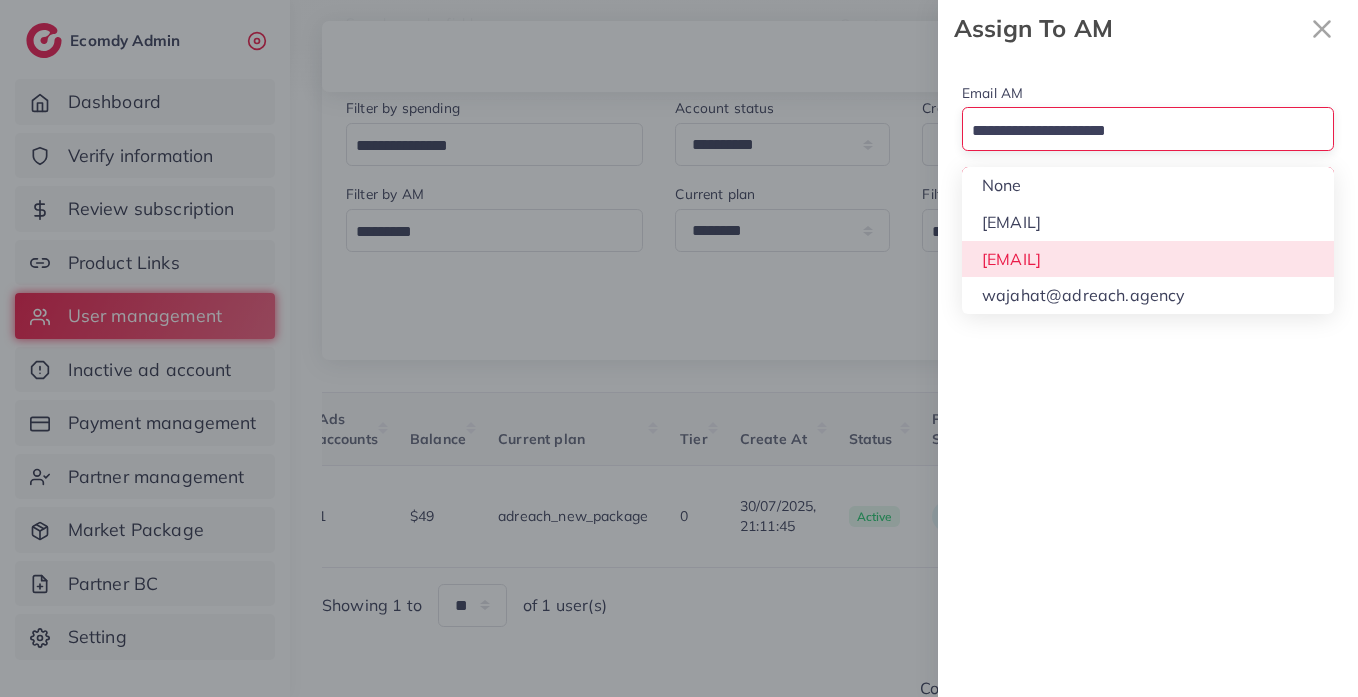 click on "Email AM            Loading...
None
hadibaaslam@gmail.com
natashashahid163@gmail.com
wajahat@adreach.agency
Assign To AM" at bounding box center [1148, 377] 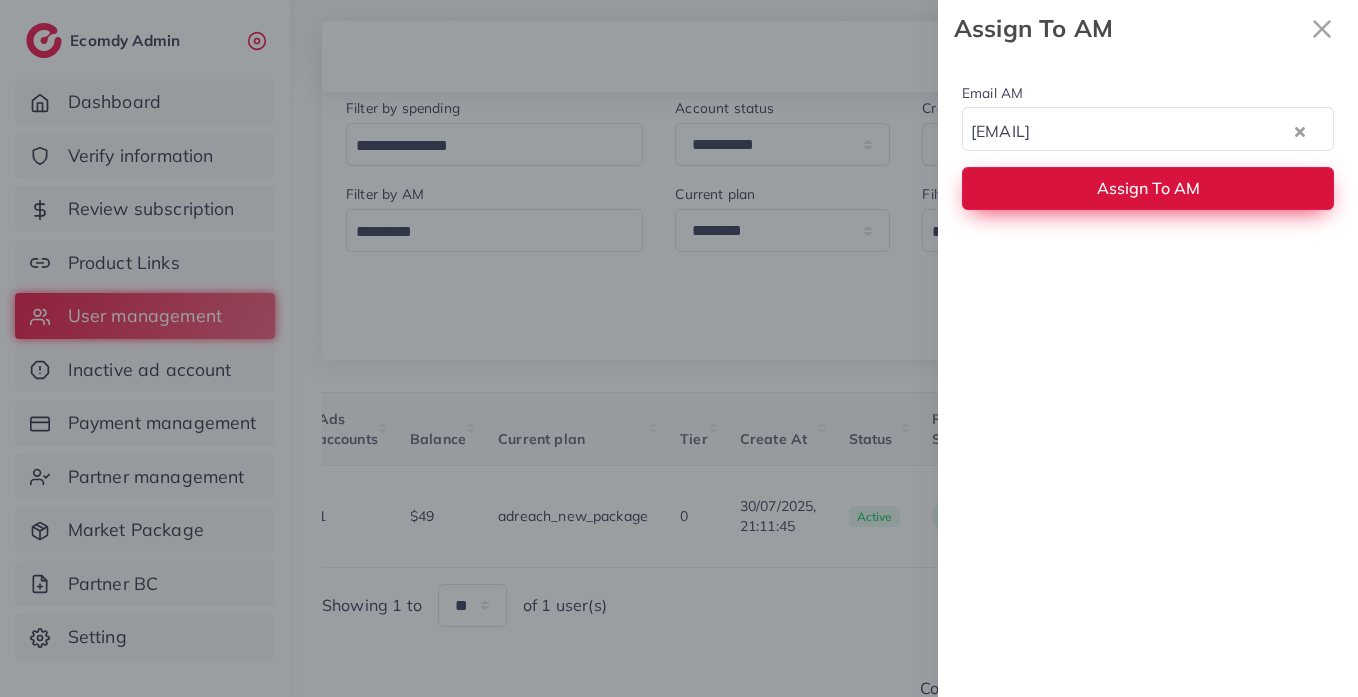 click on "Assign To AM" at bounding box center [1148, 188] 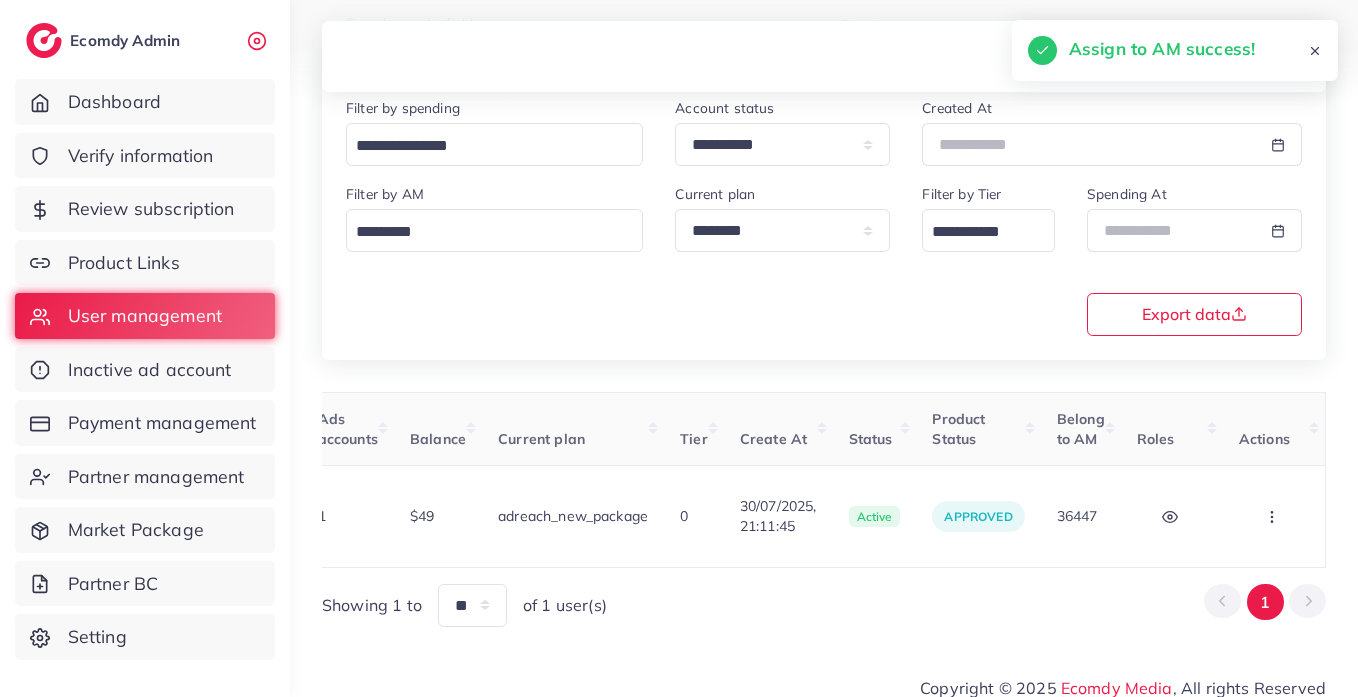 scroll, scrollTop: 0, scrollLeft: 0, axis: both 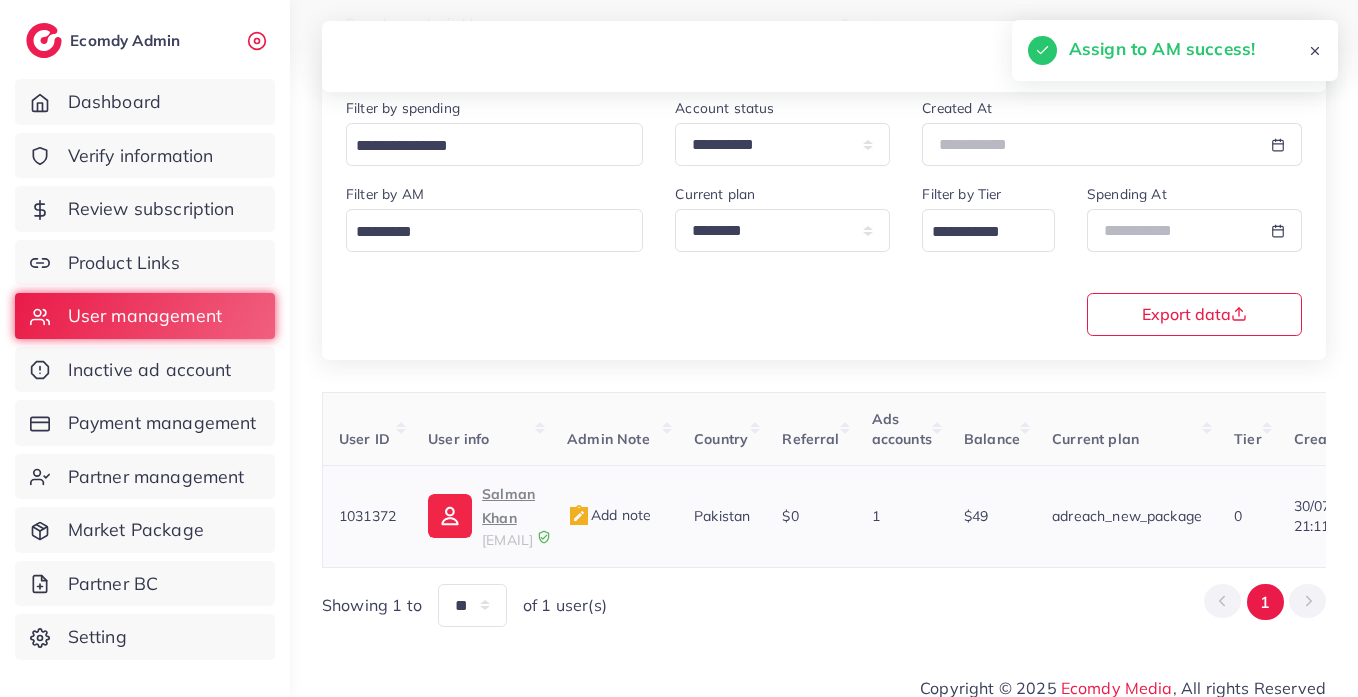 click on "Salman Khan" at bounding box center (508, 506) 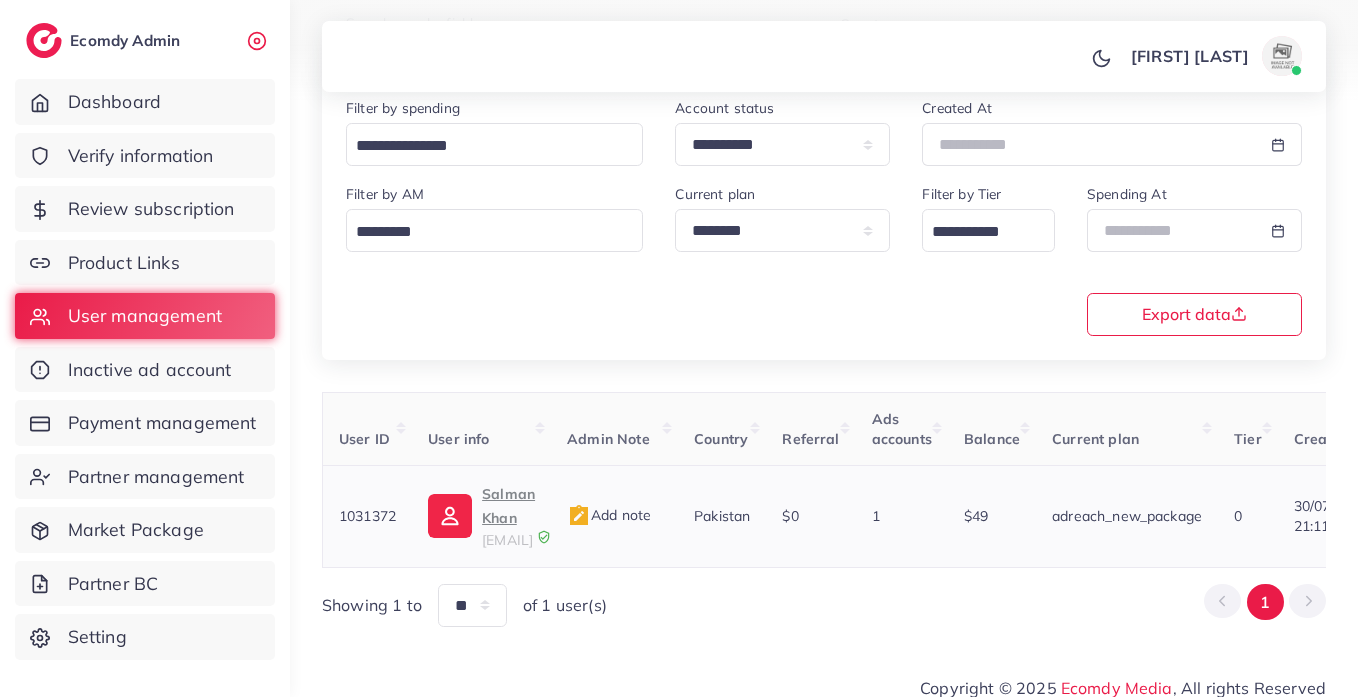 click at bounding box center [450, 516] 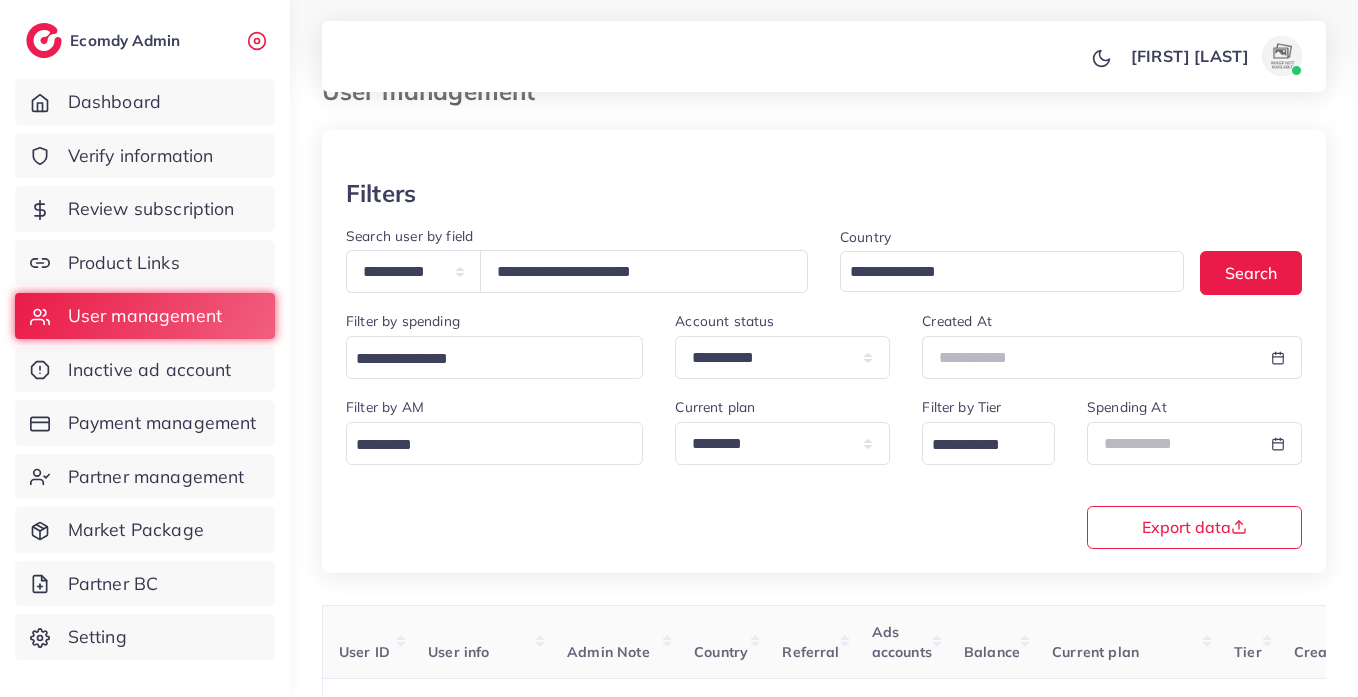 scroll, scrollTop: 0, scrollLeft: 0, axis: both 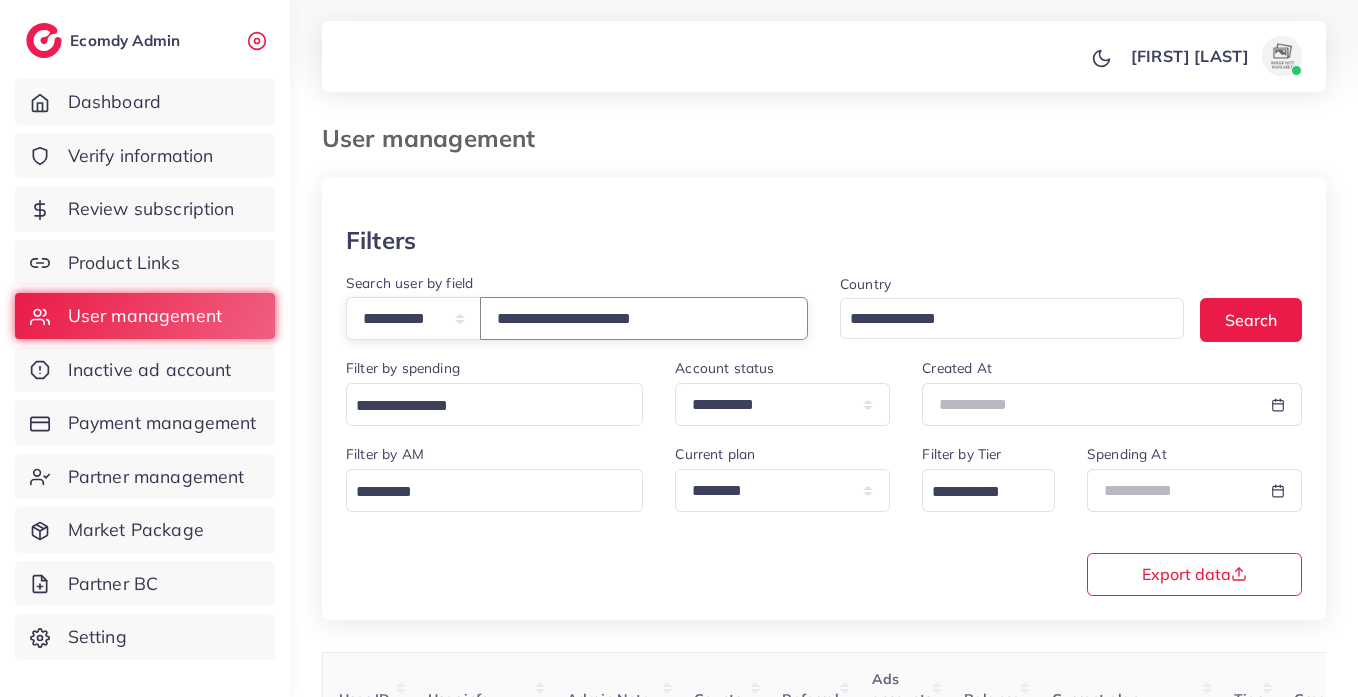 click on "**********" at bounding box center (644, 318) 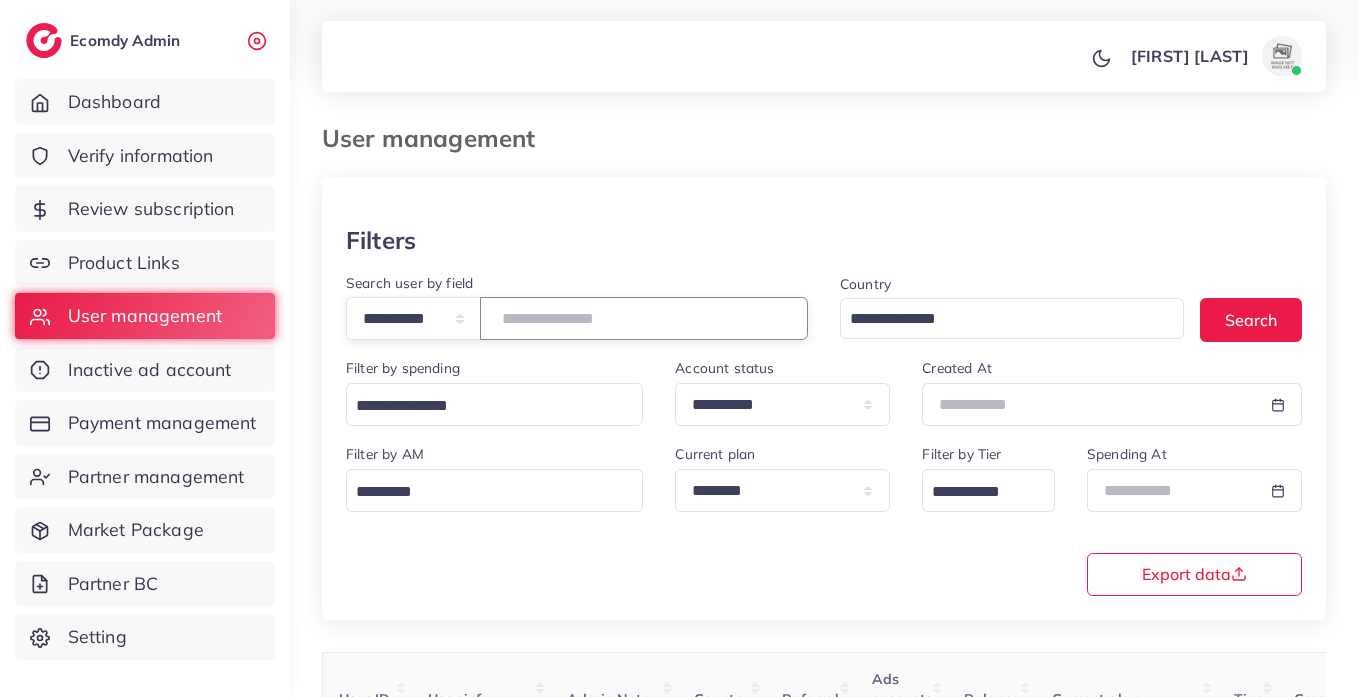 paste on "**********" 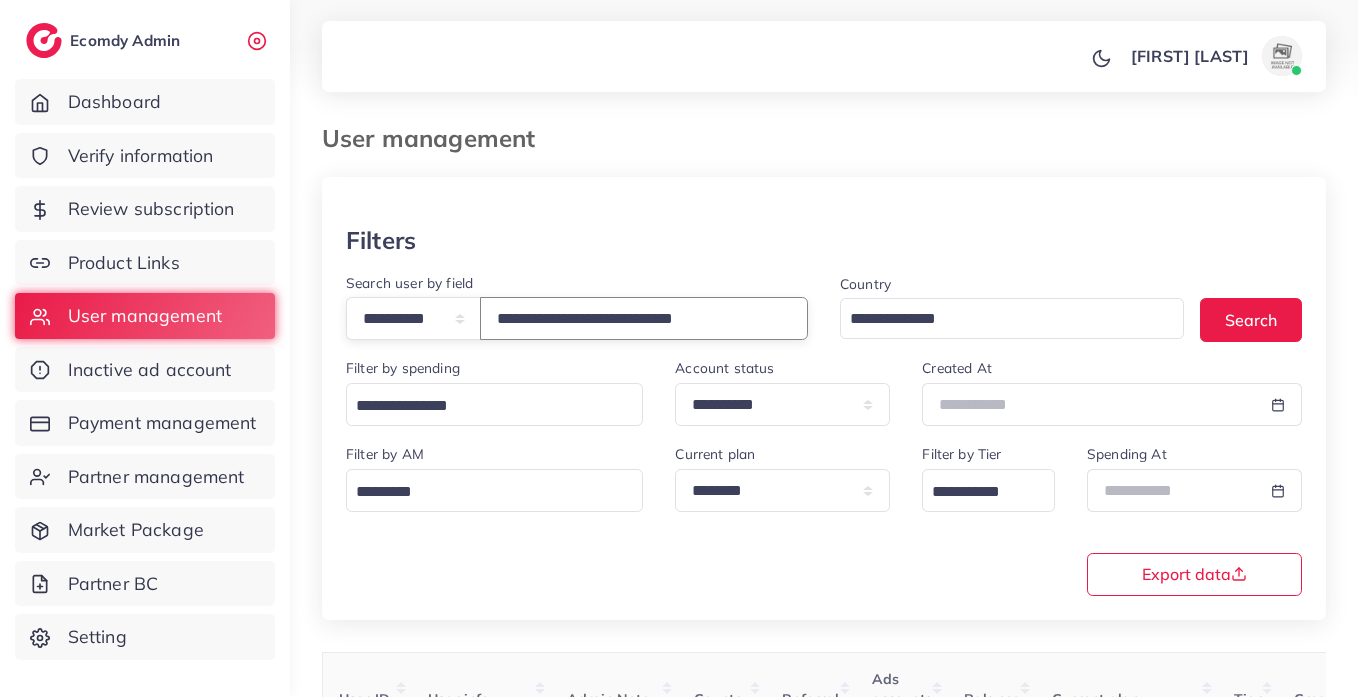 type on "**********" 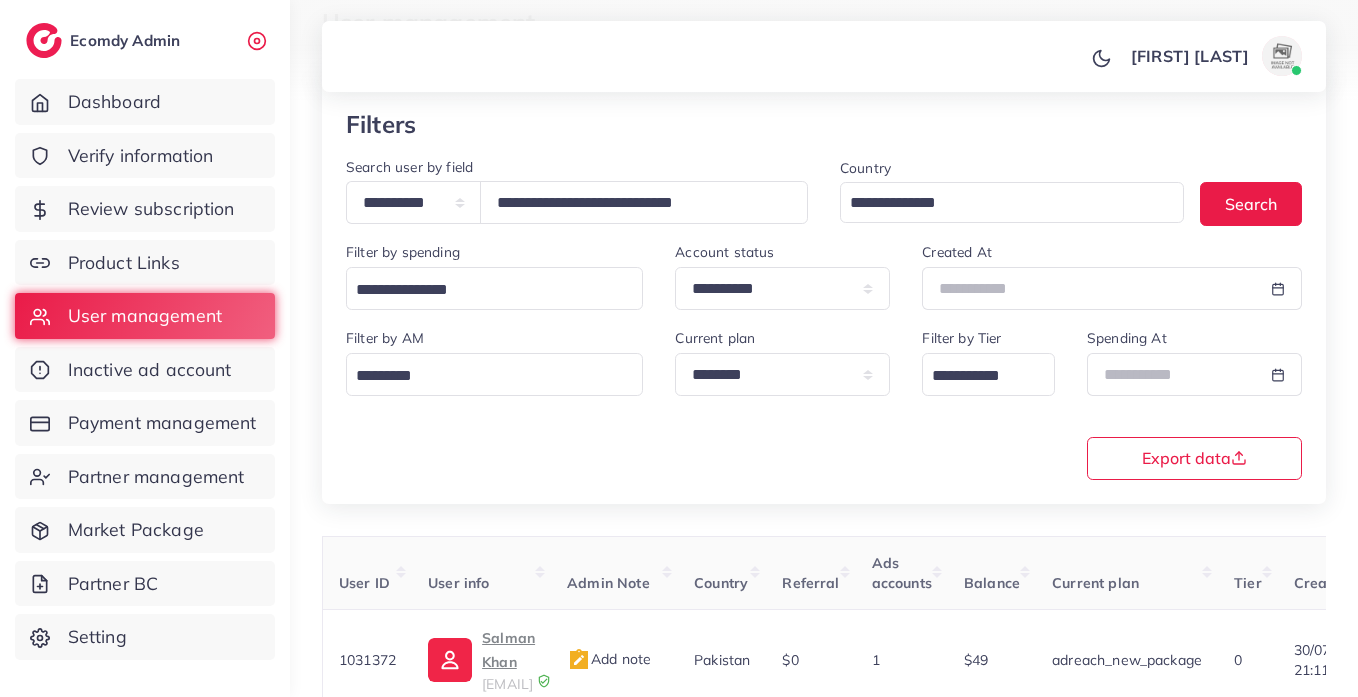 scroll, scrollTop: 227, scrollLeft: 0, axis: vertical 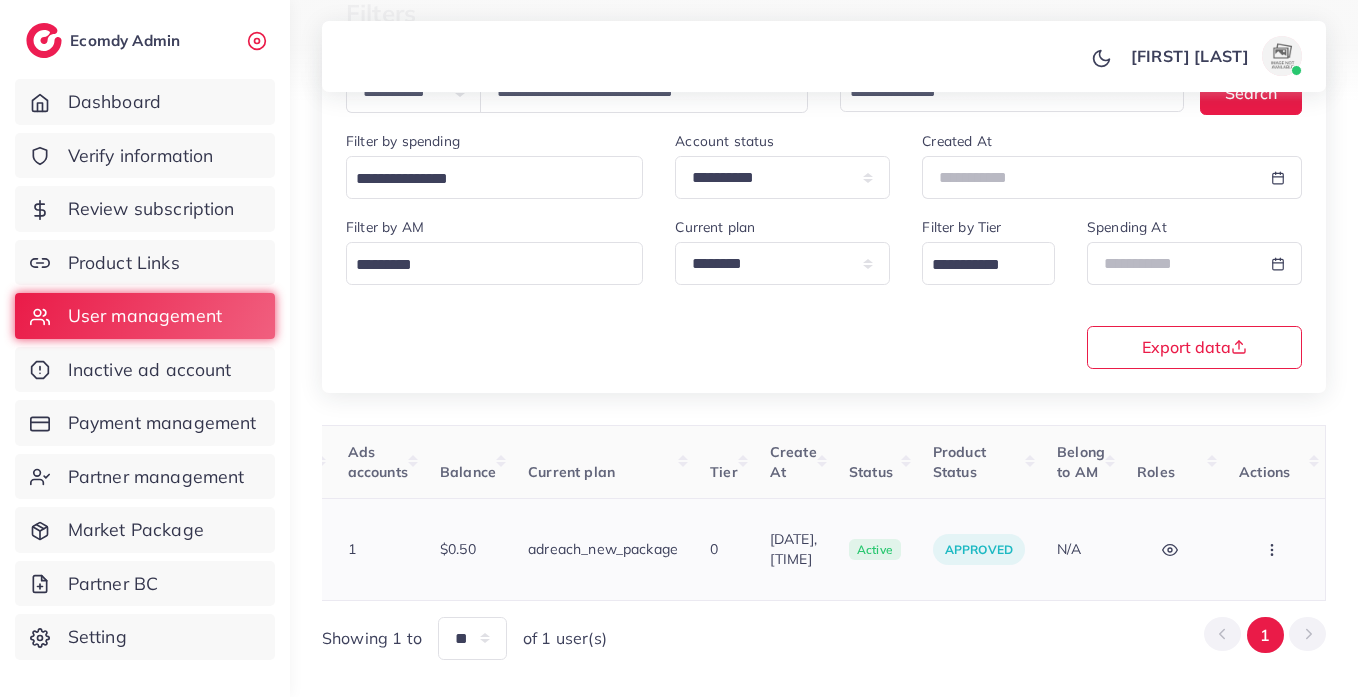 click 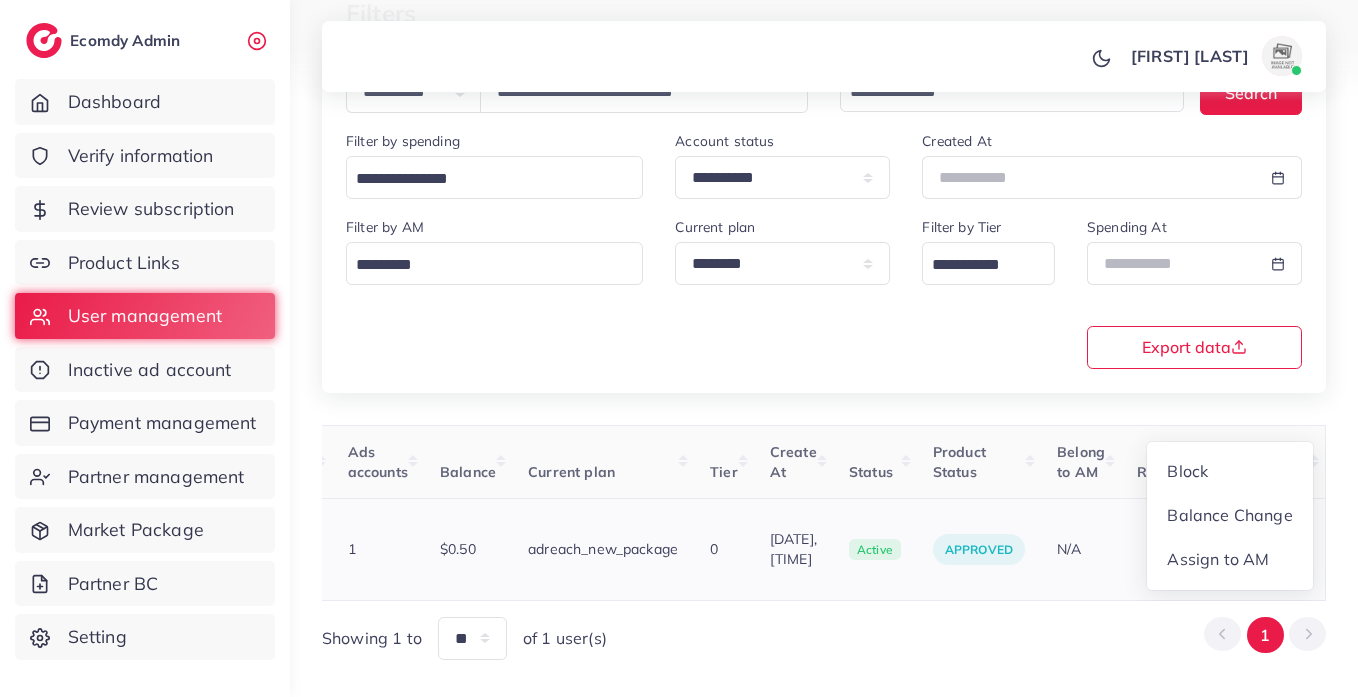 scroll, scrollTop: 2, scrollLeft: 710, axis: both 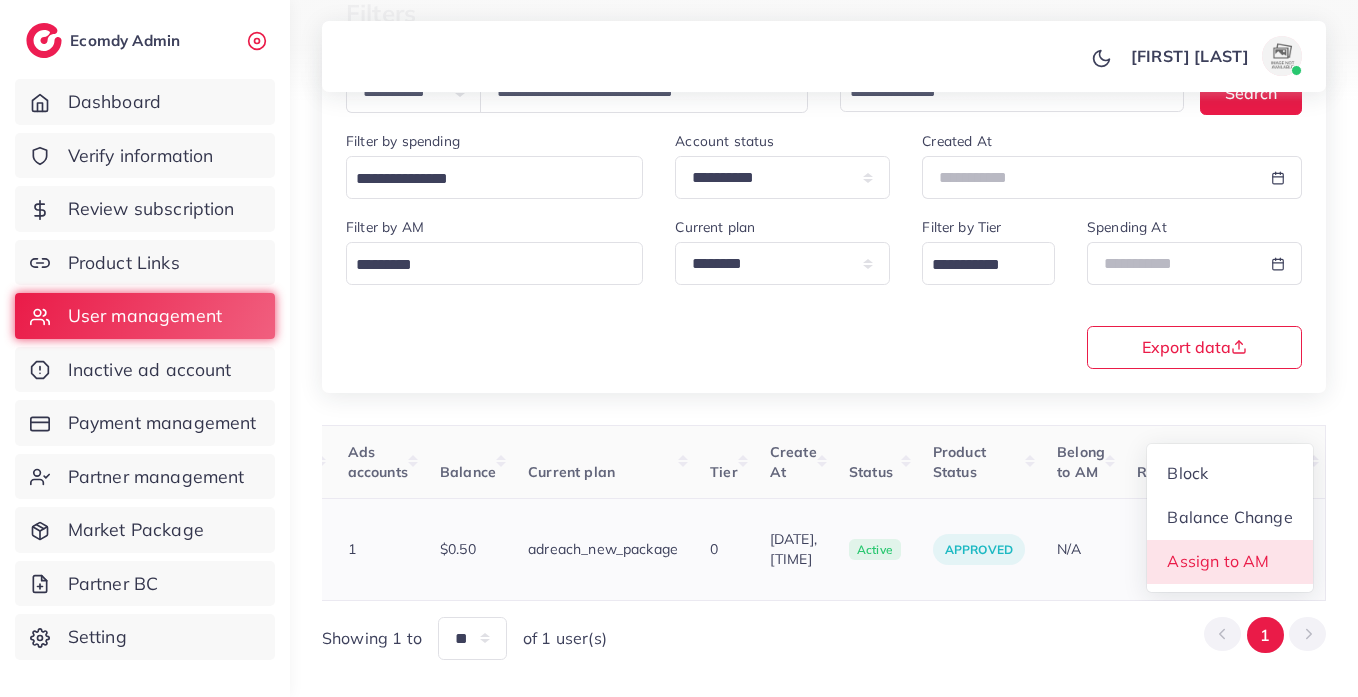 click on "Assign to AM" at bounding box center [1230, 562] 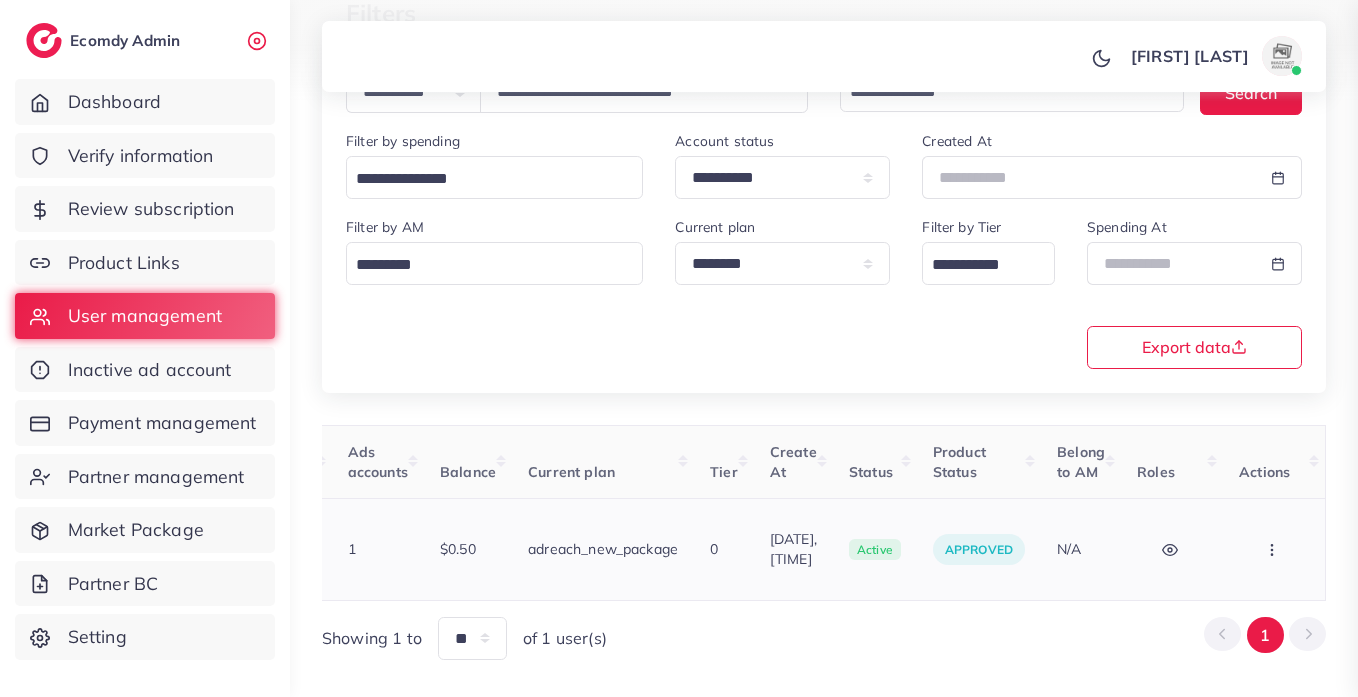 scroll, scrollTop: 0, scrollLeft: 710, axis: horizontal 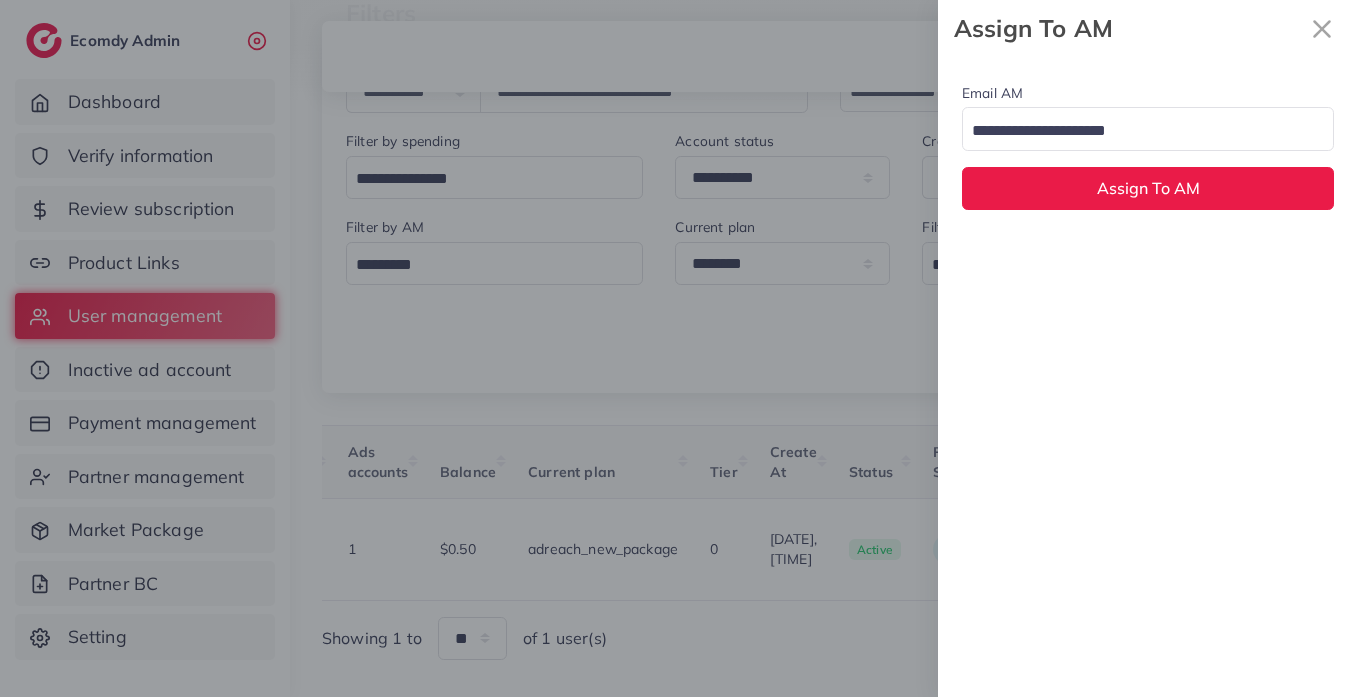 click at bounding box center [1136, 131] 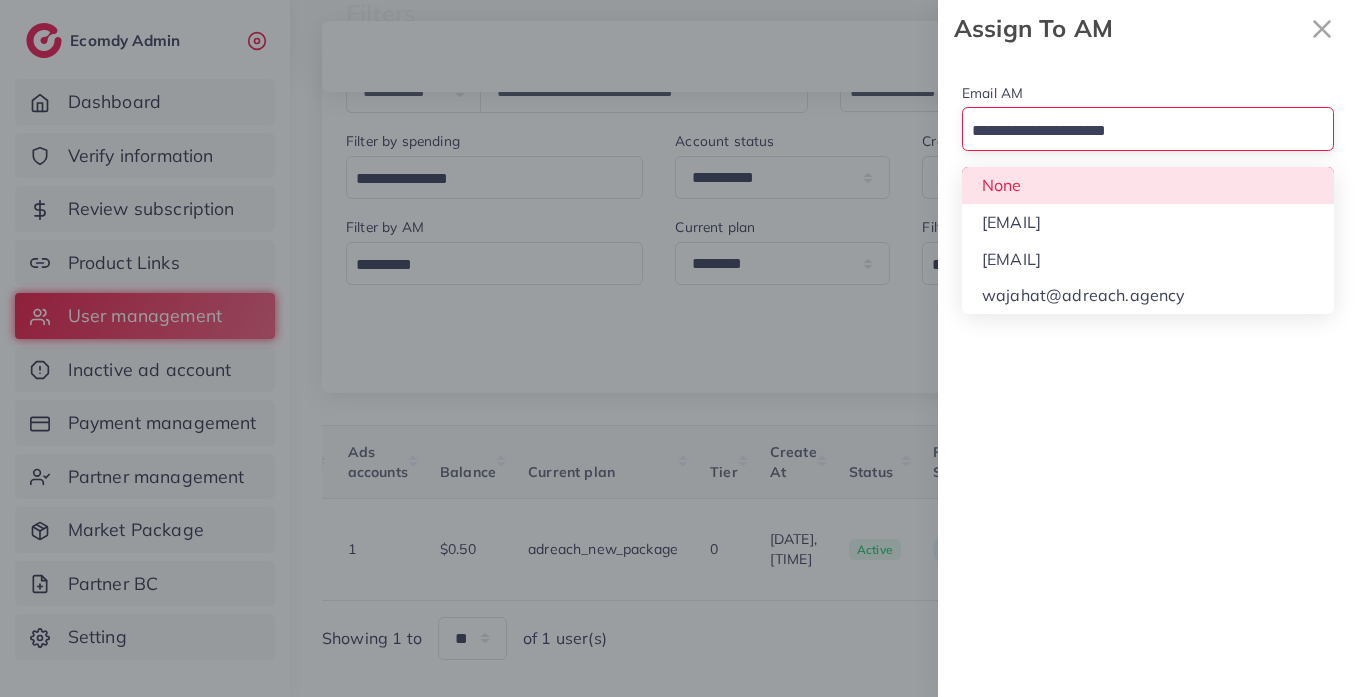 click on "Email AM            Loading...
None
hadibaaslam@gmail.com
natashashahid163@gmail.com
wajahat@adreach.agency
Assign To AM" at bounding box center [1148, 145] 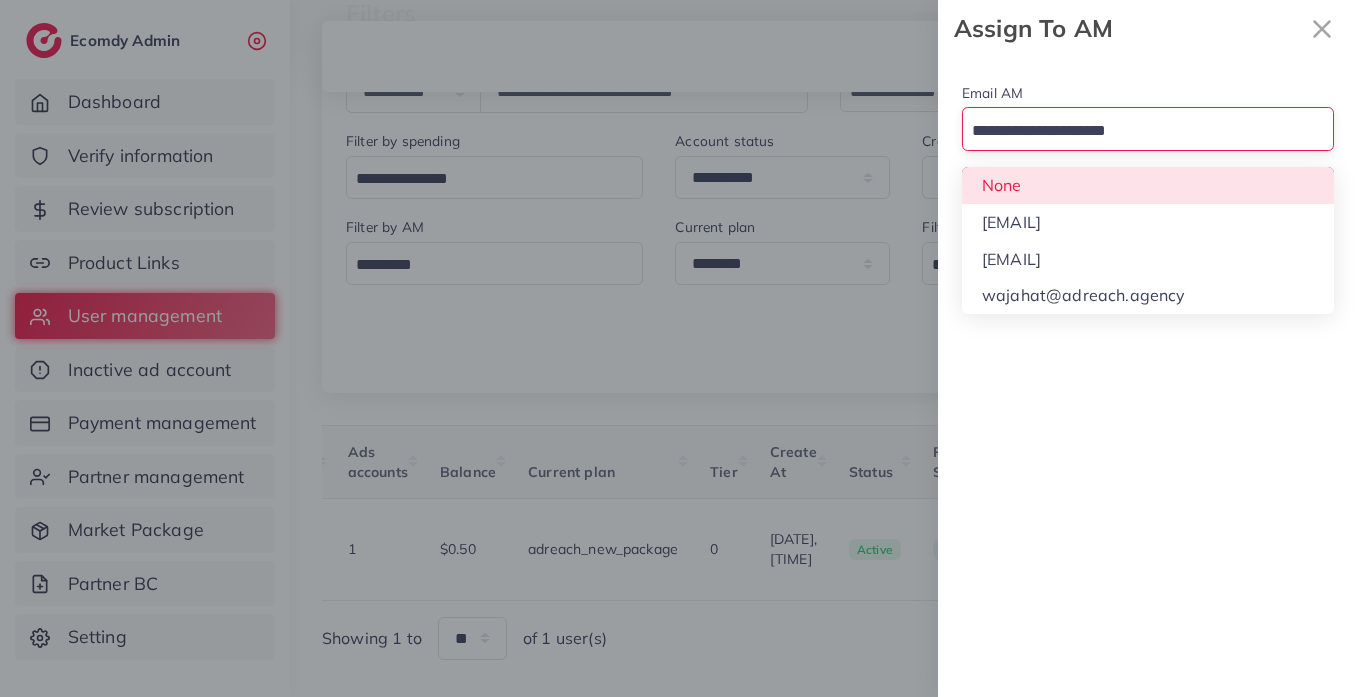 click on "Assign To AM" at bounding box center (1148, 188) 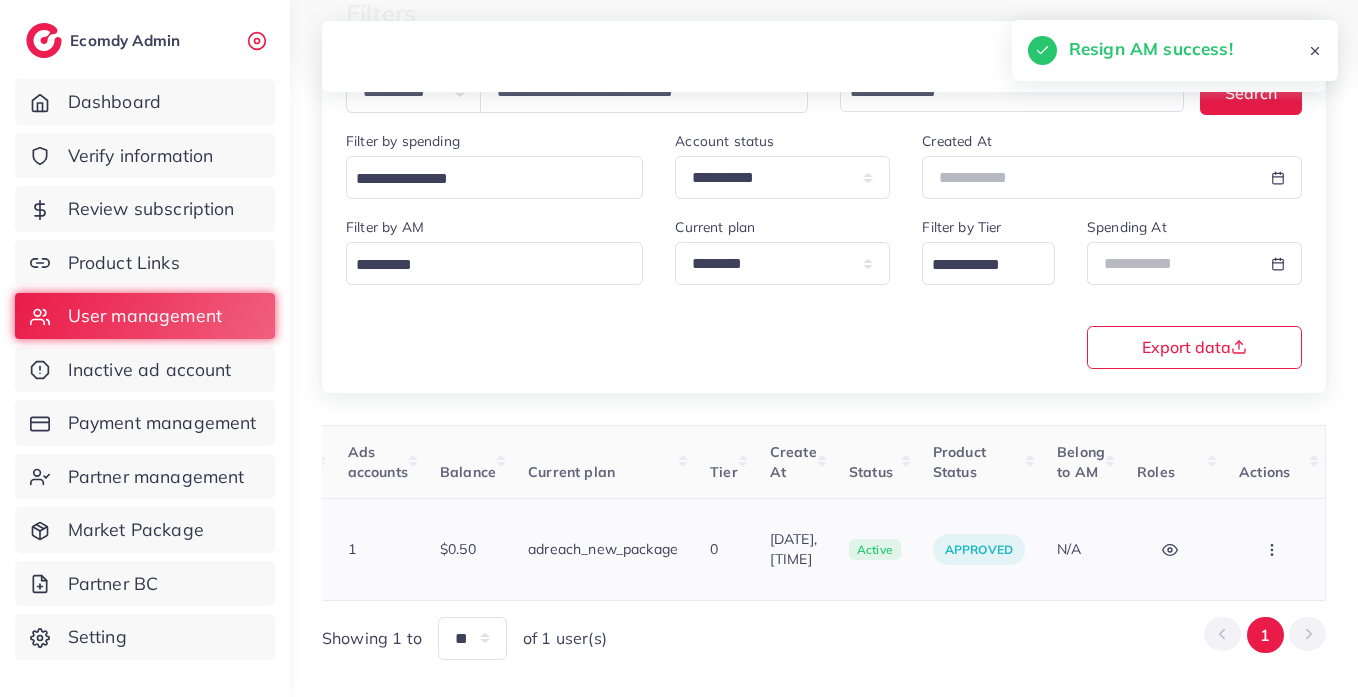 click 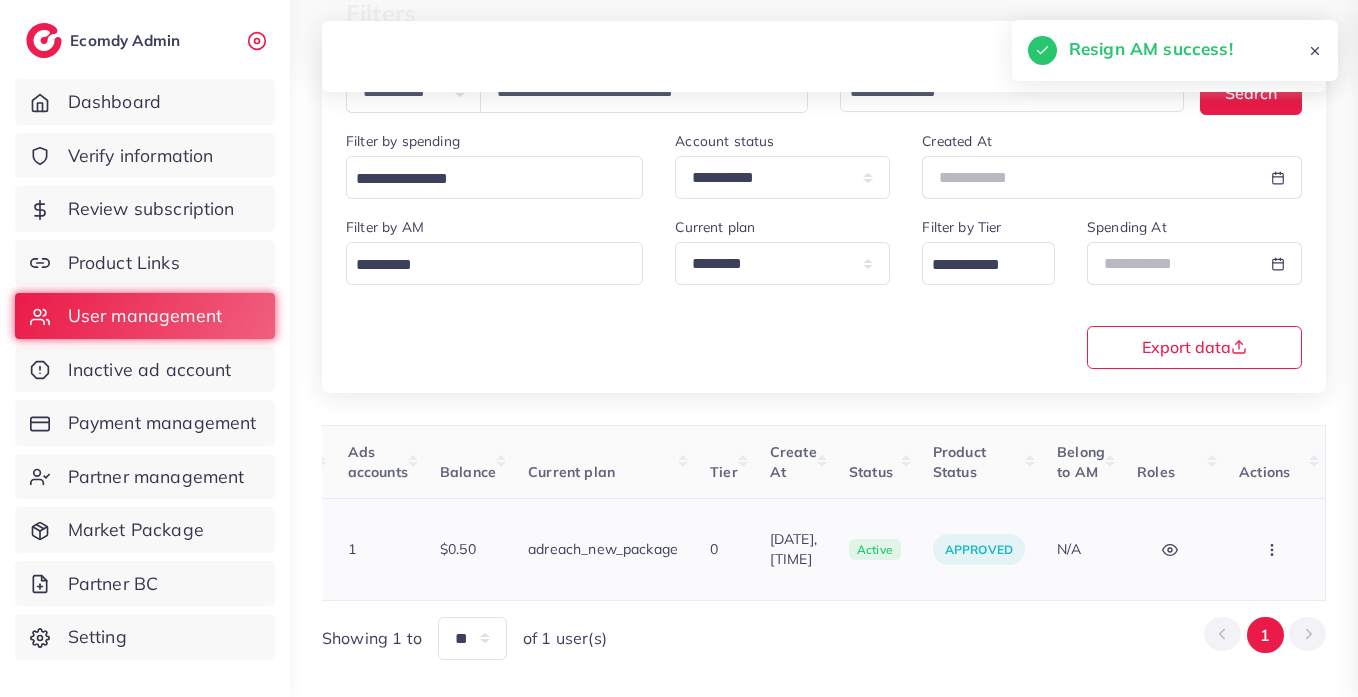 scroll, scrollTop: 0, scrollLeft: 710, axis: horizontal 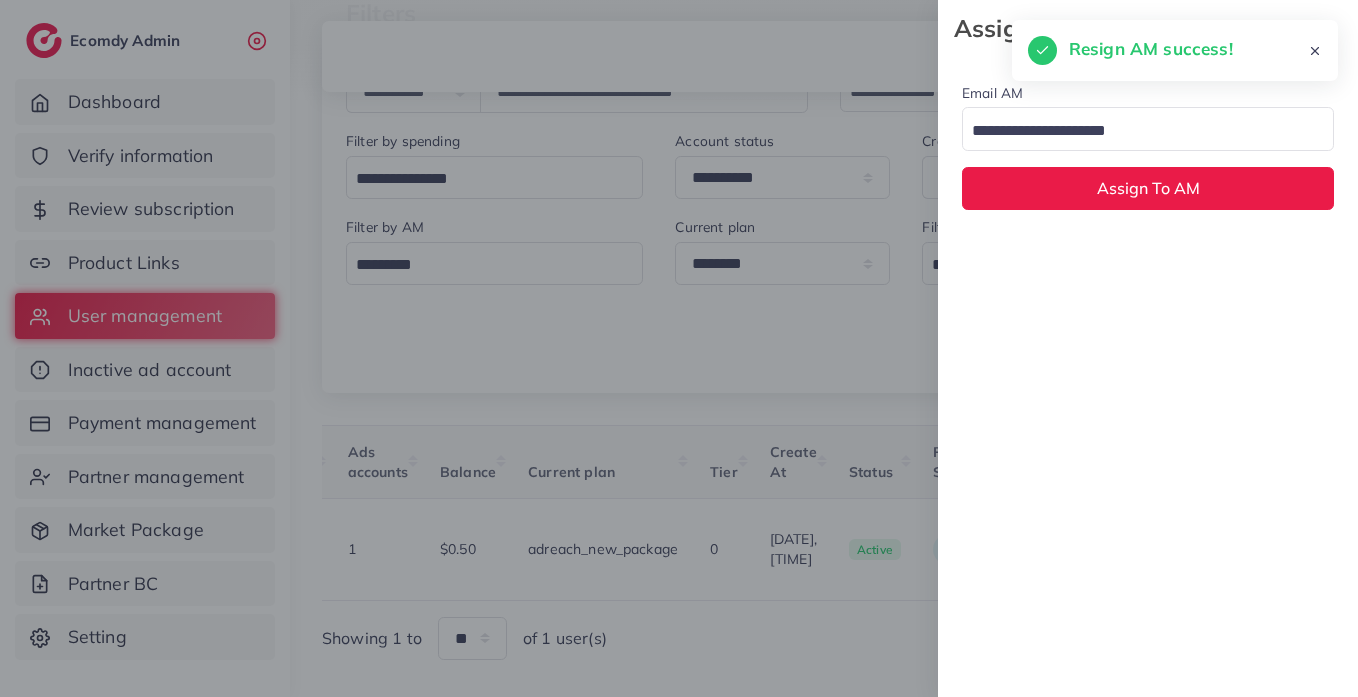 click at bounding box center (1136, 131) 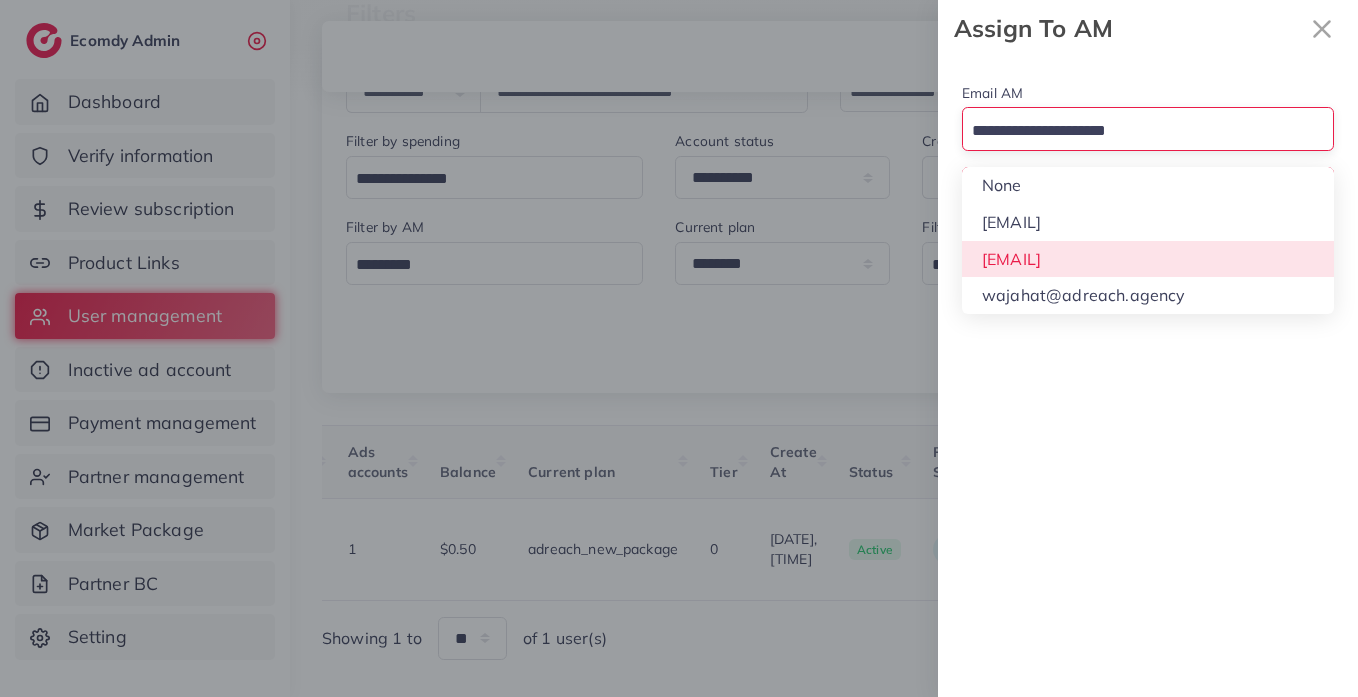 click on "Email AM            Loading...
None
hadibaaslam@gmail.com
natashashahid163@gmail.com
wajahat@adreach.agency
Assign To AM" at bounding box center [1148, 377] 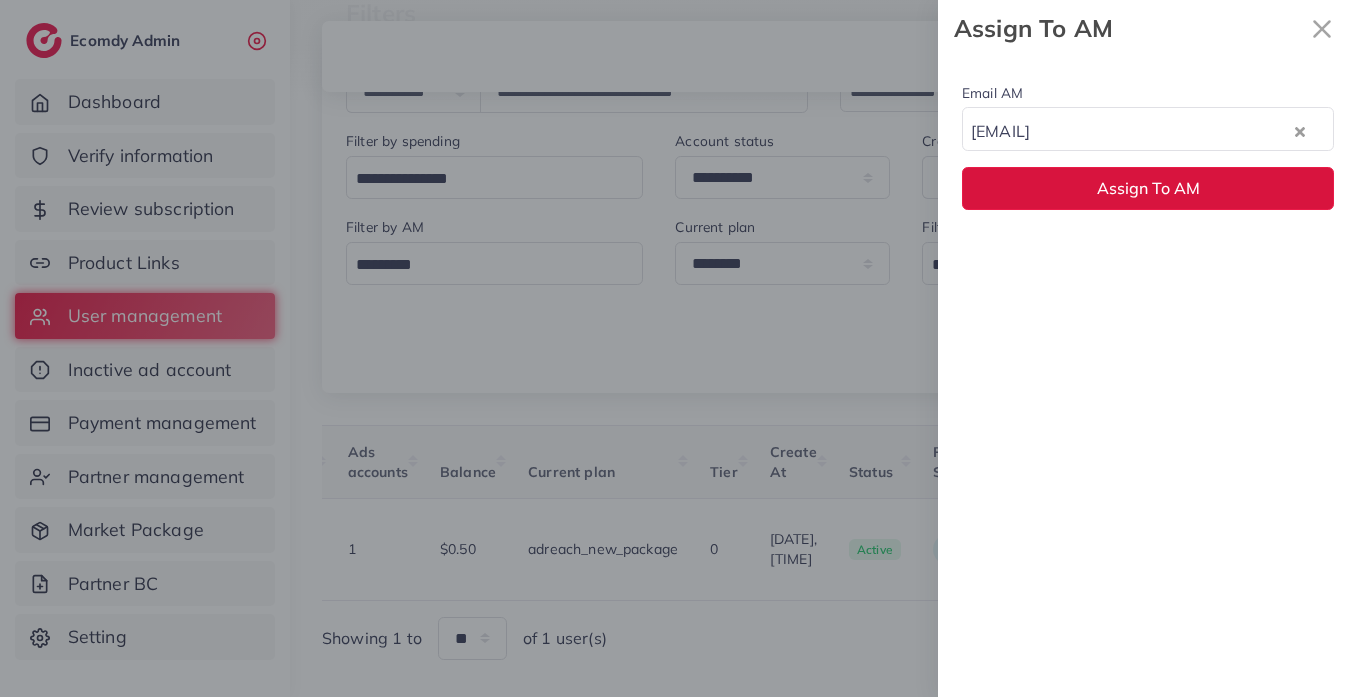 click on "Assign To AM" at bounding box center [1148, 188] 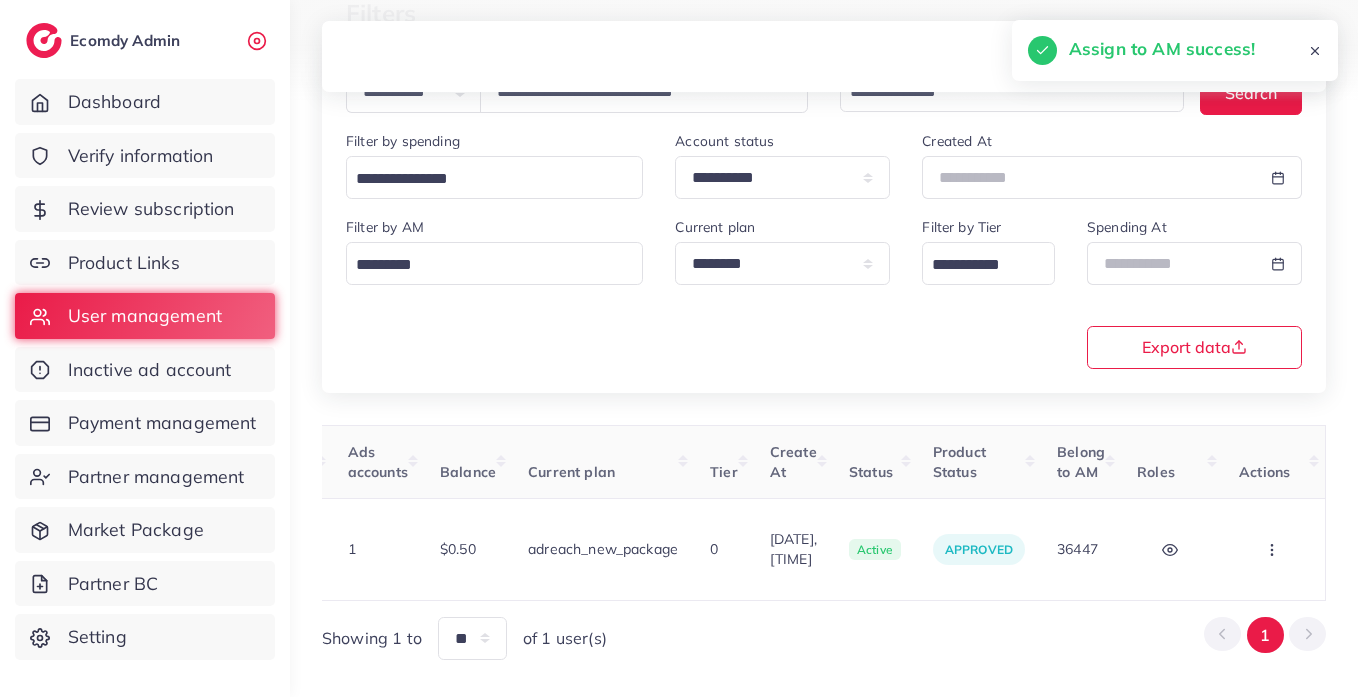 click on "User ID   User info   Admin Note   Country   Referral   Ads accounts   Balance   Current plan   Tier   Create At   Status   Product Status   Belong to AM   Roles   Actions             1030979   Shaban Rizwan  charmthingsofficial@gmail.com  Add note   United States   $0   1   $0.50   adreach_new_package   0  19/07/2025, 23:52:32  active  approved  36447  USER Block Balance Change Assign to AM" at bounding box center (563, 513) 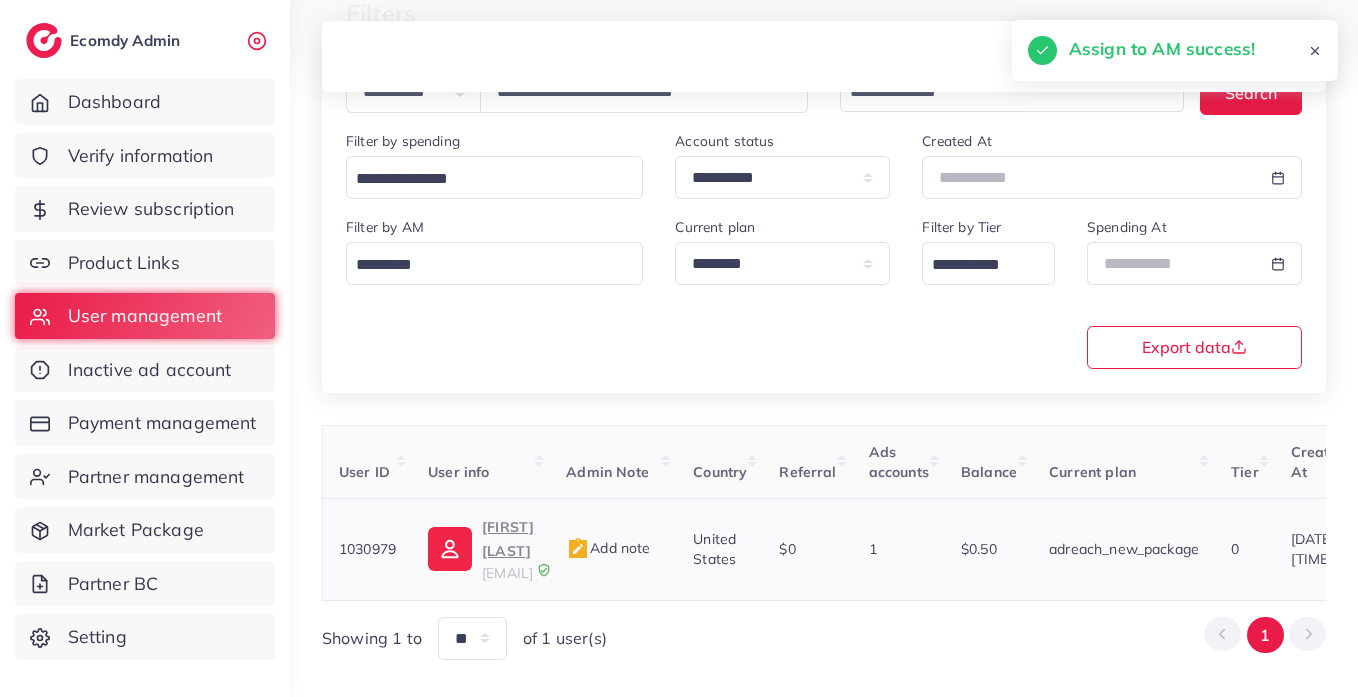 click on "Shaban Rizwan" at bounding box center (508, 539) 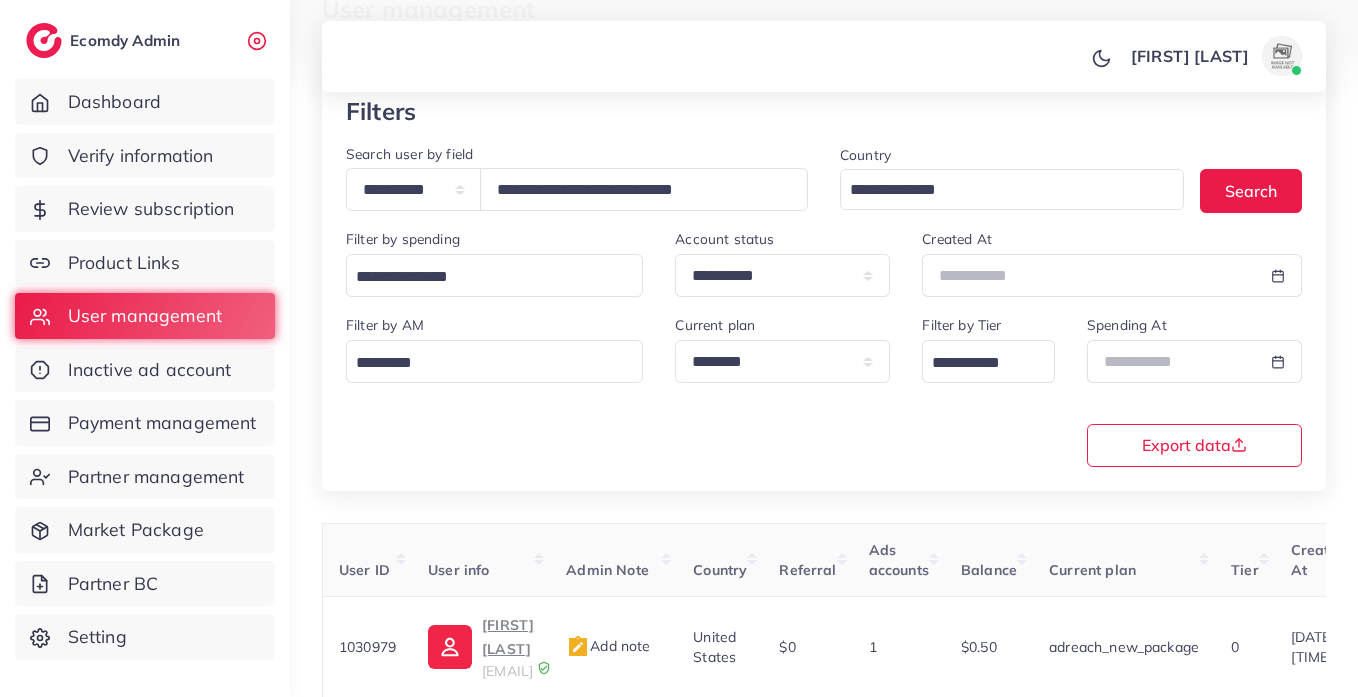 scroll, scrollTop: 0, scrollLeft: 0, axis: both 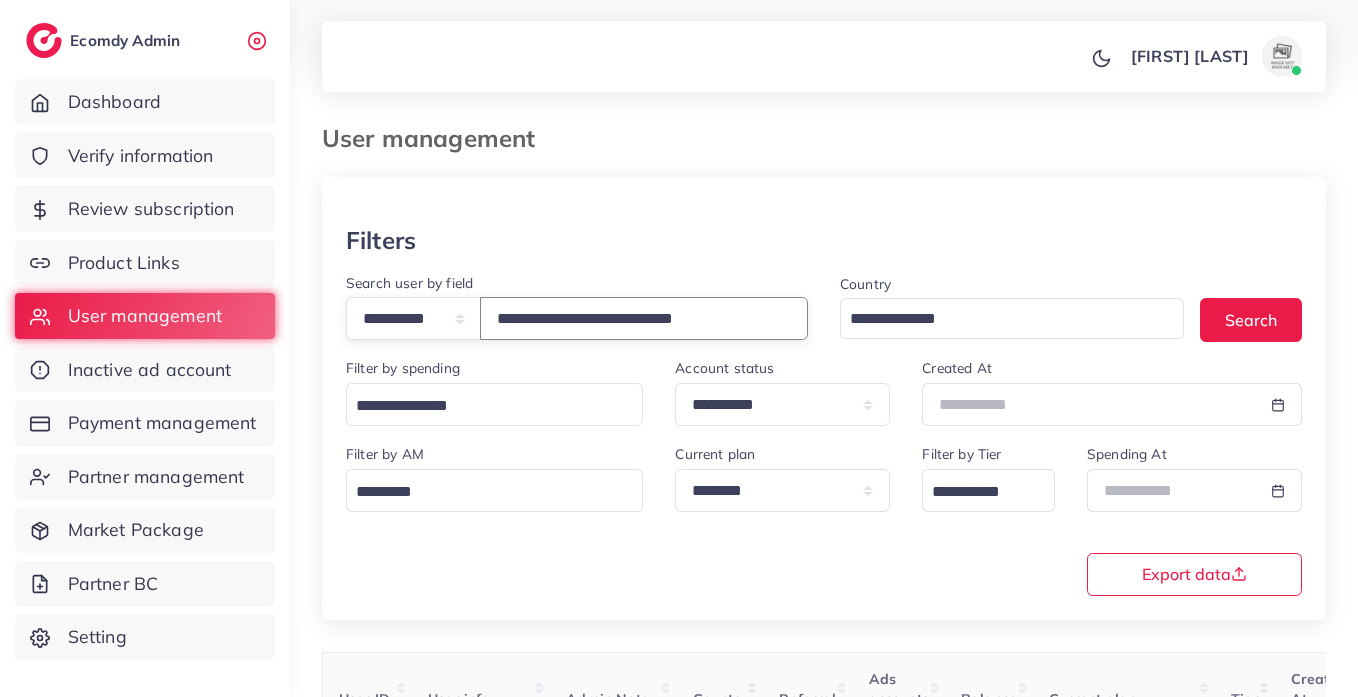 click on "**********" at bounding box center [644, 318] 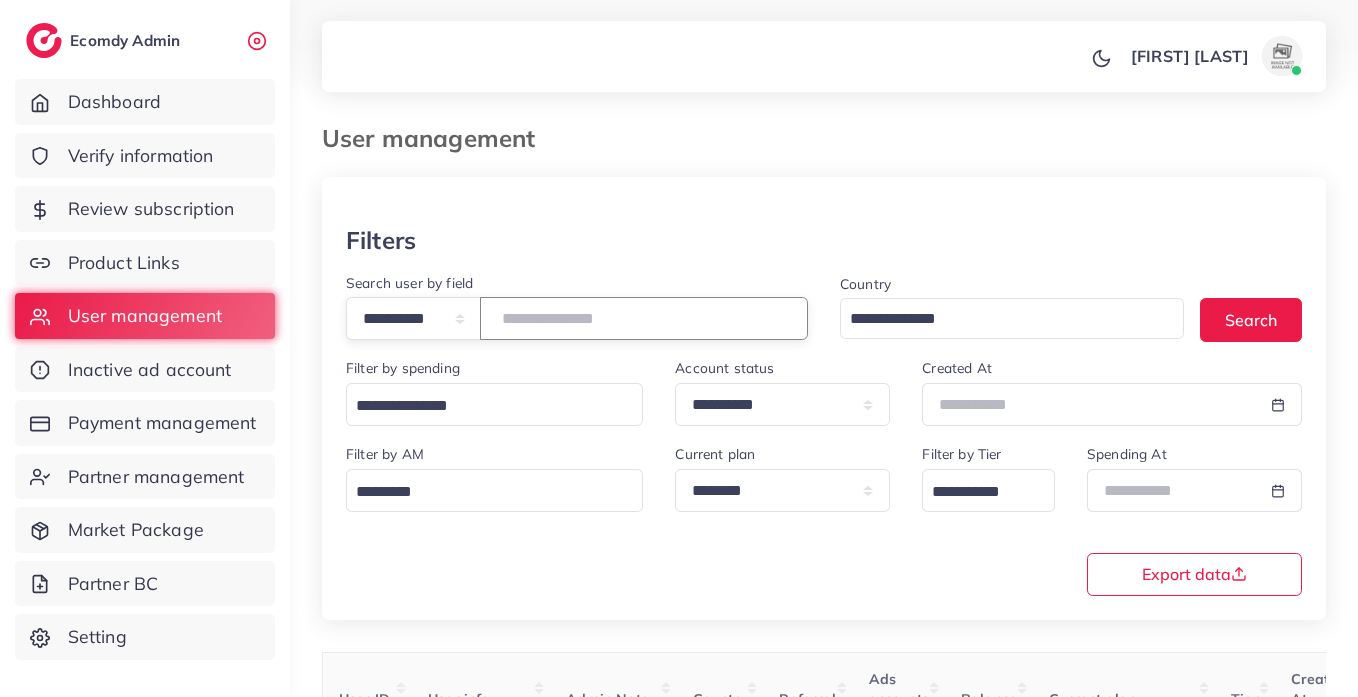 paste on "**********" 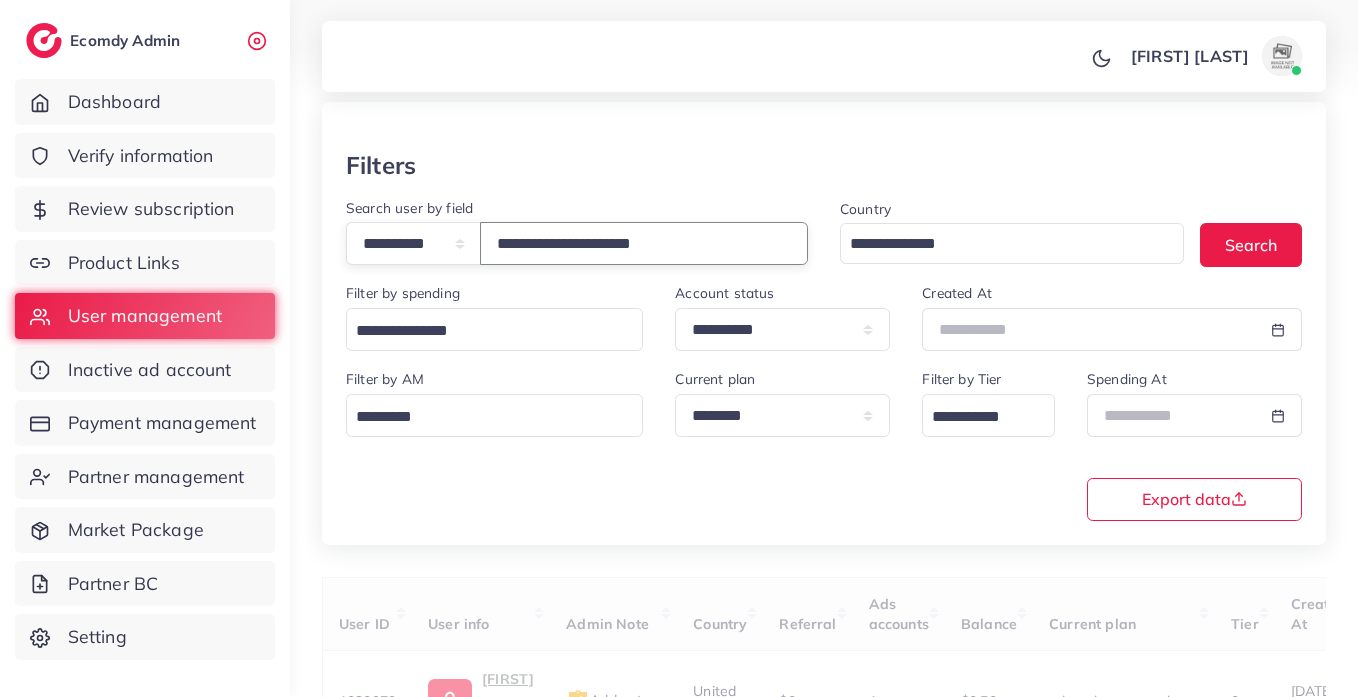 scroll, scrollTop: 125, scrollLeft: 0, axis: vertical 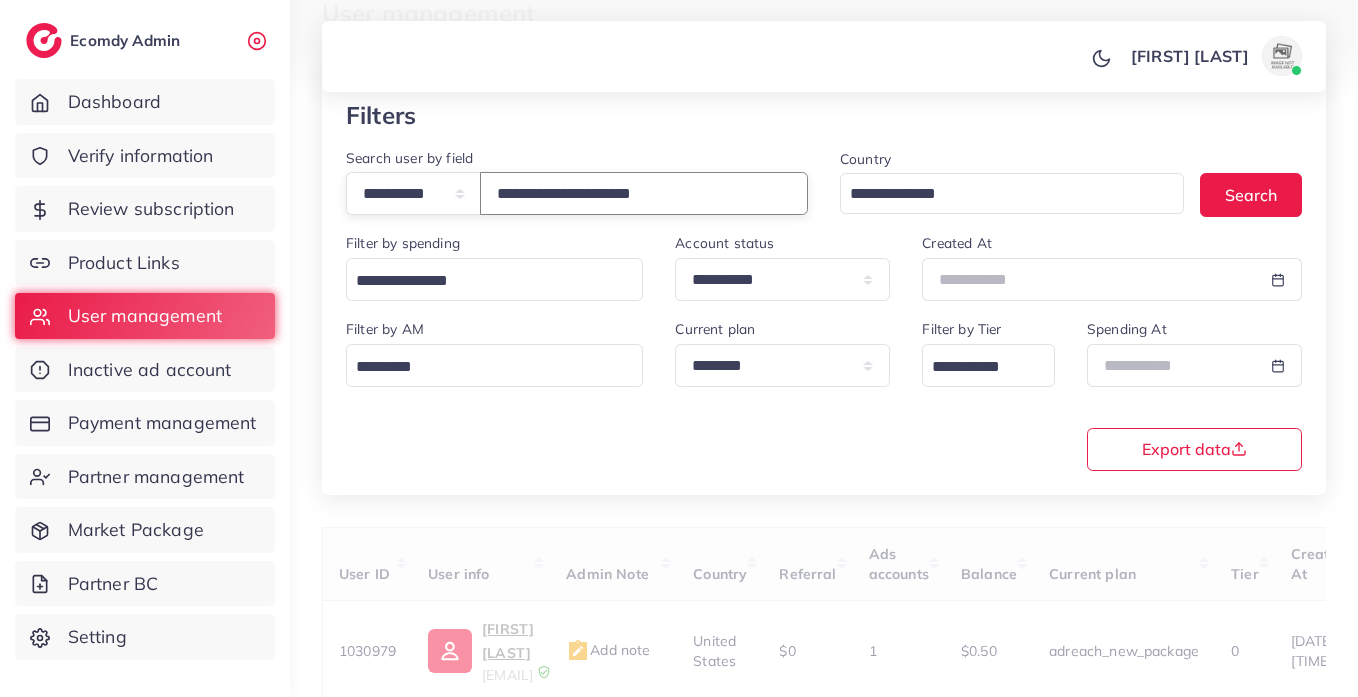 type on "**********" 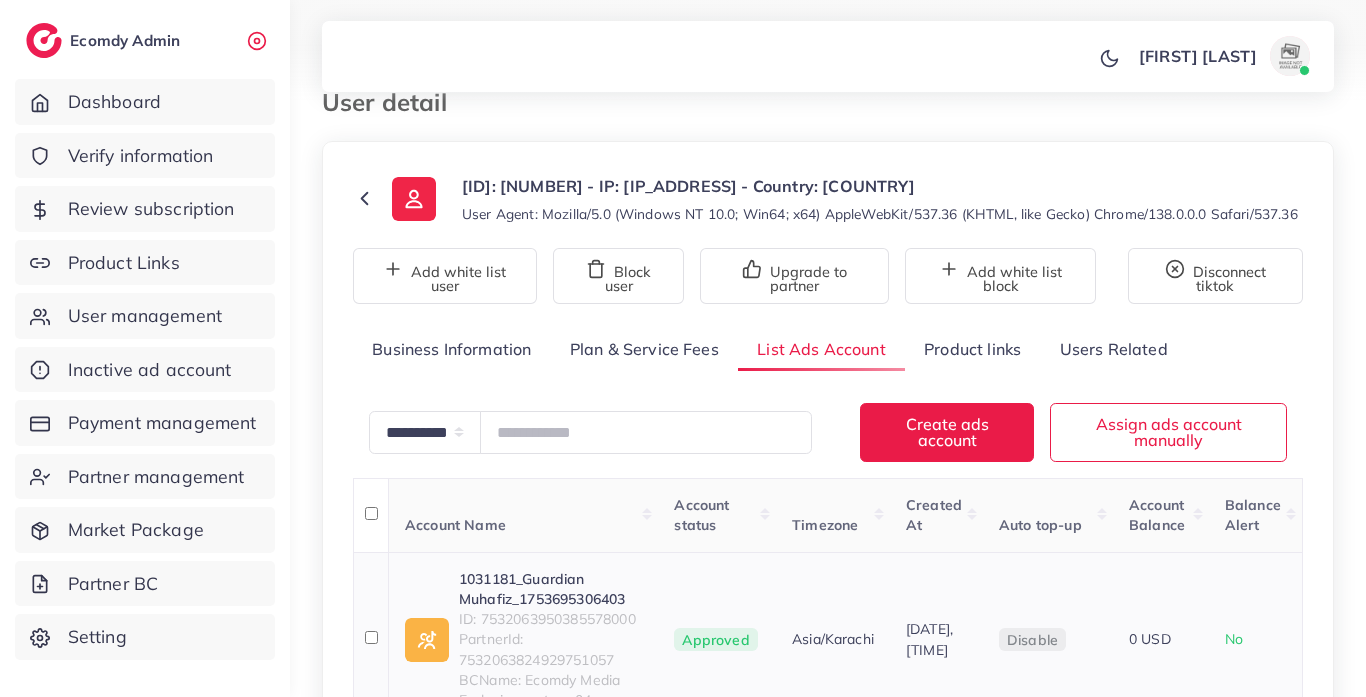 scroll, scrollTop: 21, scrollLeft: 0, axis: vertical 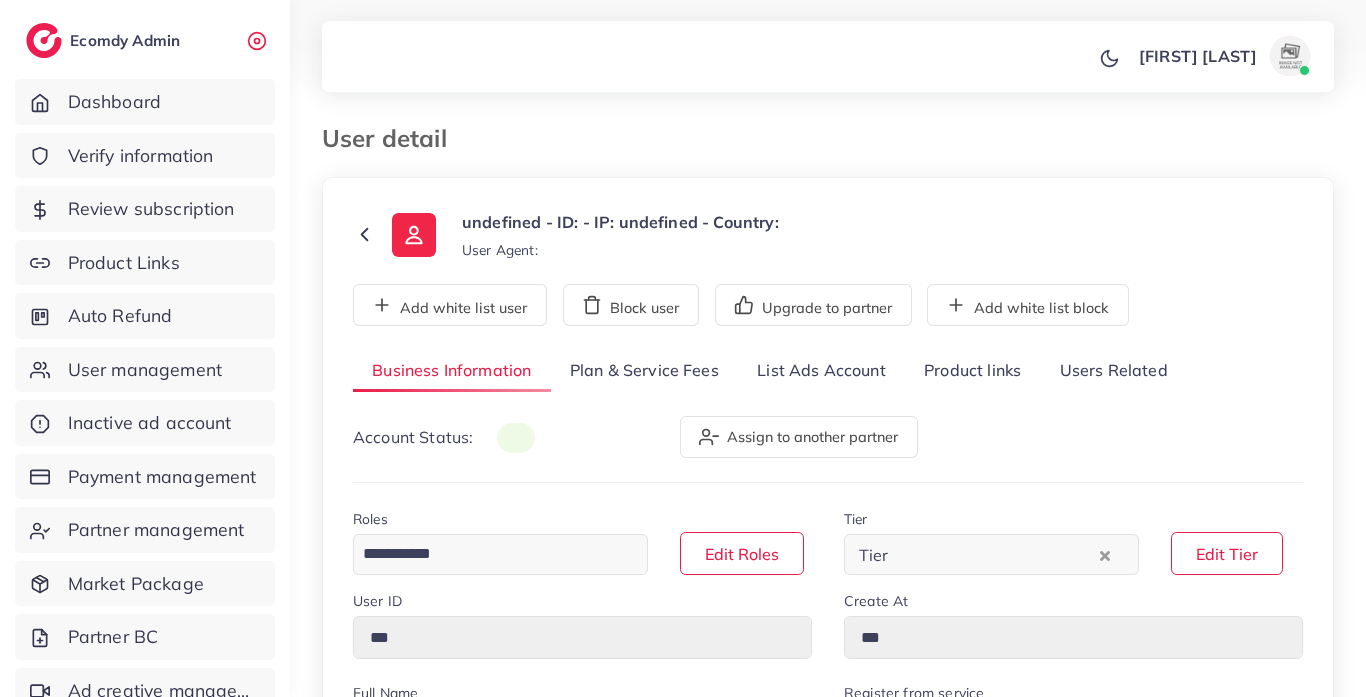 click on "List Ads Account" at bounding box center [821, 371] 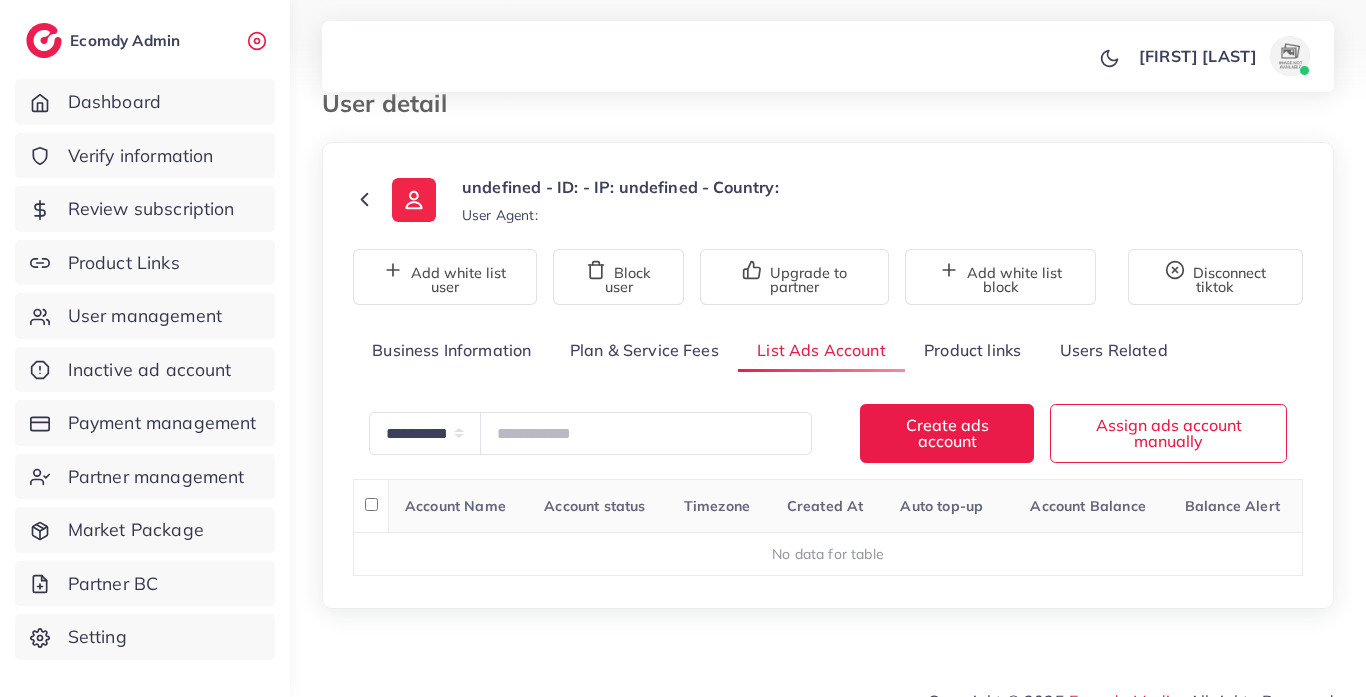 scroll, scrollTop: 64, scrollLeft: 0, axis: vertical 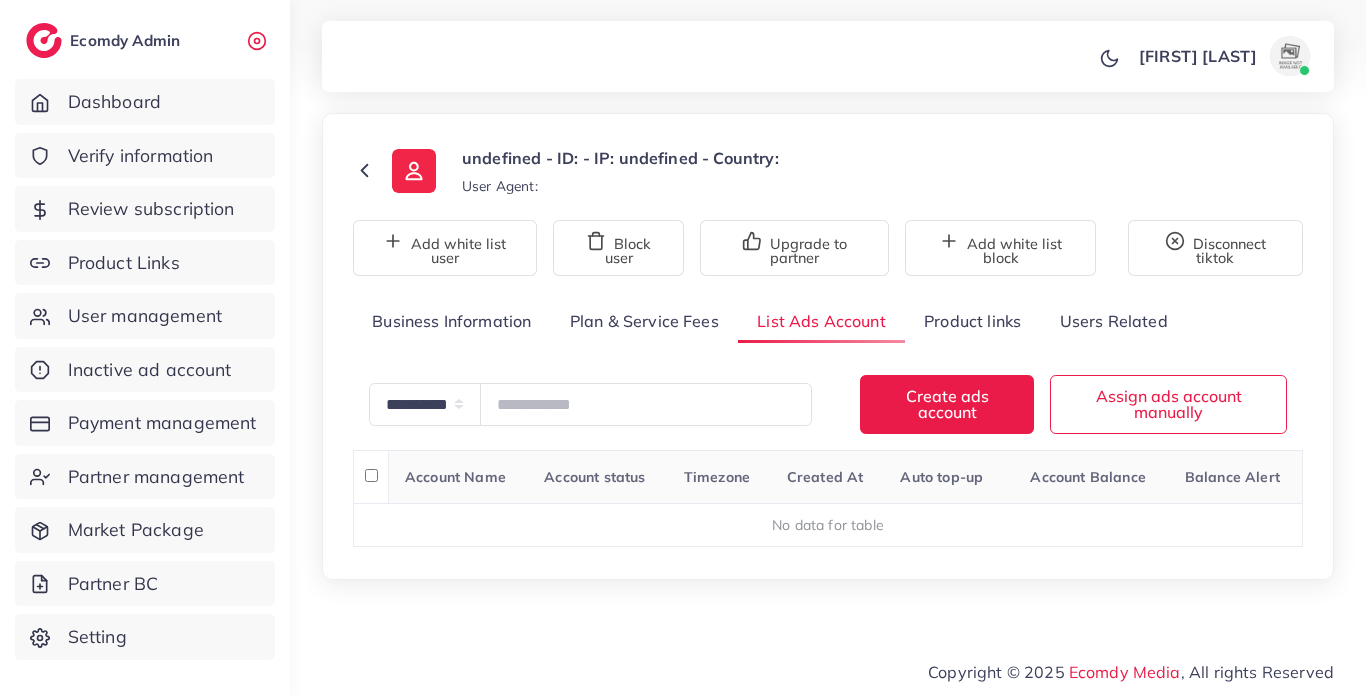 click on "Product links" at bounding box center (972, 321) 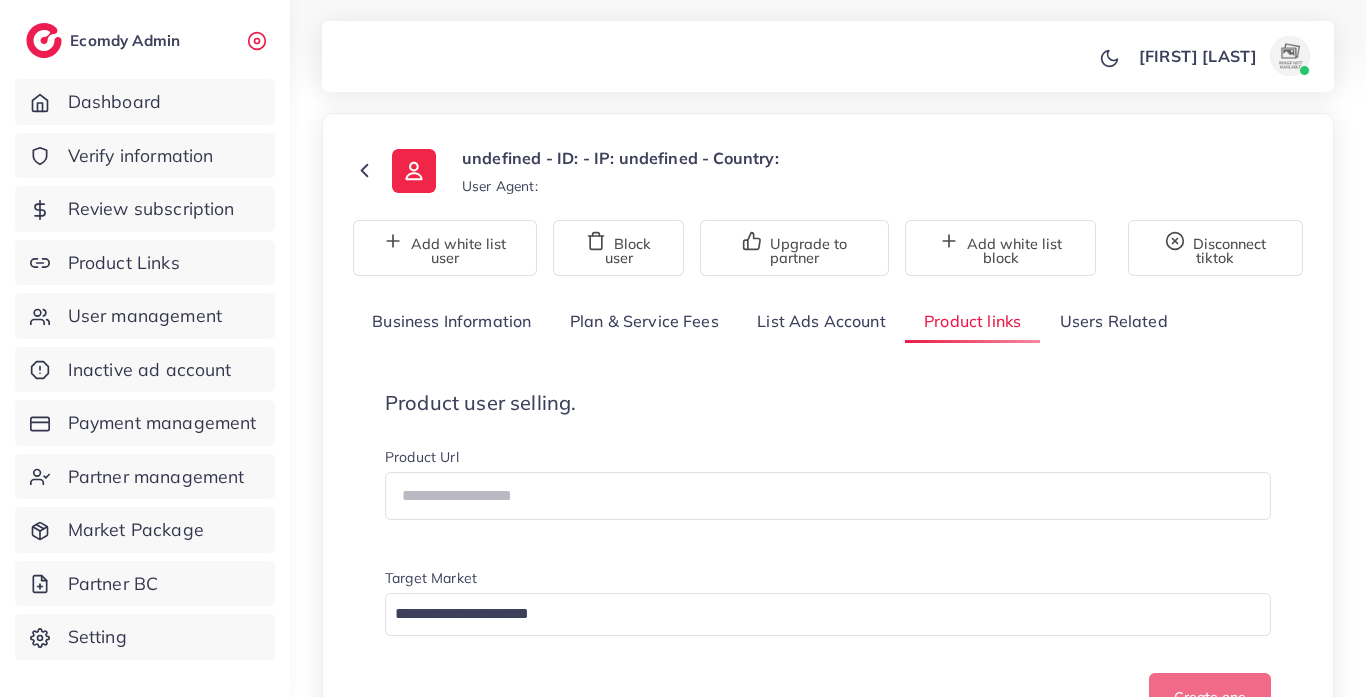 click on "List Ads Account" at bounding box center [821, 321] 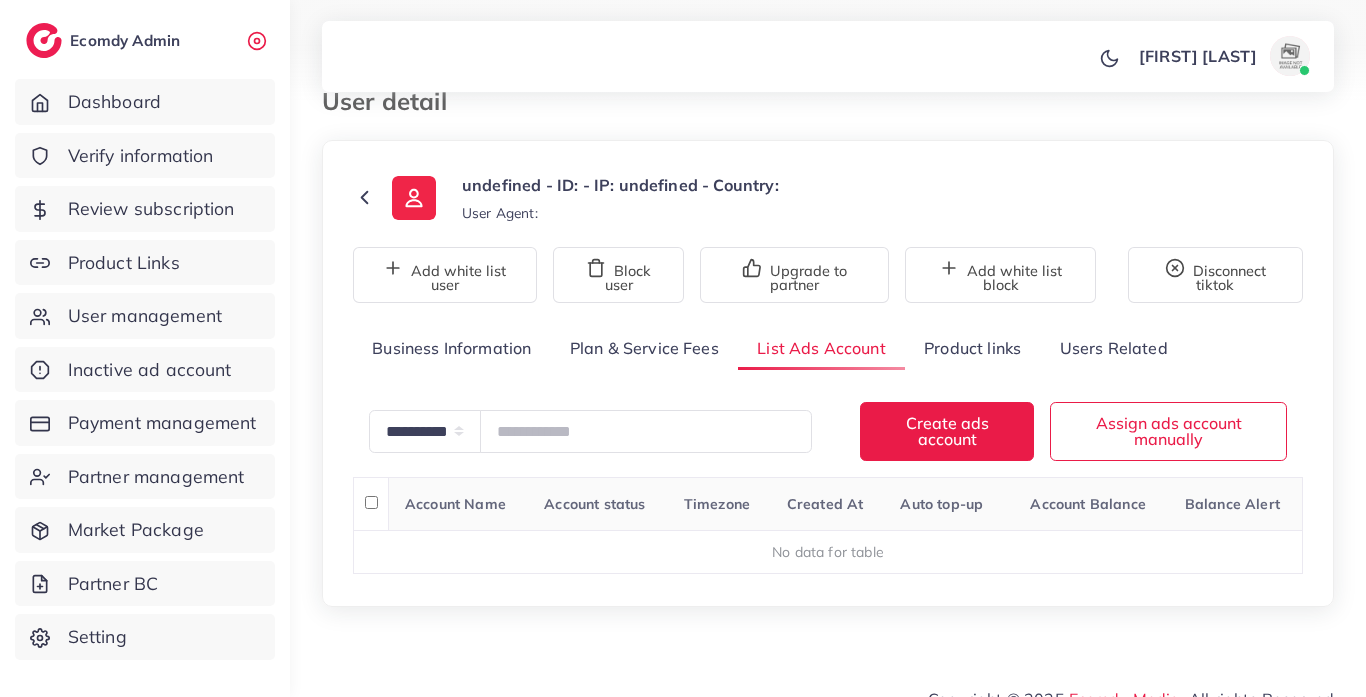 scroll, scrollTop: 64, scrollLeft: 0, axis: vertical 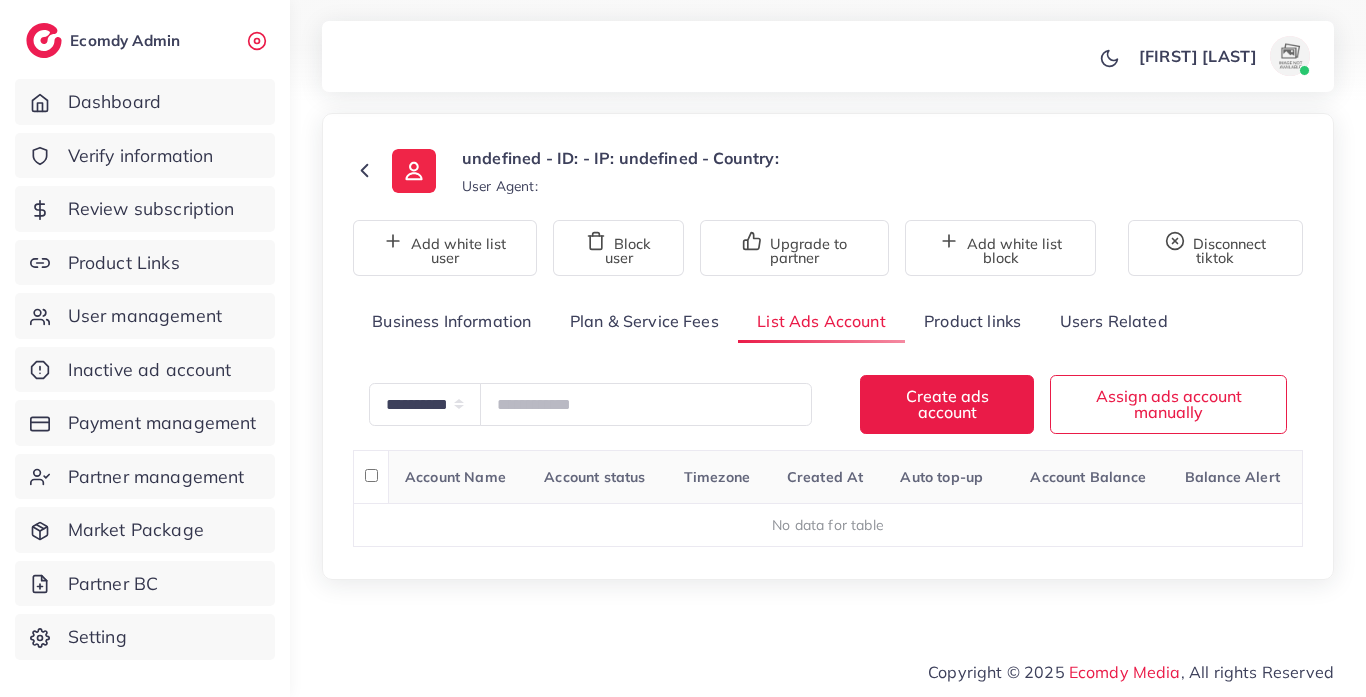 click on "Plan & Service Fees" at bounding box center (644, 321) 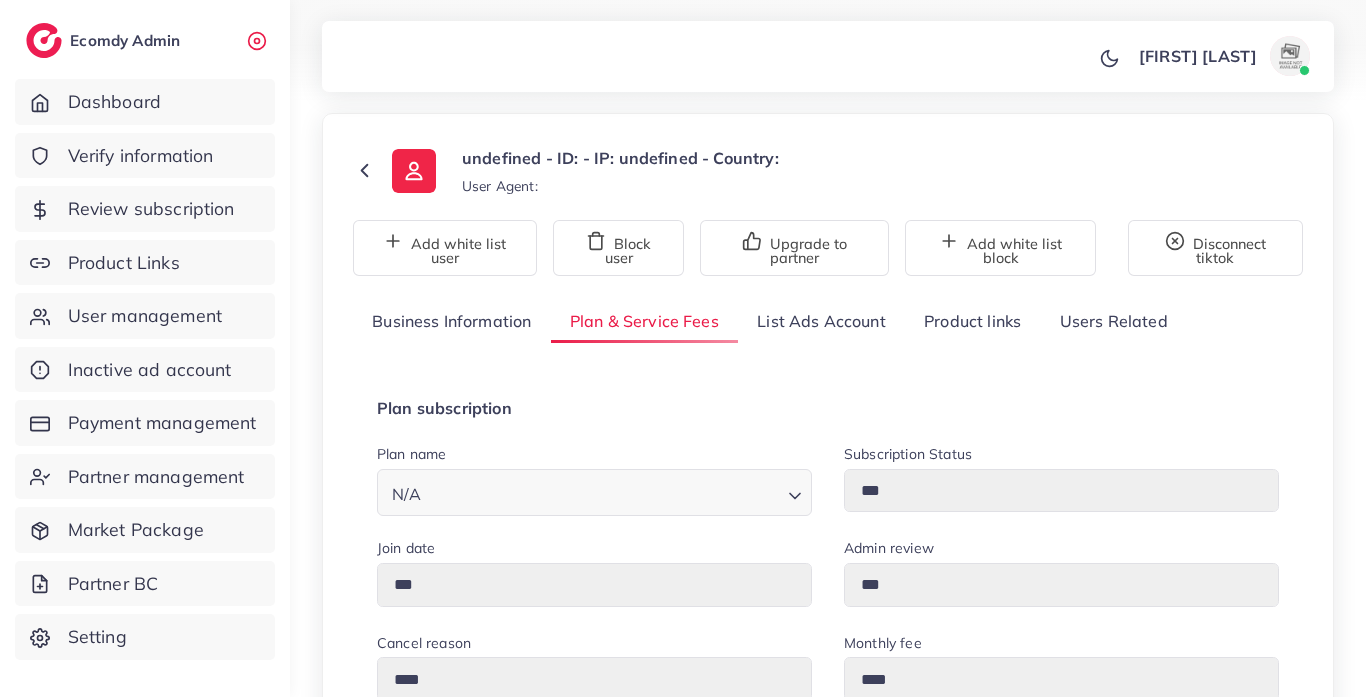 click on "List Ads Account" at bounding box center (821, 321) 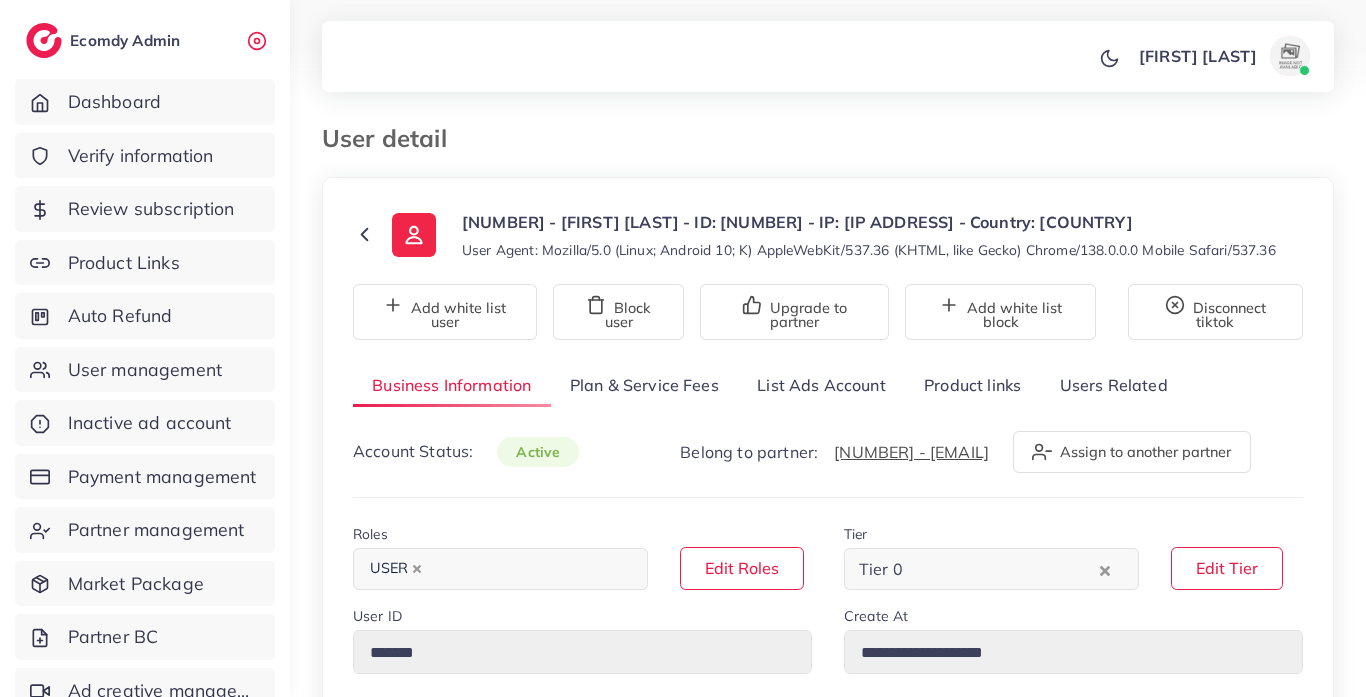 select on "********" 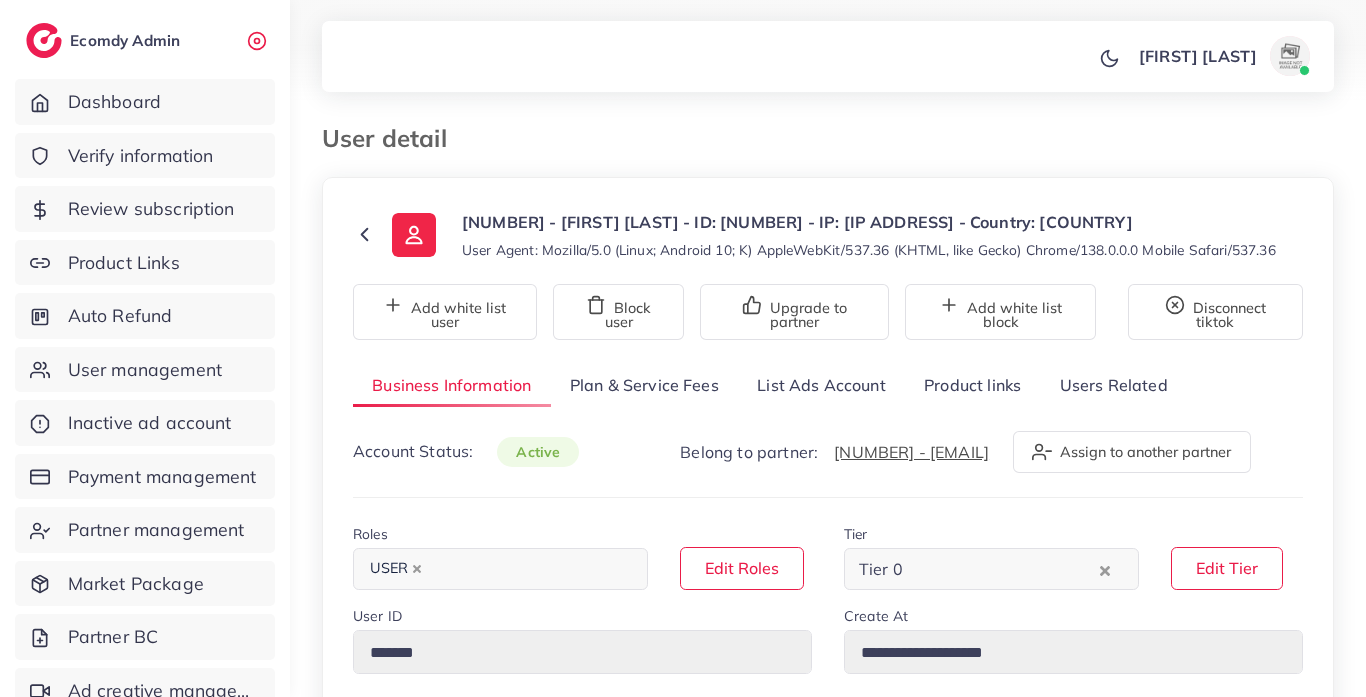 scroll, scrollTop: 0, scrollLeft: 0, axis: both 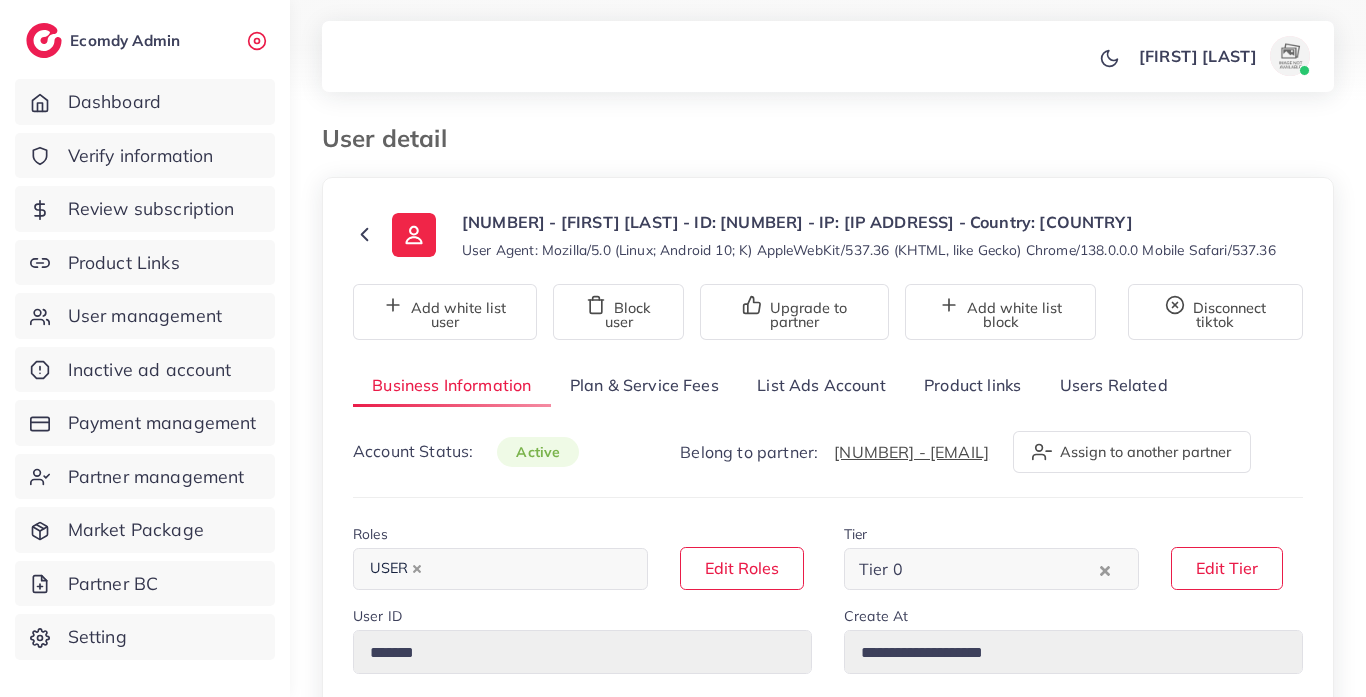 click on "List Ads Account" at bounding box center (821, 385) 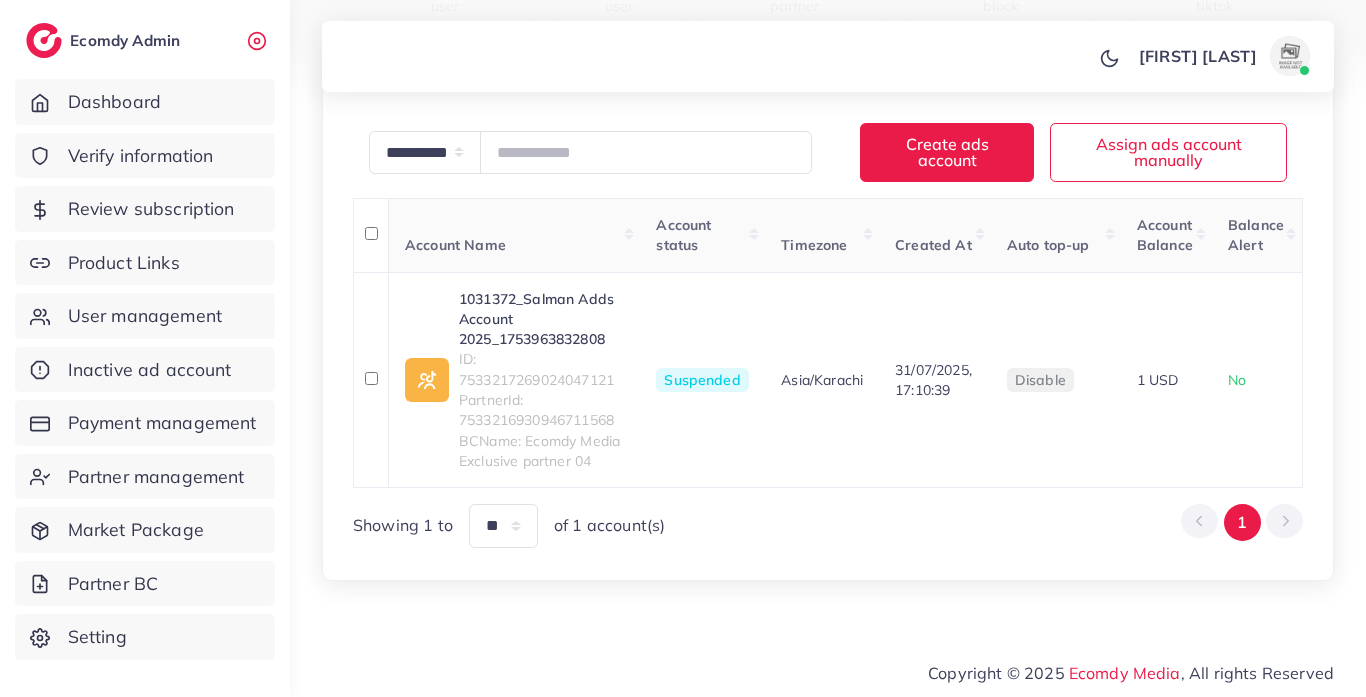 scroll, scrollTop: 317, scrollLeft: 0, axis: vertical 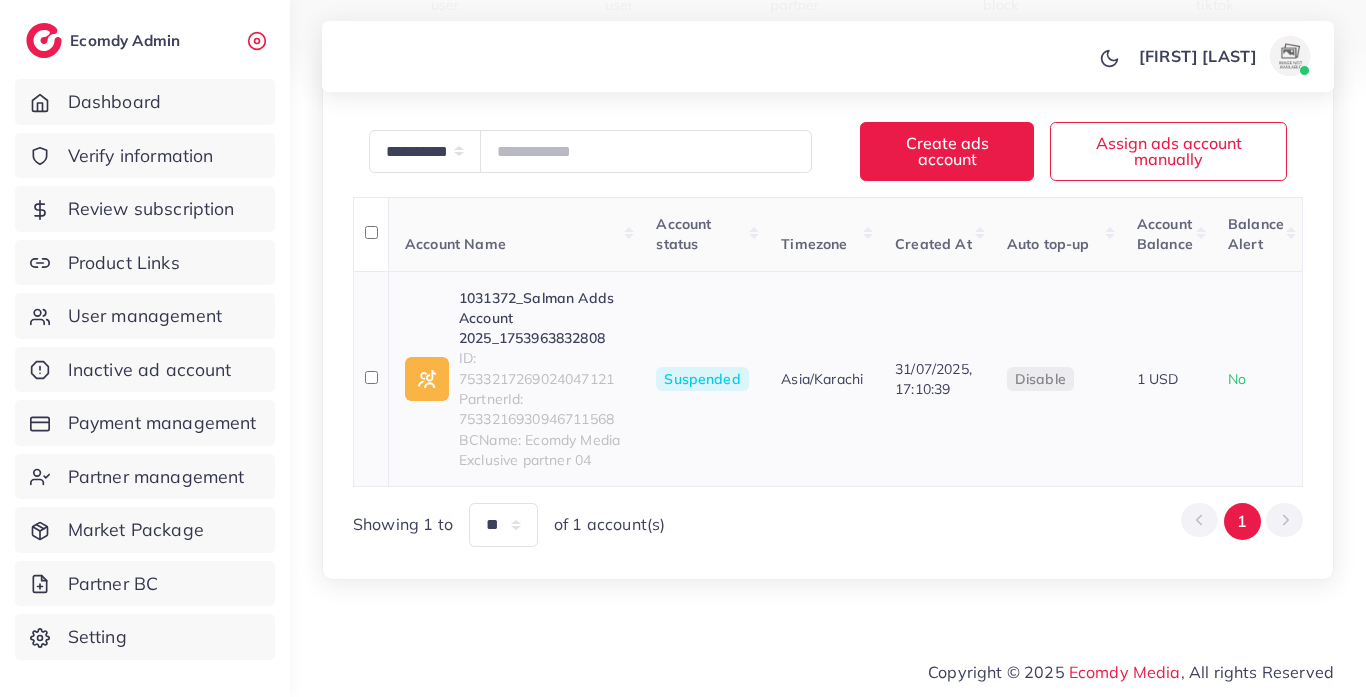 click on "PartnerId: 7533216930946711568" at bounding box center [541, 409] 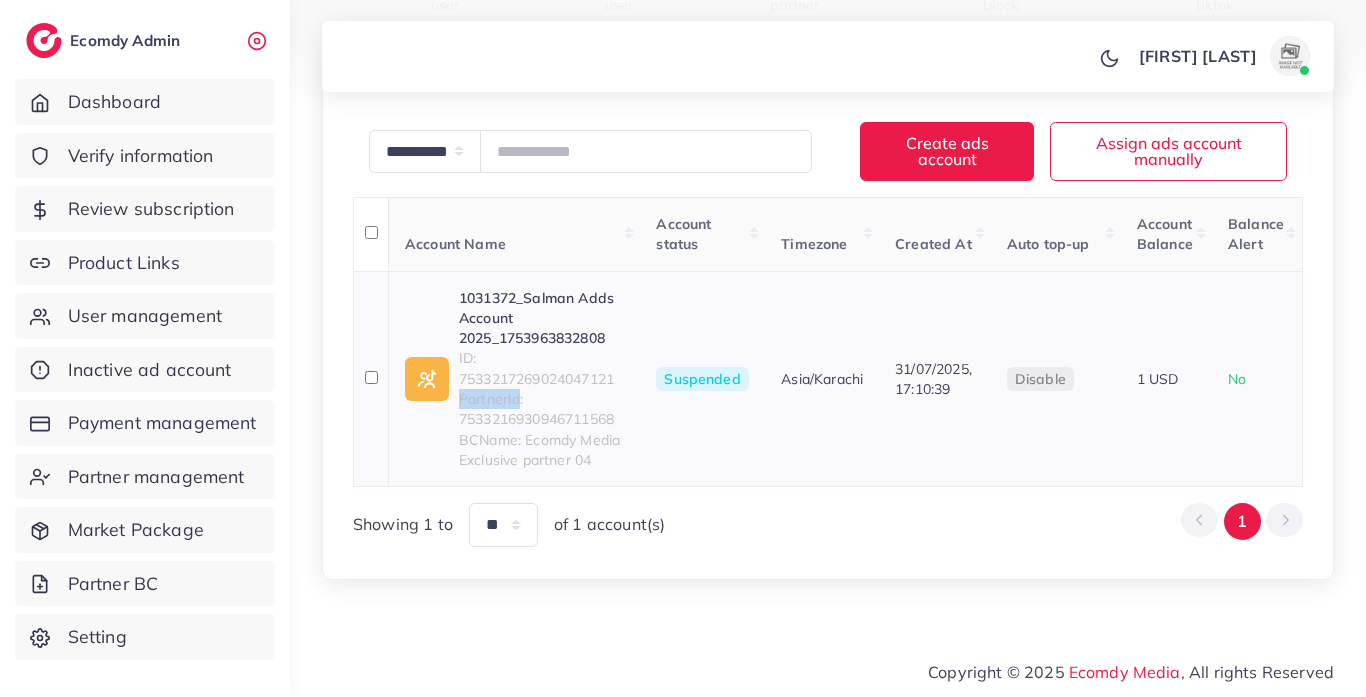 click on "PartnerId: 7533216930946711568" at bounding box center [541, 409] 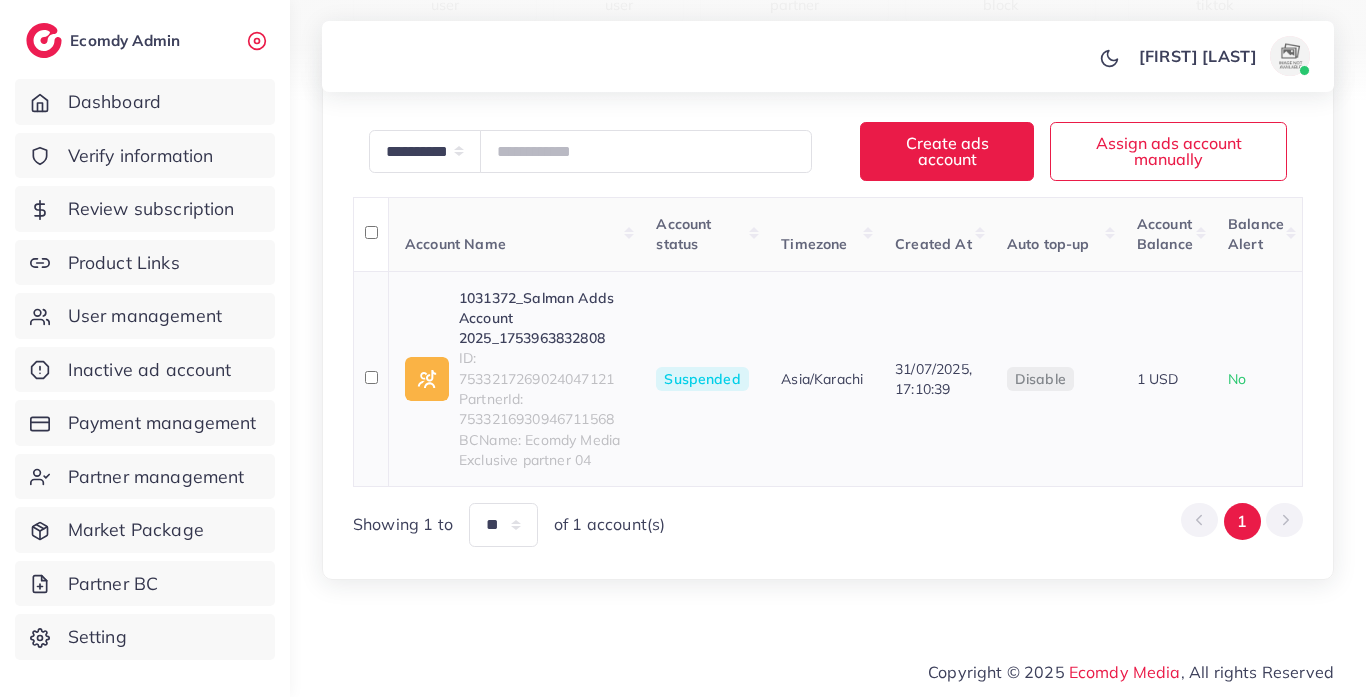 click on "ID: 7533217269024047121" at bounding box center [541, 368] 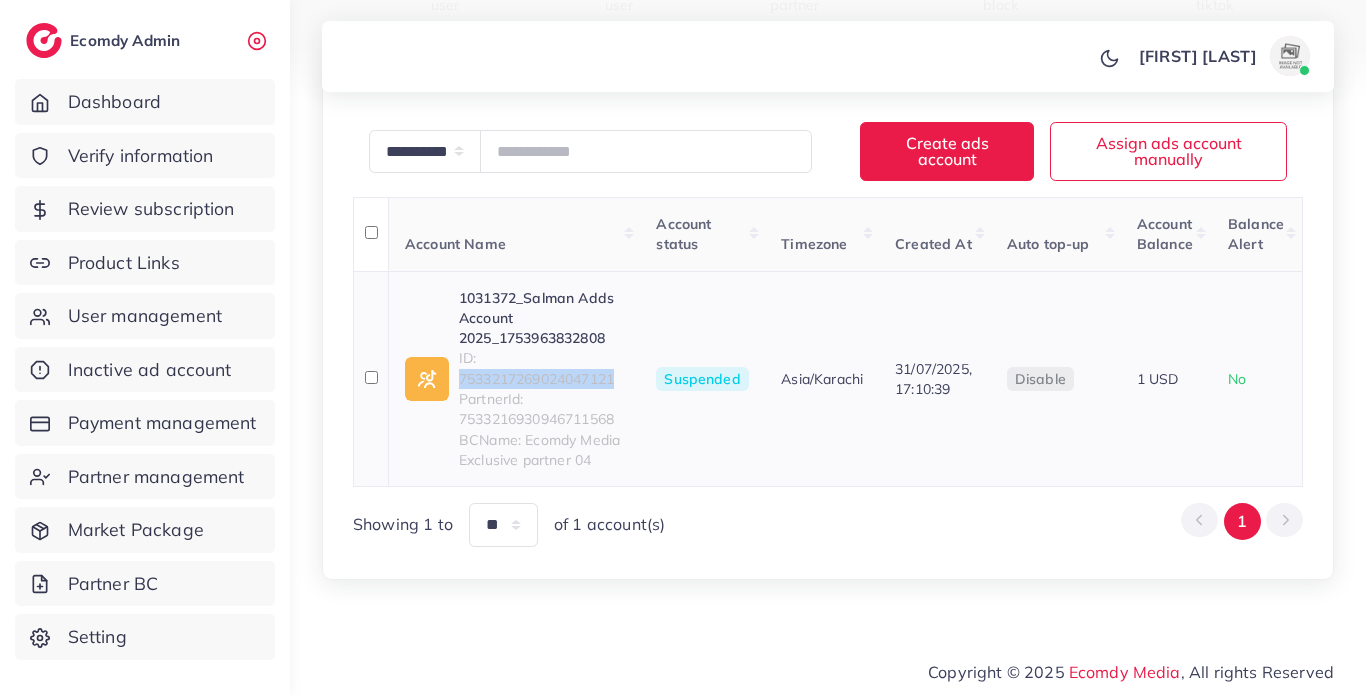 copy on "7533217269024047121" 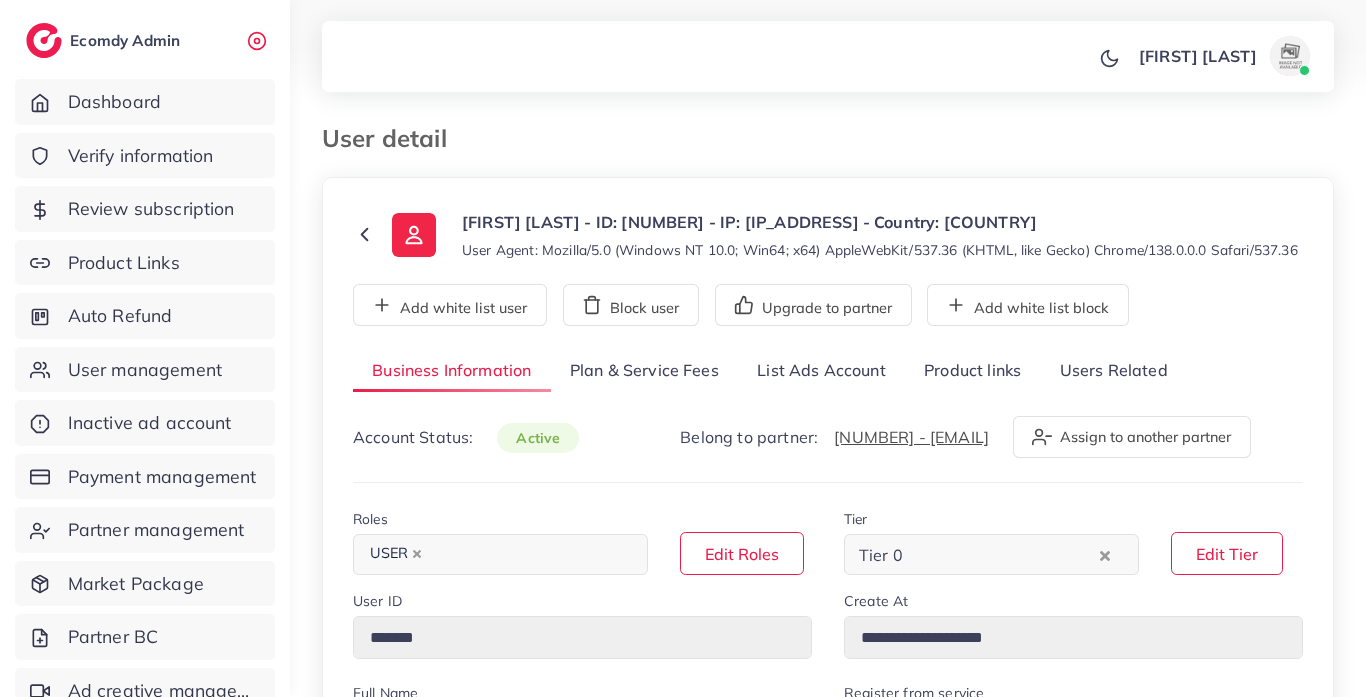 click on "List Ads Account" at bounding box center (821, 371) 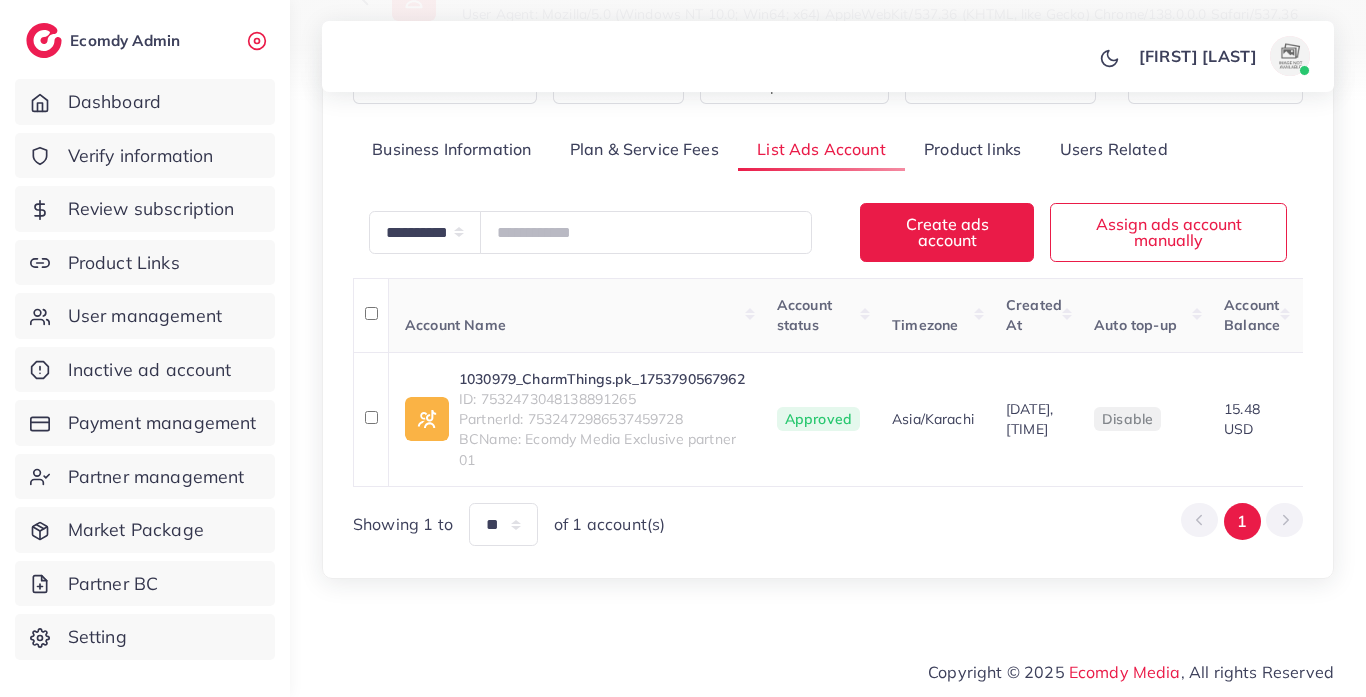 scroll, scrollTop: 267, scrollLeft: 0, axis: vertical 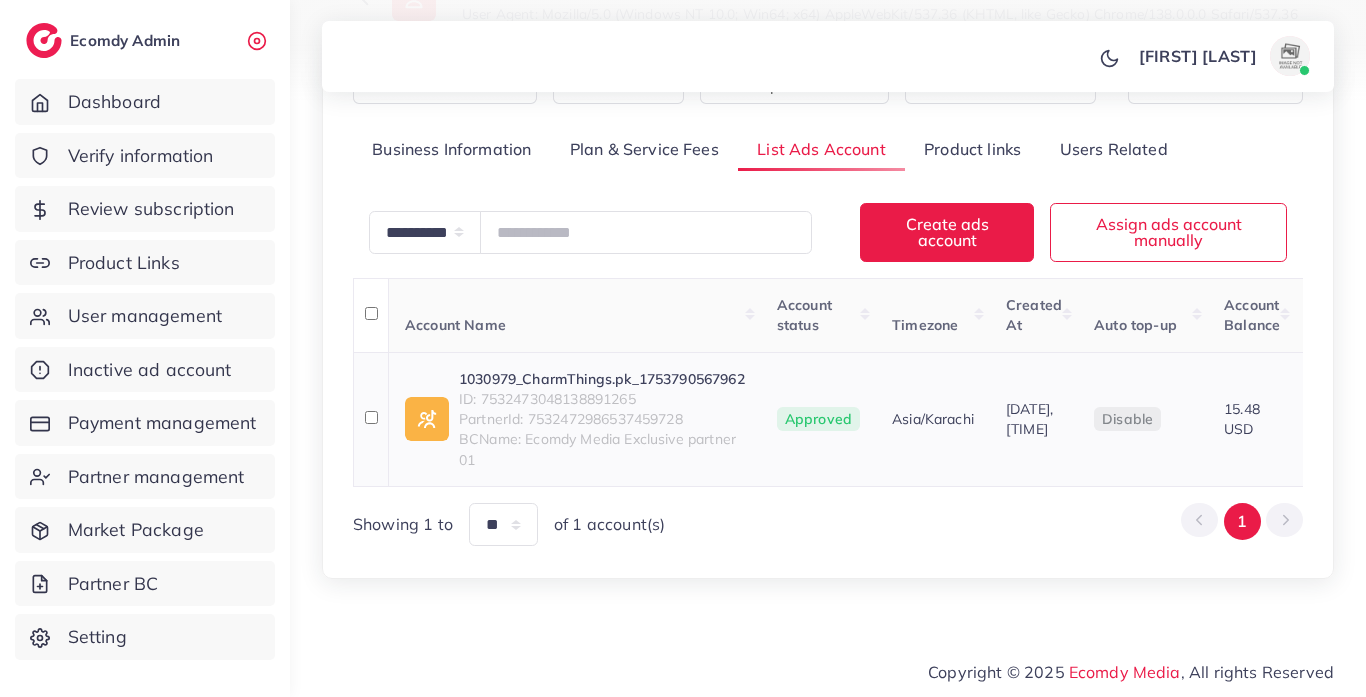 click on "ID: 7532473048138891265" at bounding box center [602, 399] 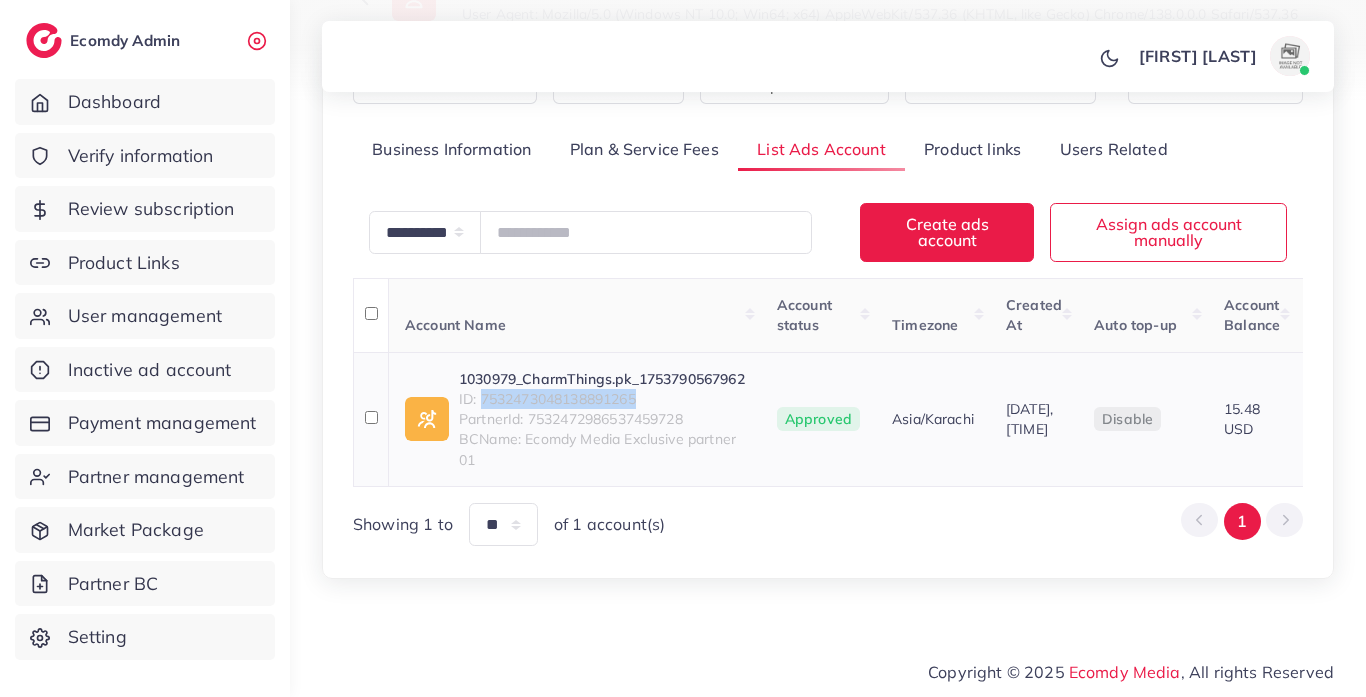 click on "ID: 7532473048138891265" at bounding box center (602, 399) 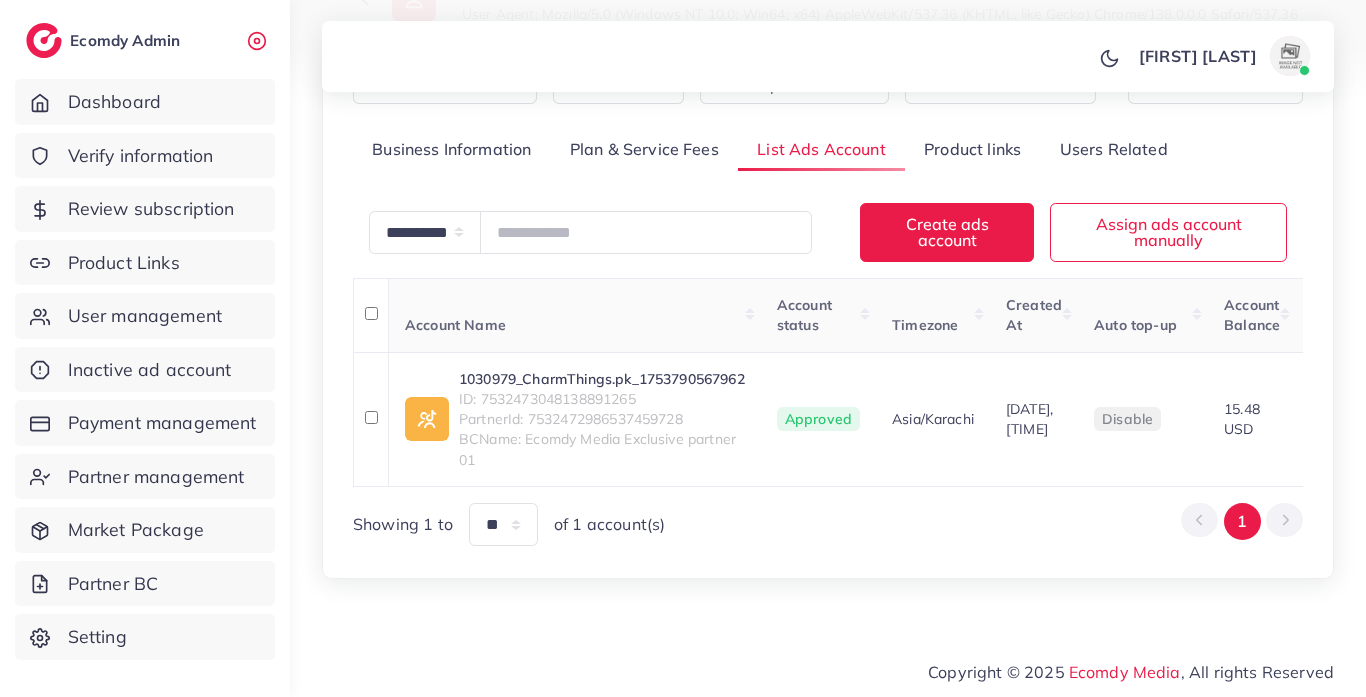 click on "**********" at bounding box center (828, 203) 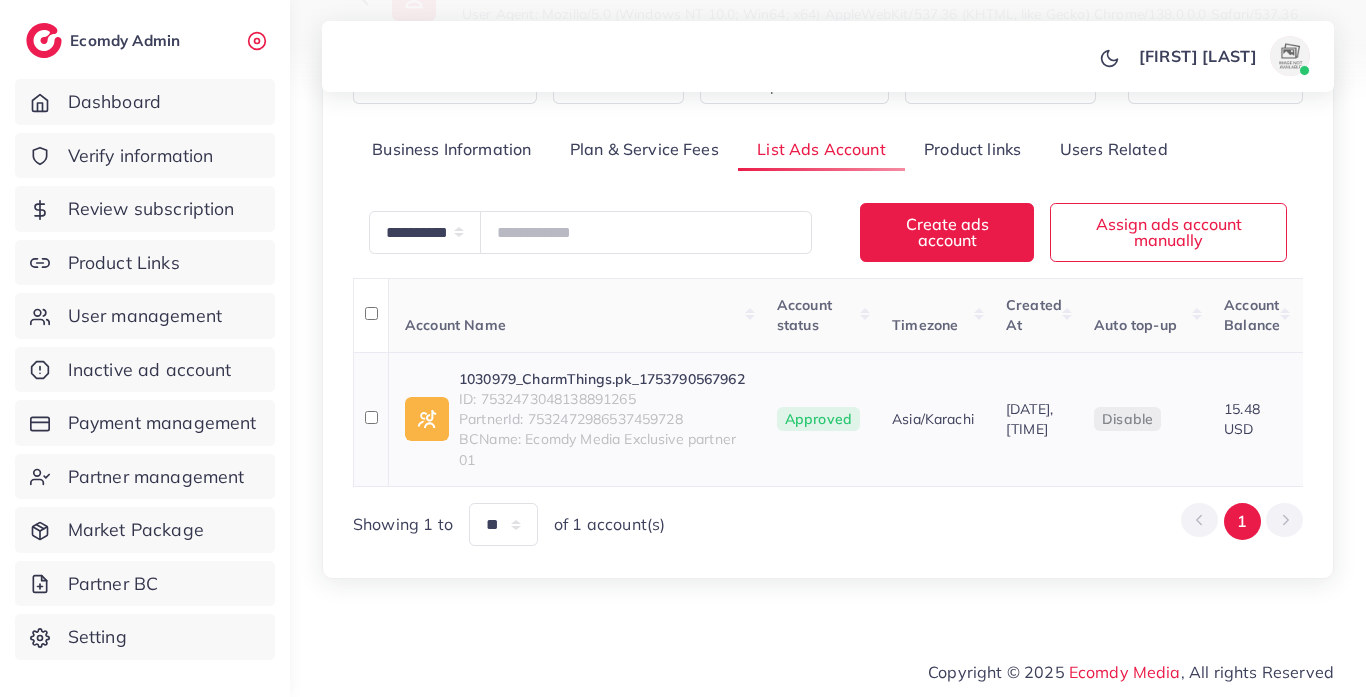 click on "ID: 7532473048138891265" at bounding box center (602, 399) 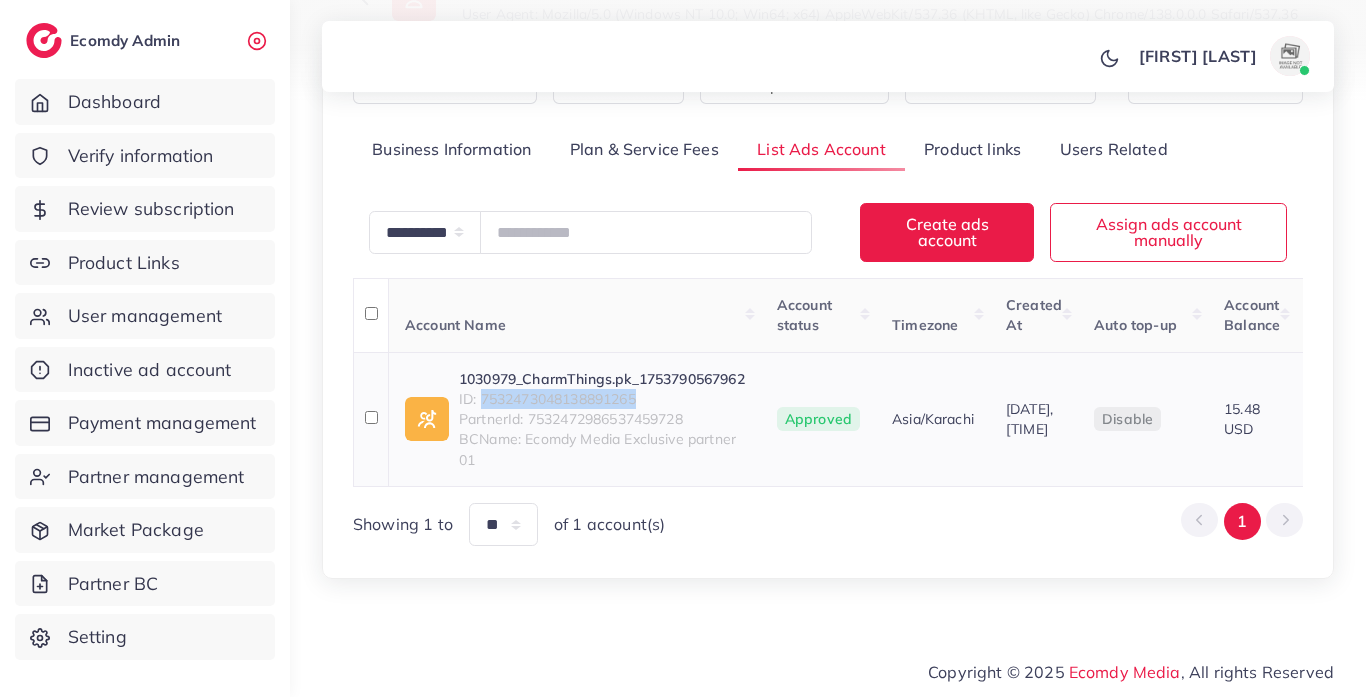 click on "ID: 7532473048138891265" at bounding box center [602, 399] 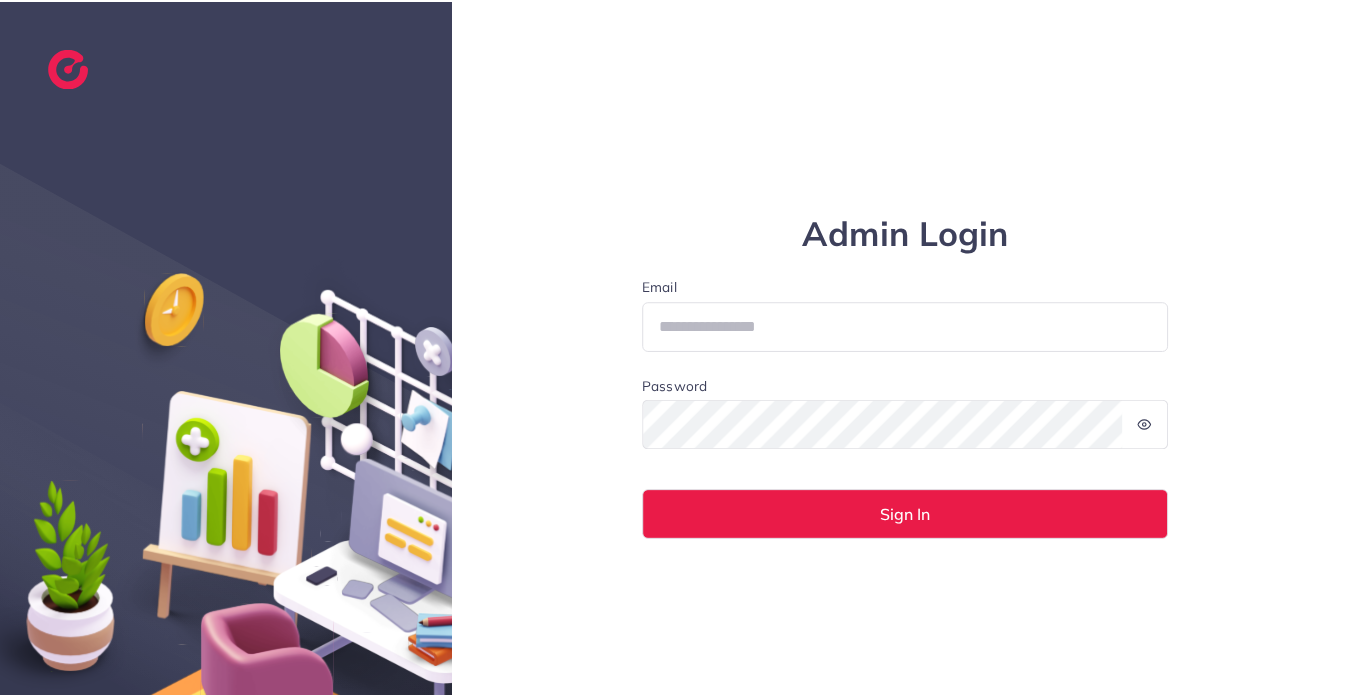scroll, scrollTop: 0, scrollLeft: 0, axis: both 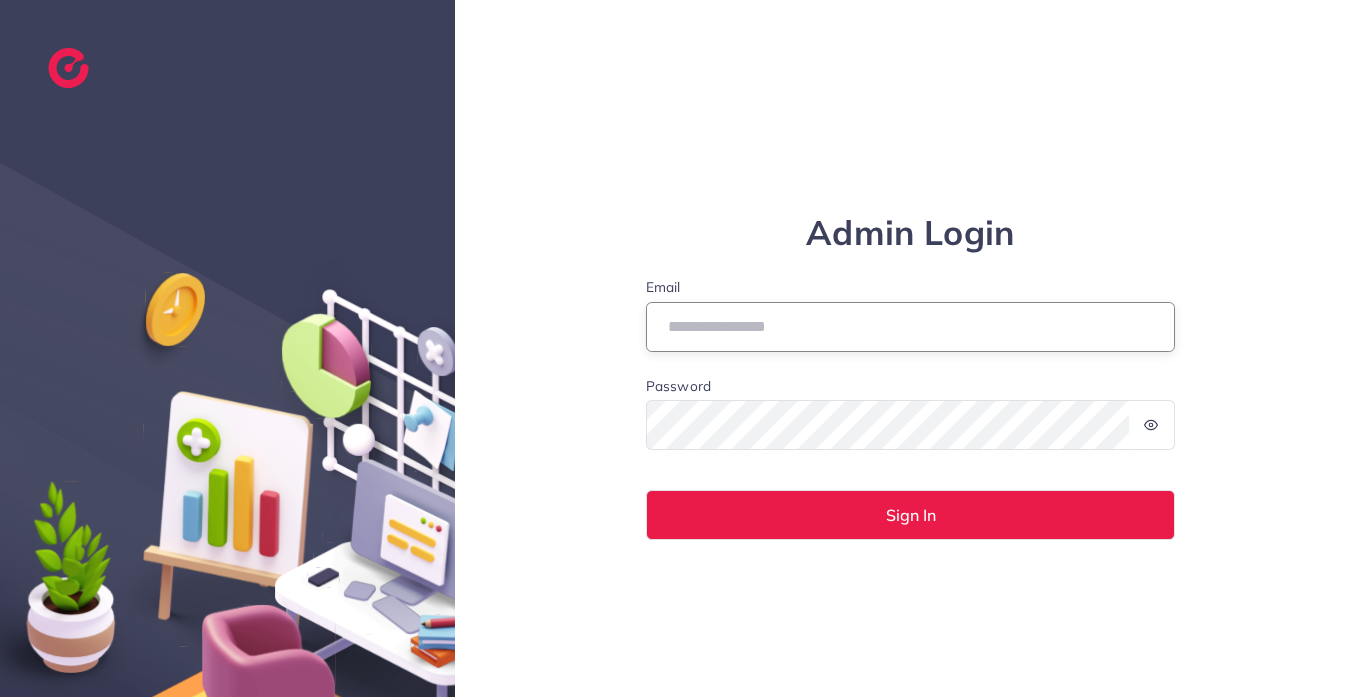 click on "Email" at bounding box center [911, 327] 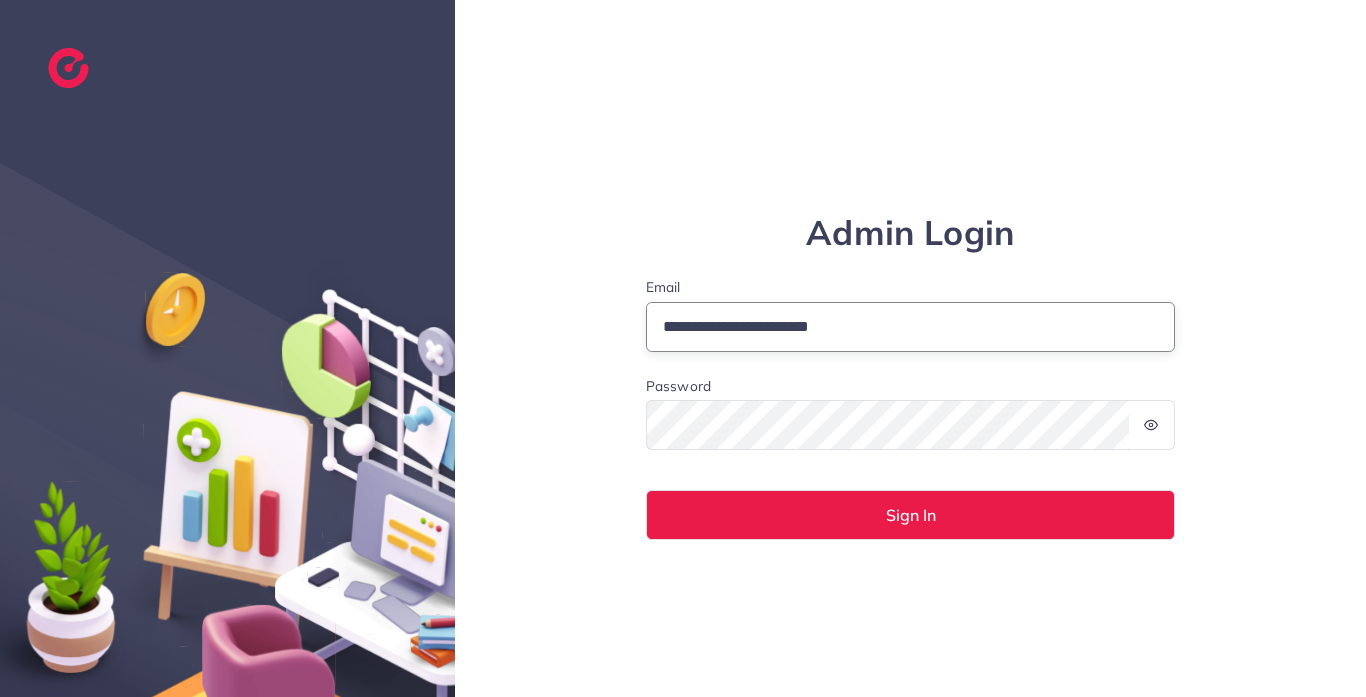type on "**********" 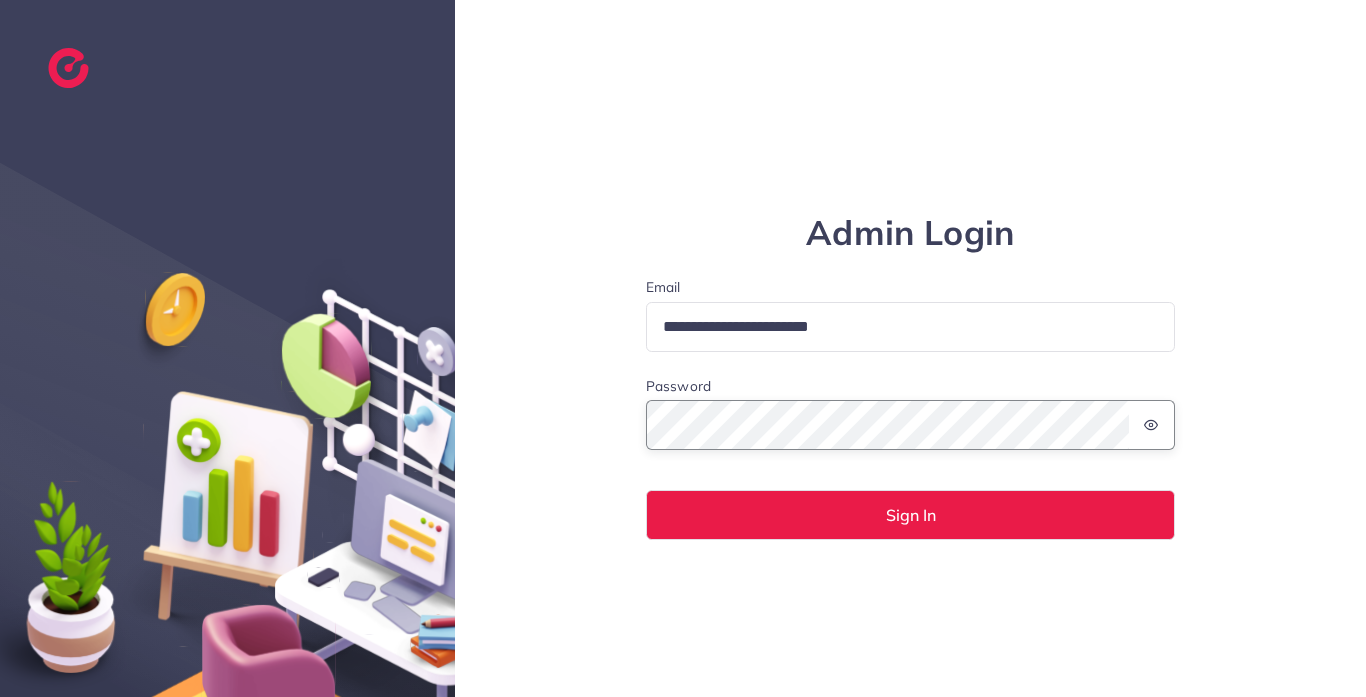 click on "Sign In" at bounding box center (911, 515) 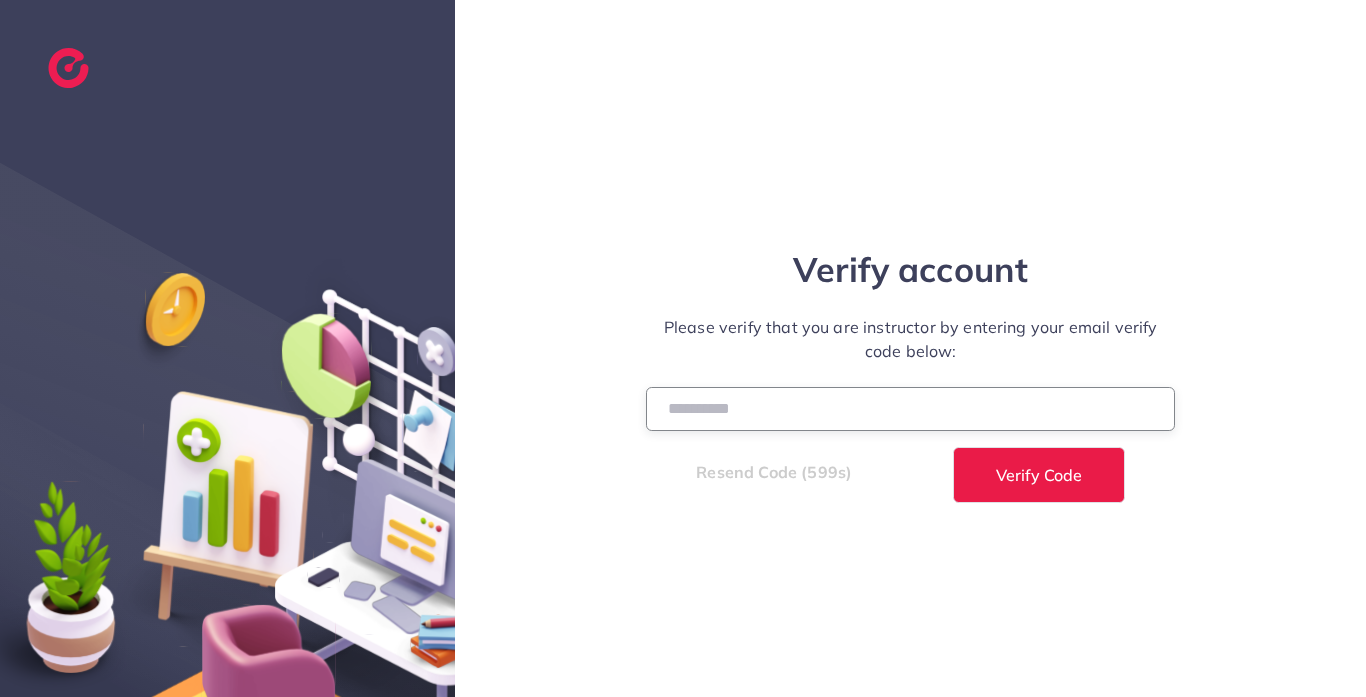 click at bounding box center [911, 408] 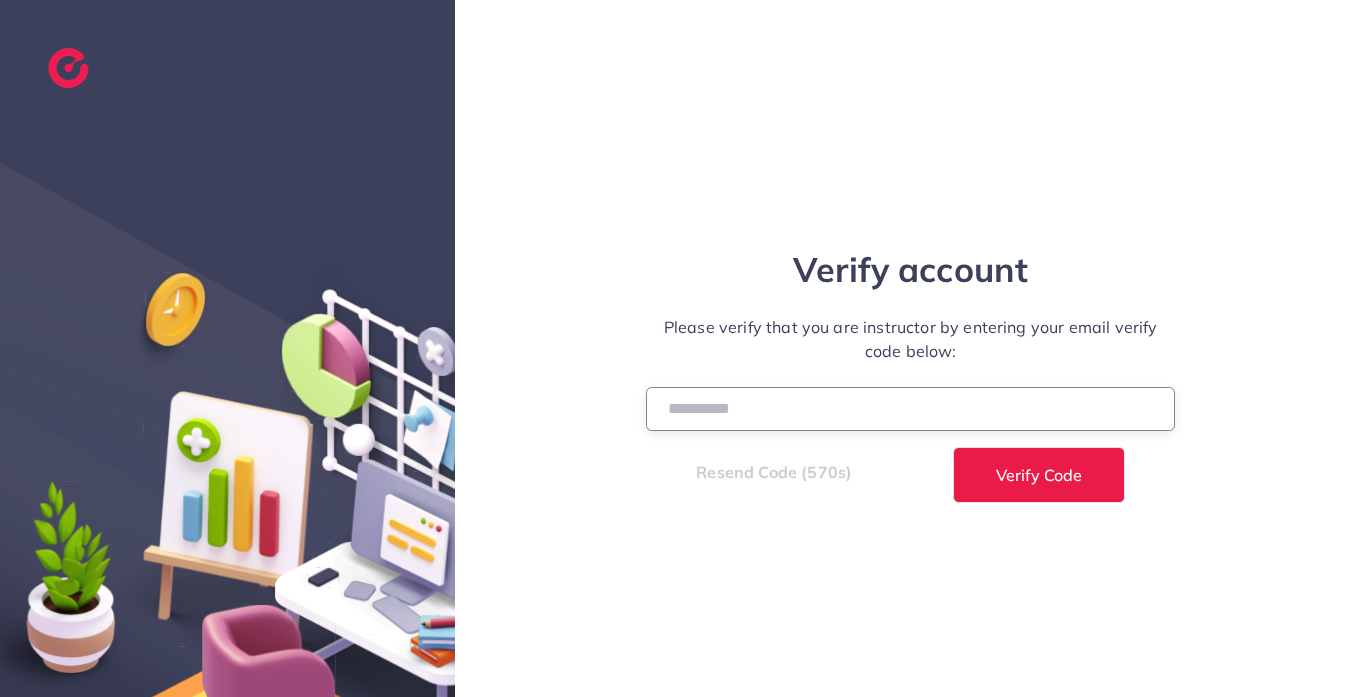 click at bounding box center (911, 408) 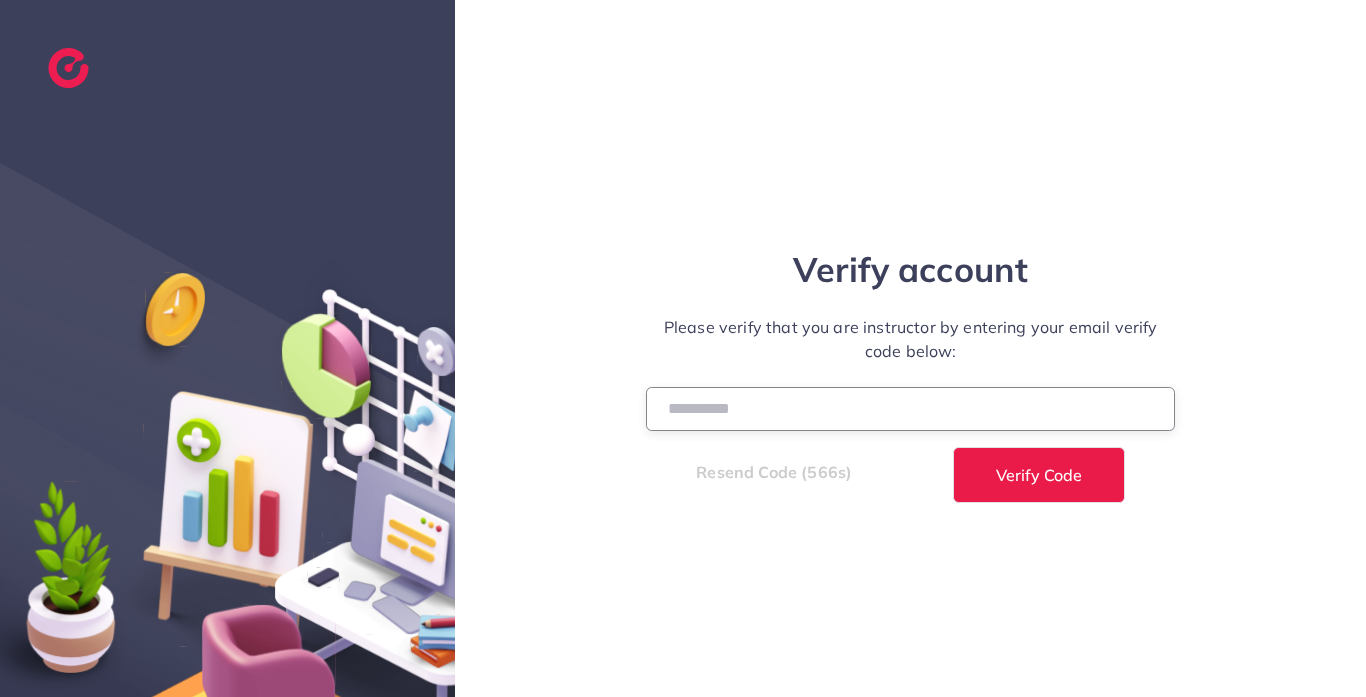 click at bounding box center (911, 408) 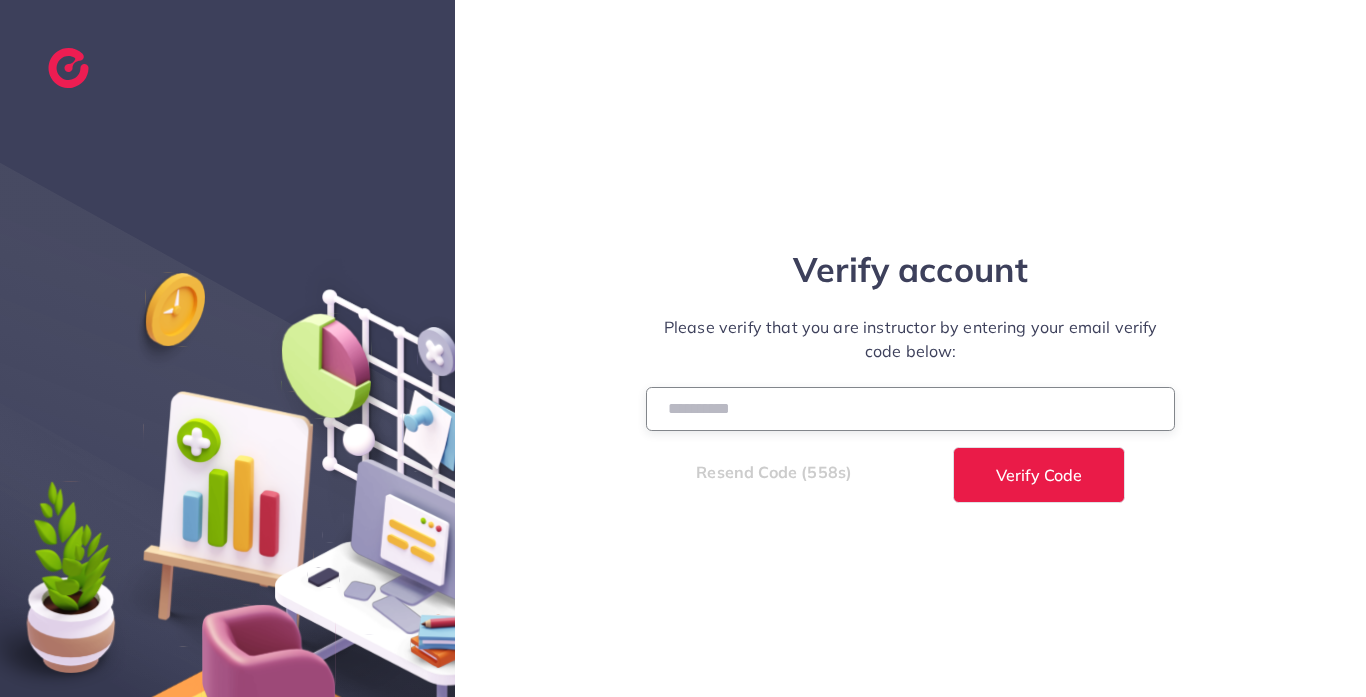 type on "******" 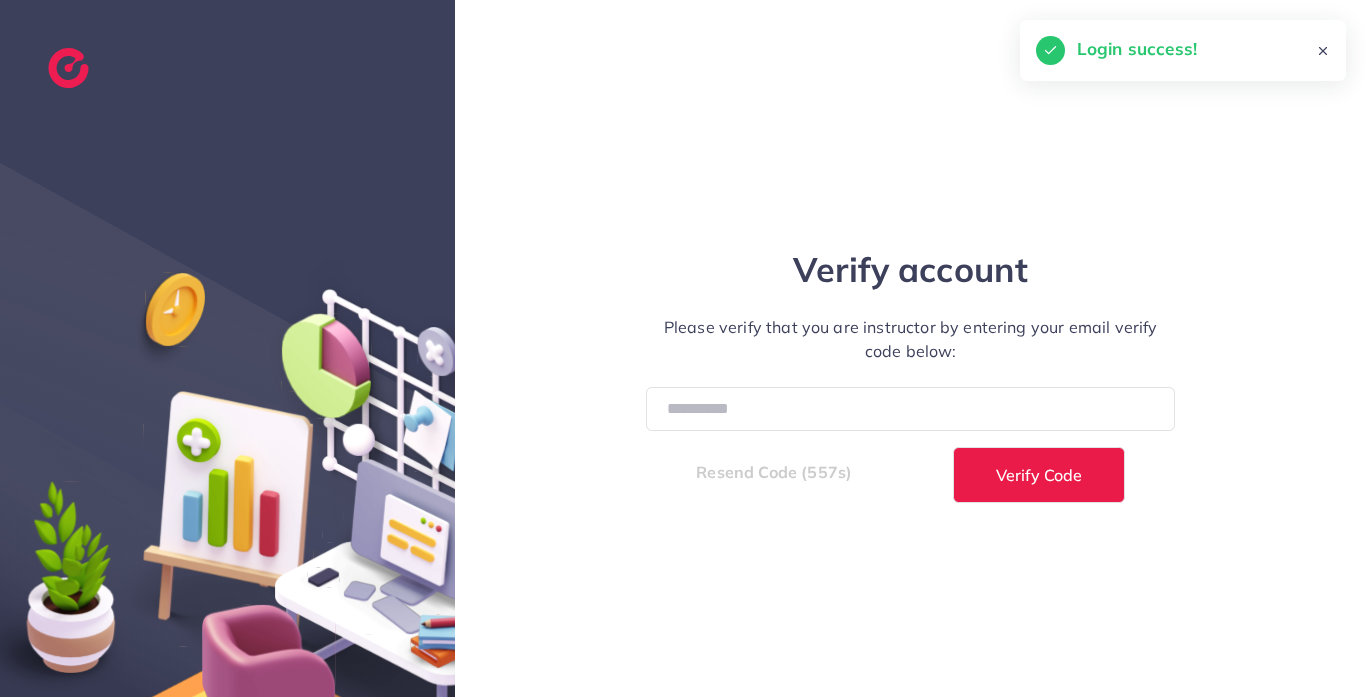 select on "*" 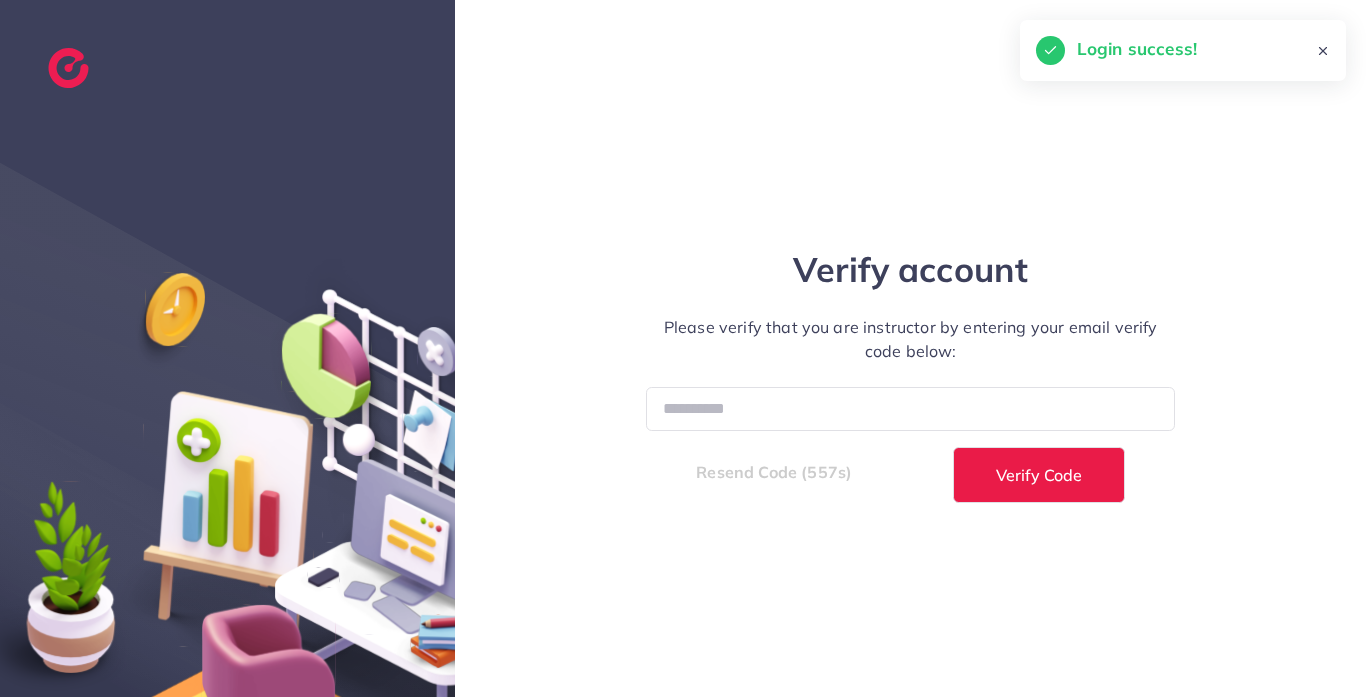 select on "****" 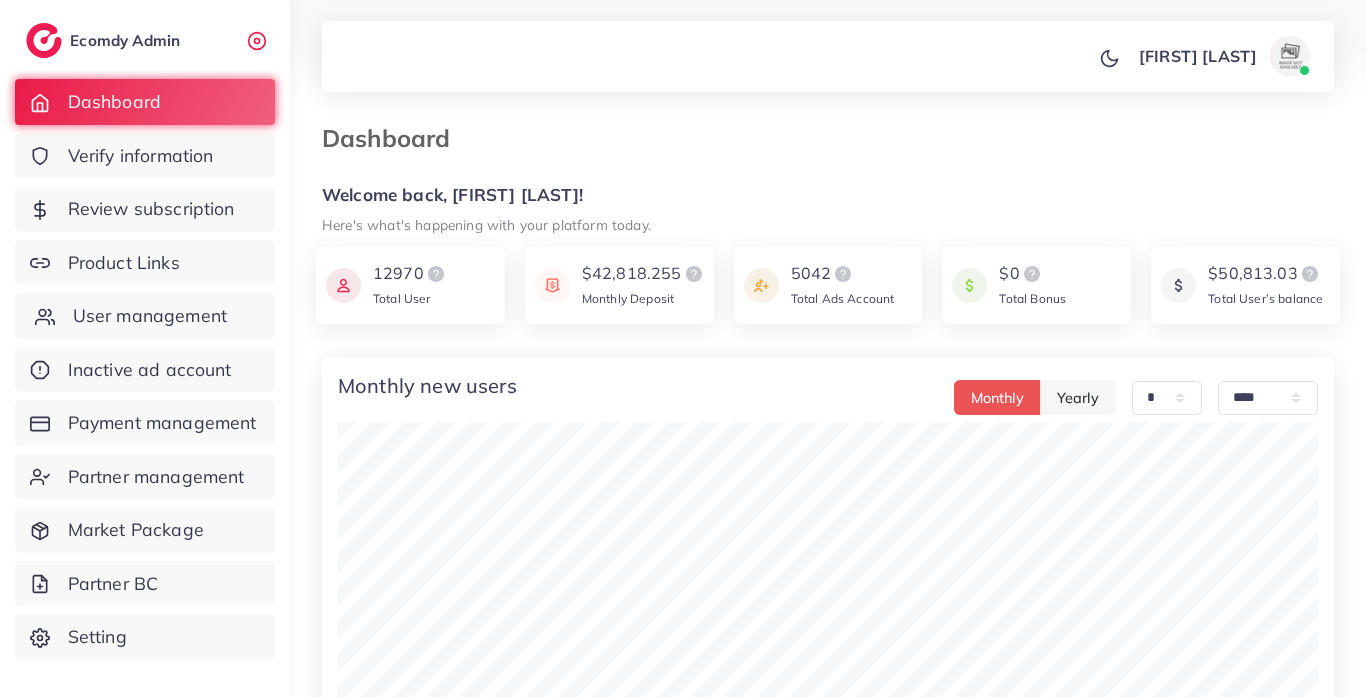 click on "User management" at bounding box center [150, 316] 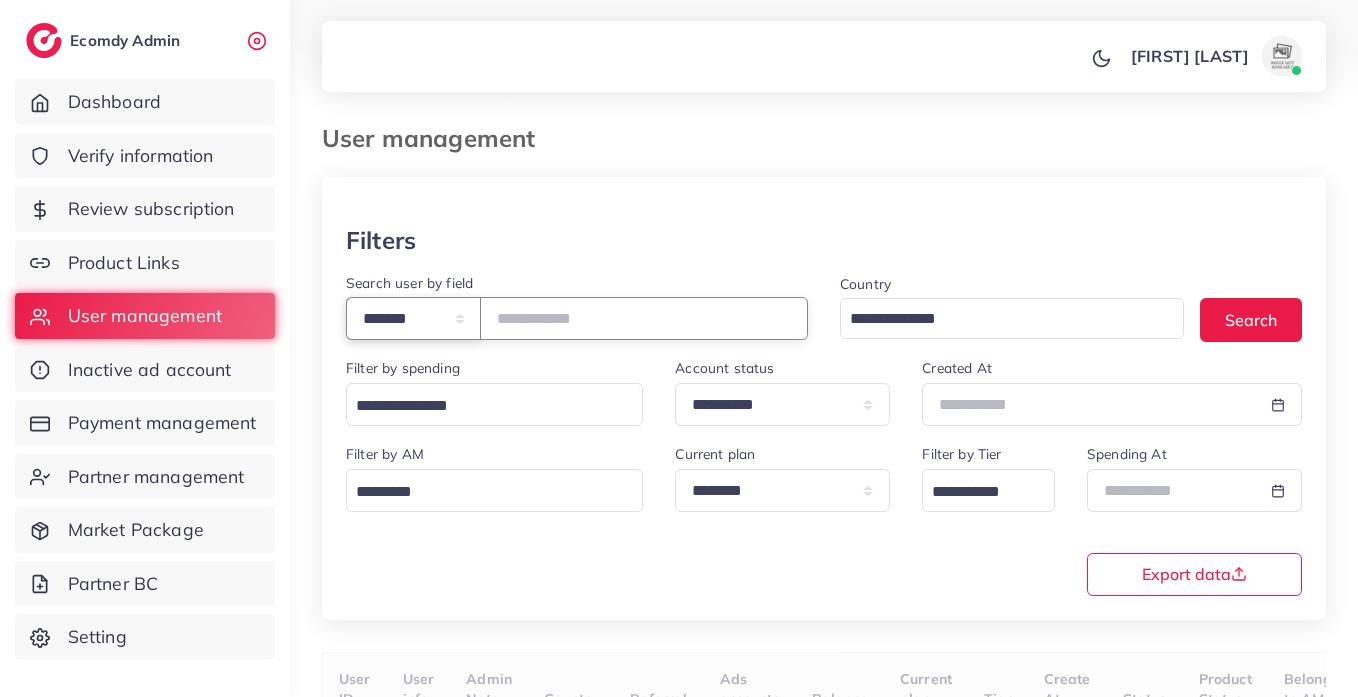 click on "**********" at bounding box center [413, 318] 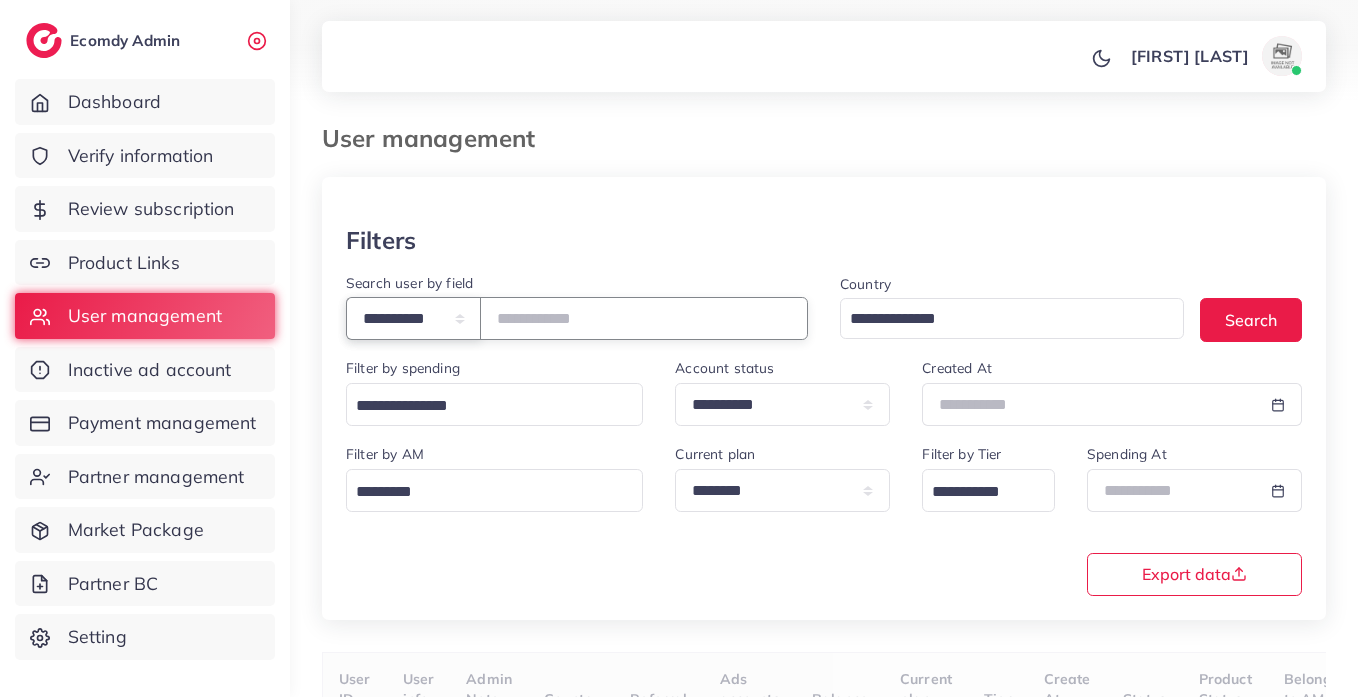 click on "**********" at bounding box center (413, 318) 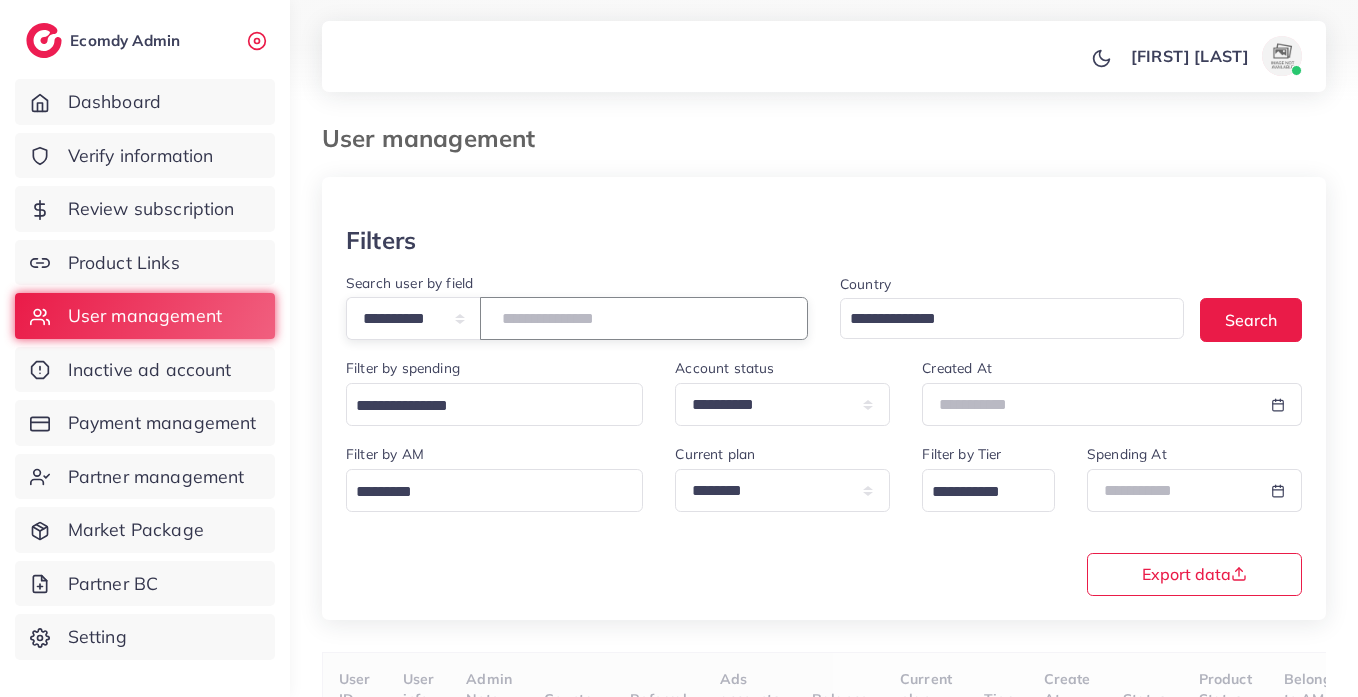 click at bounding box center (644, 318) 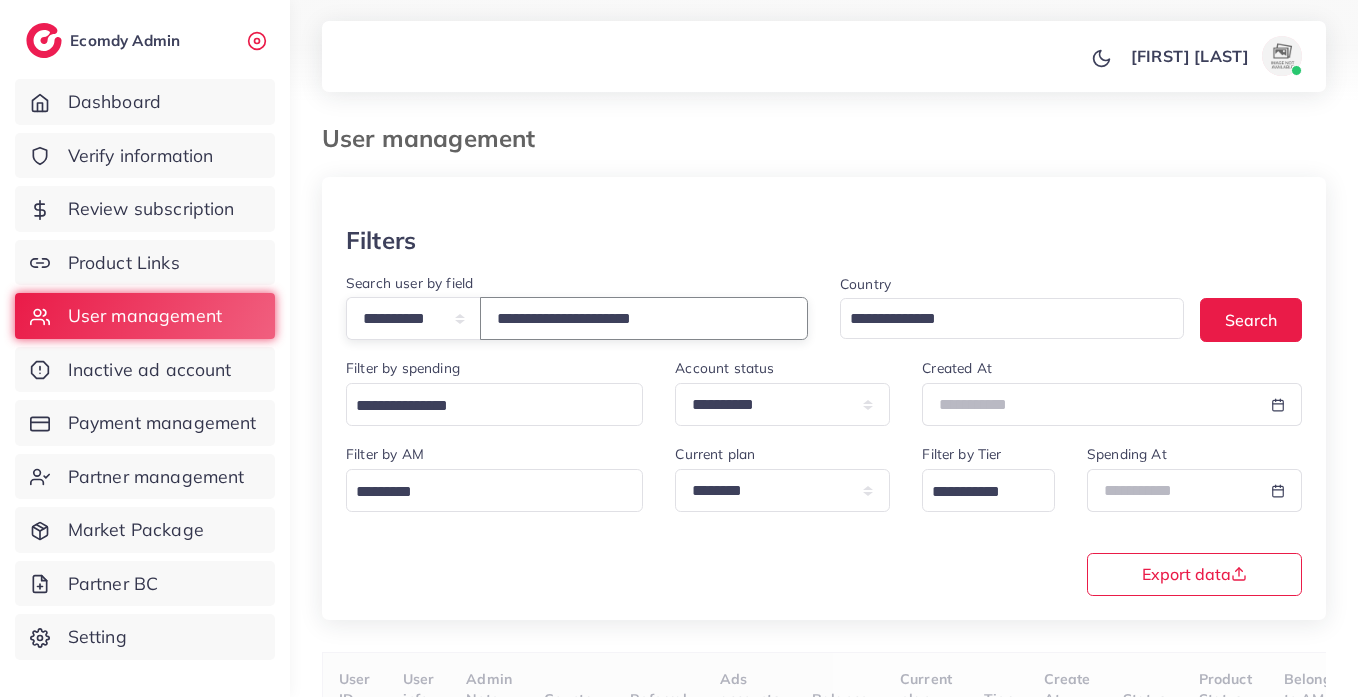 type on "**********" 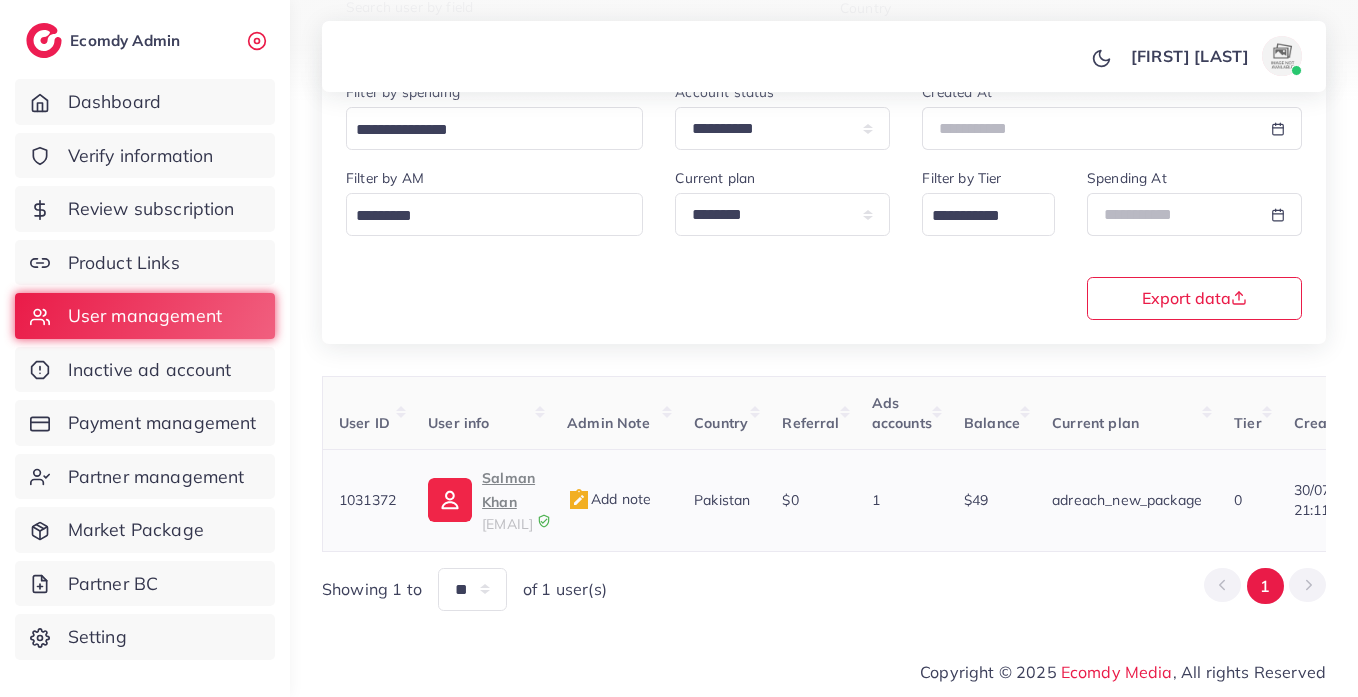 scroll, scrollTop: 260, scrollLeft: 0, axis: vertical 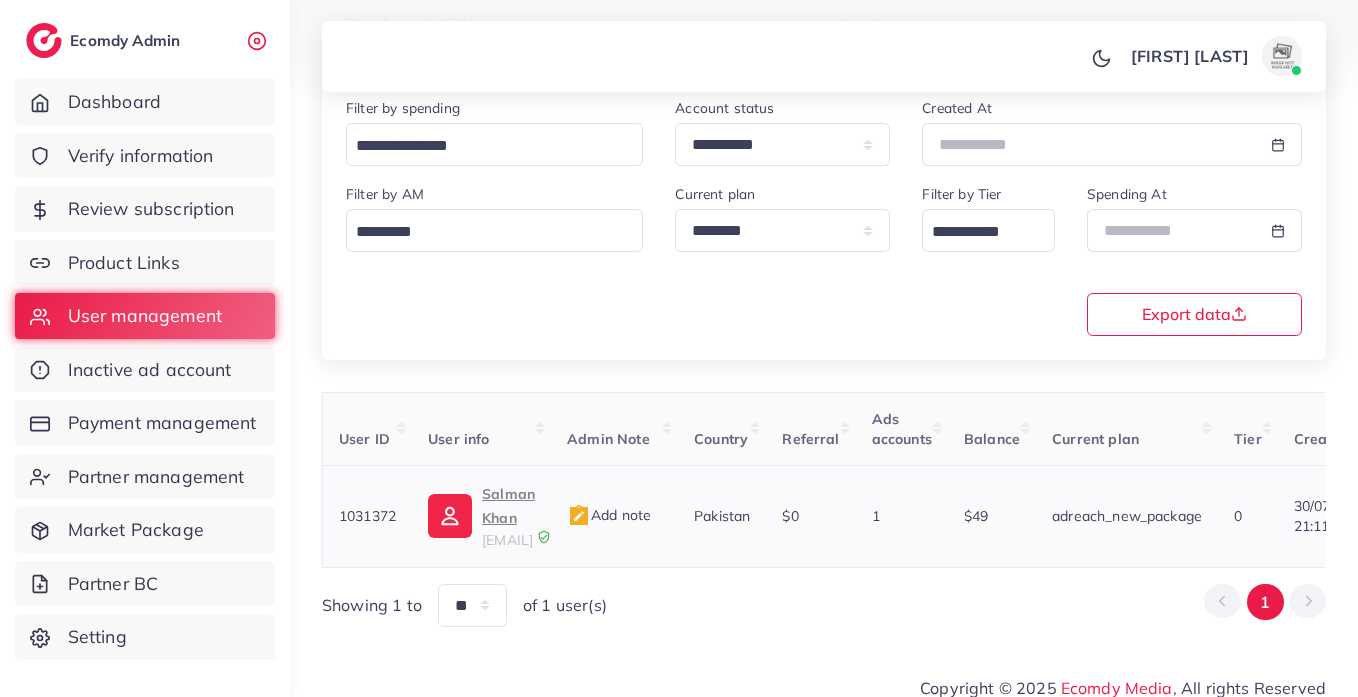 click on "buykarlomart@gmail.com" at bounding box center [507, 540] 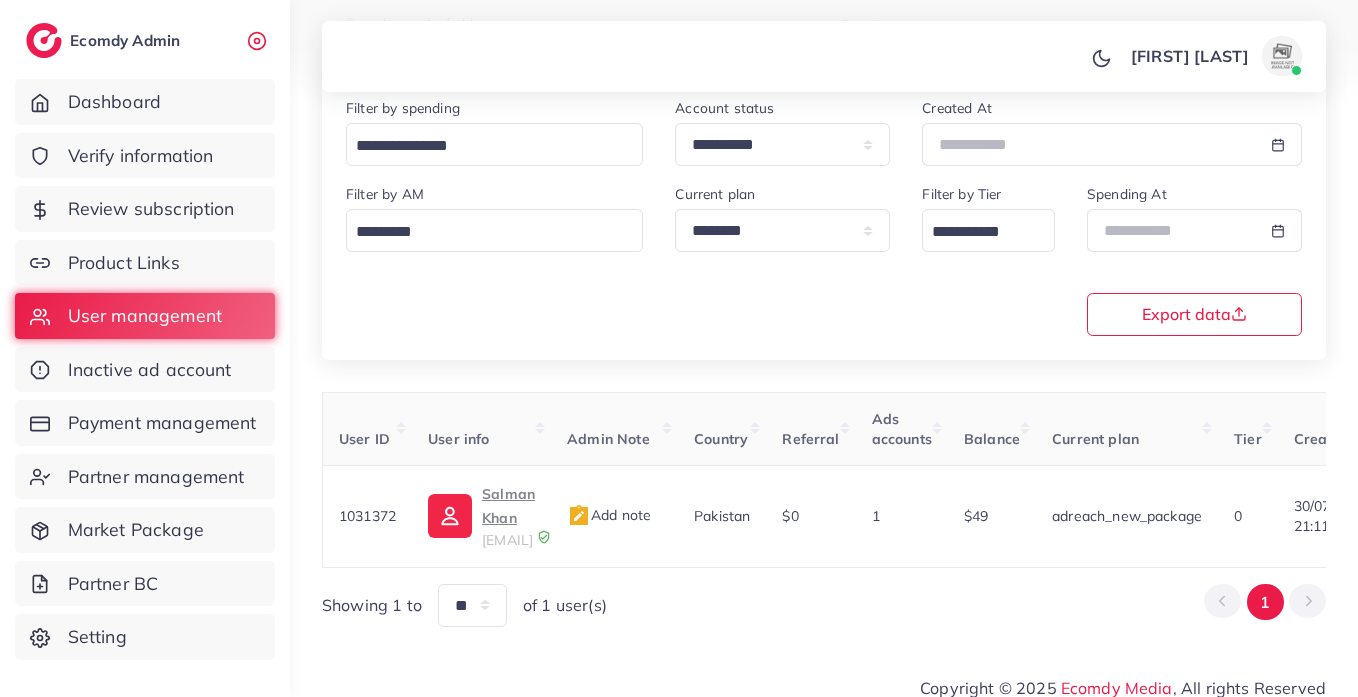 scroll, scrollTop: 0, scrollLeft: 0, axis: both 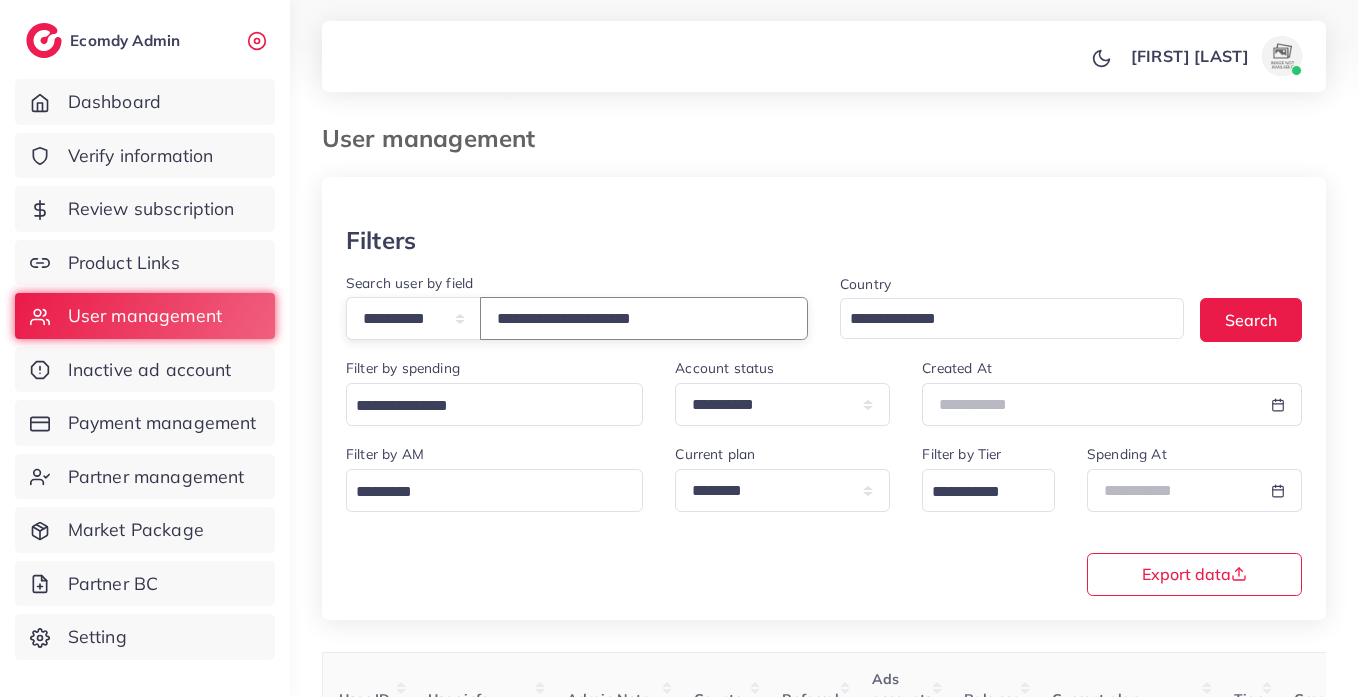 click on "**********" at bounding box center (644, 318) 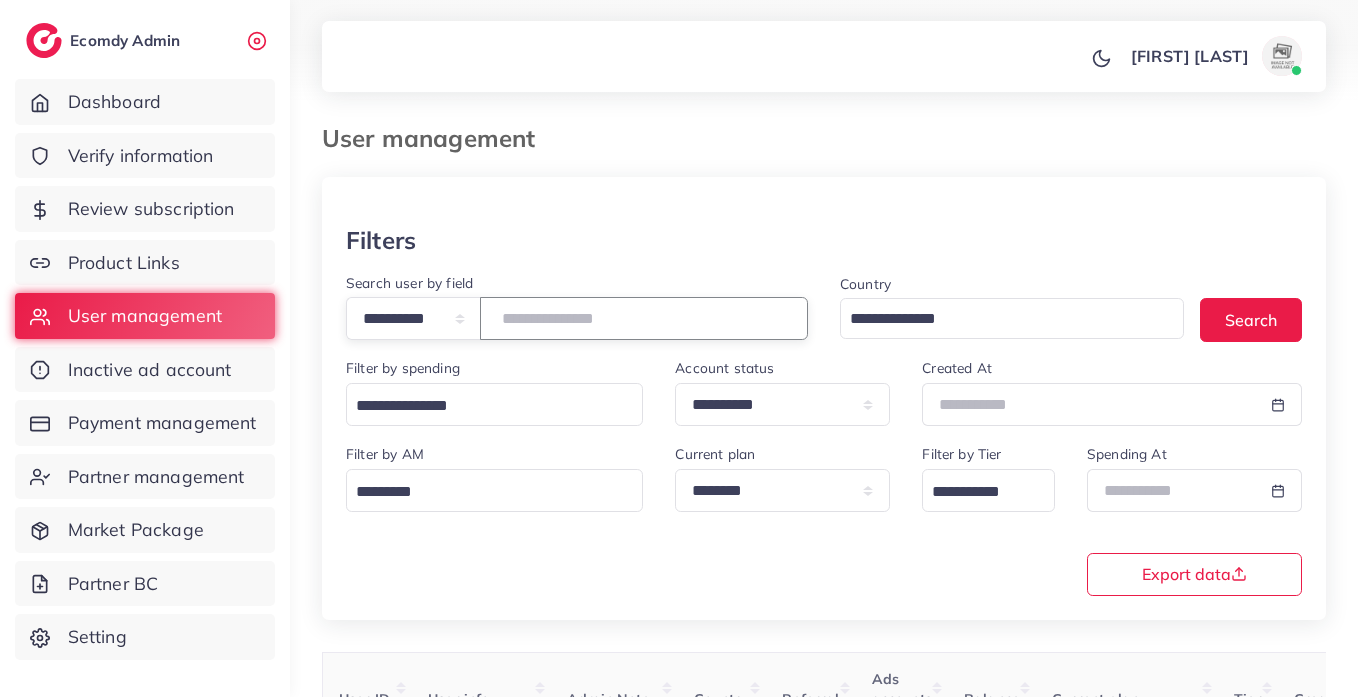 paste on "**********" 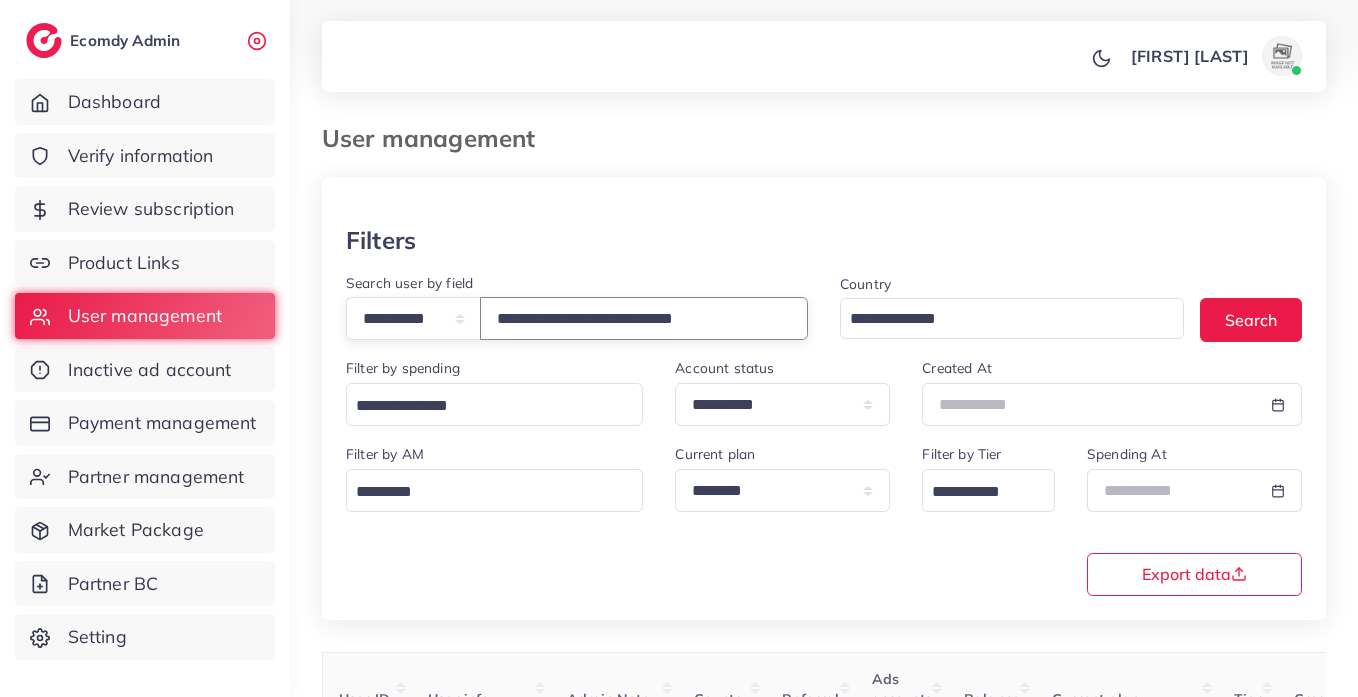type on "**********" 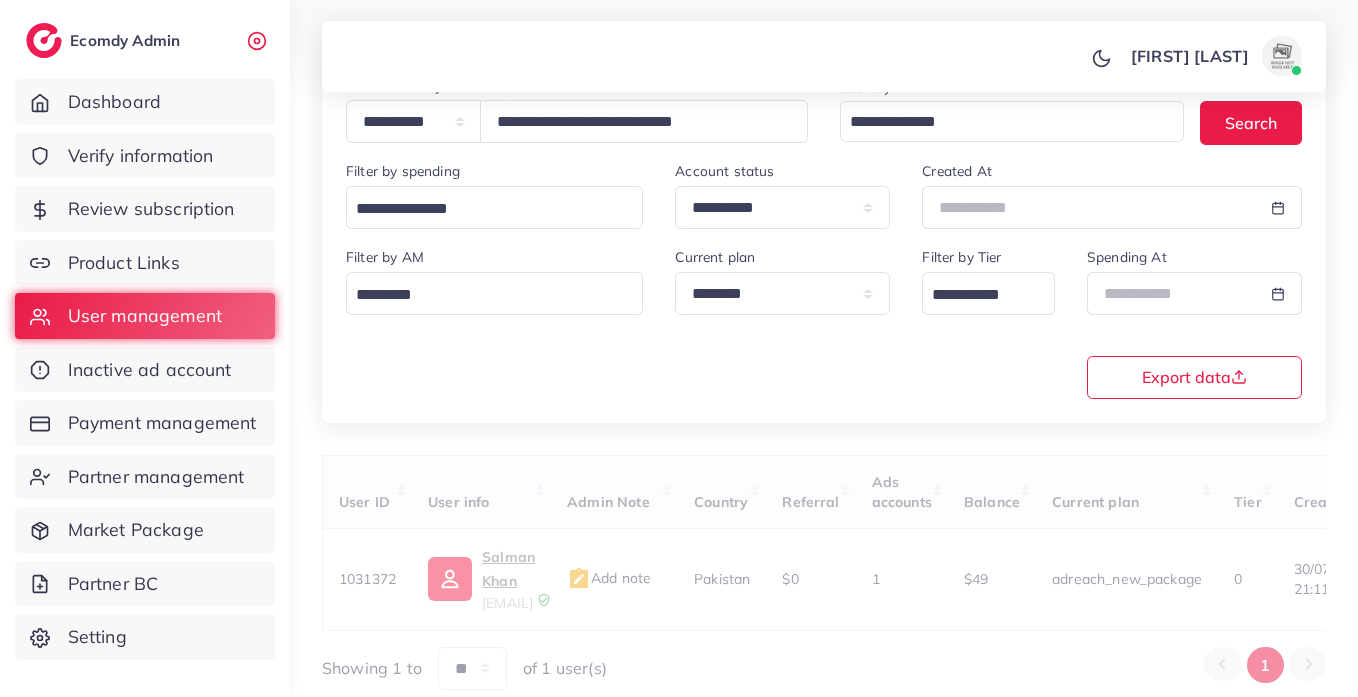 scroll, scrollTop: 260, scrollLeft: 0, axis: vertical 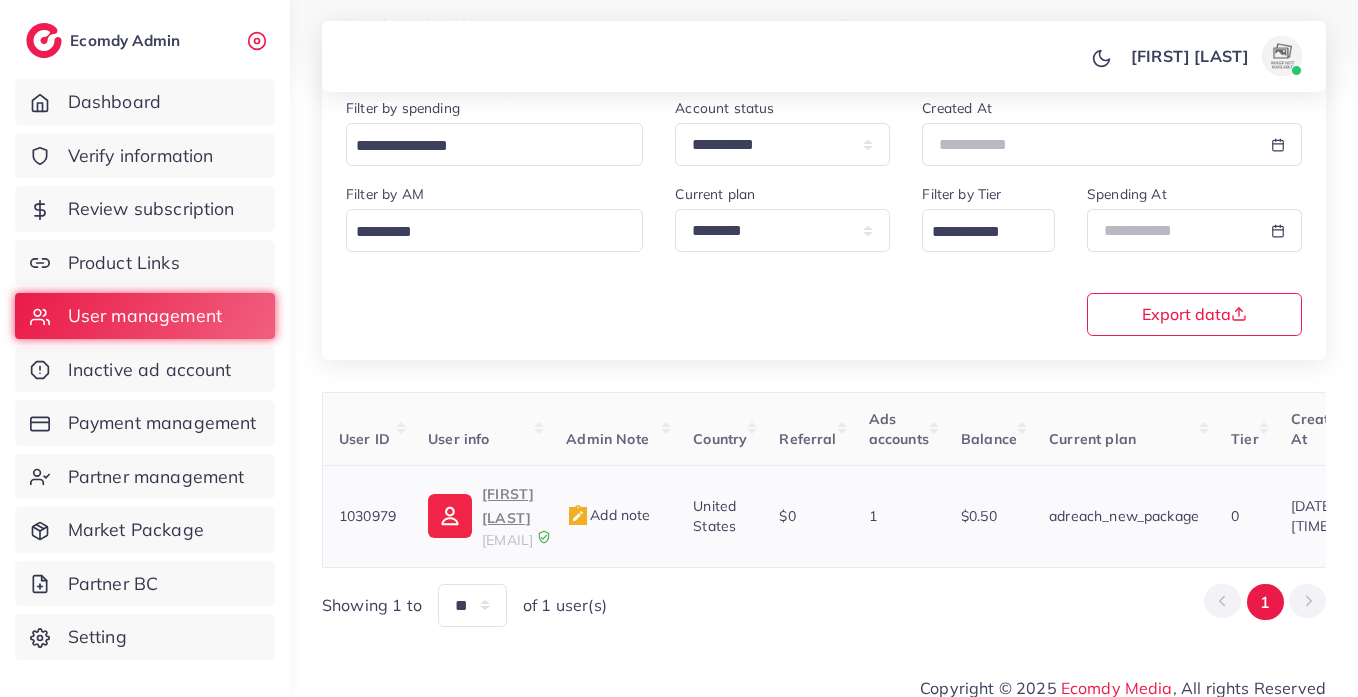 click at bounding box center [450, 516] 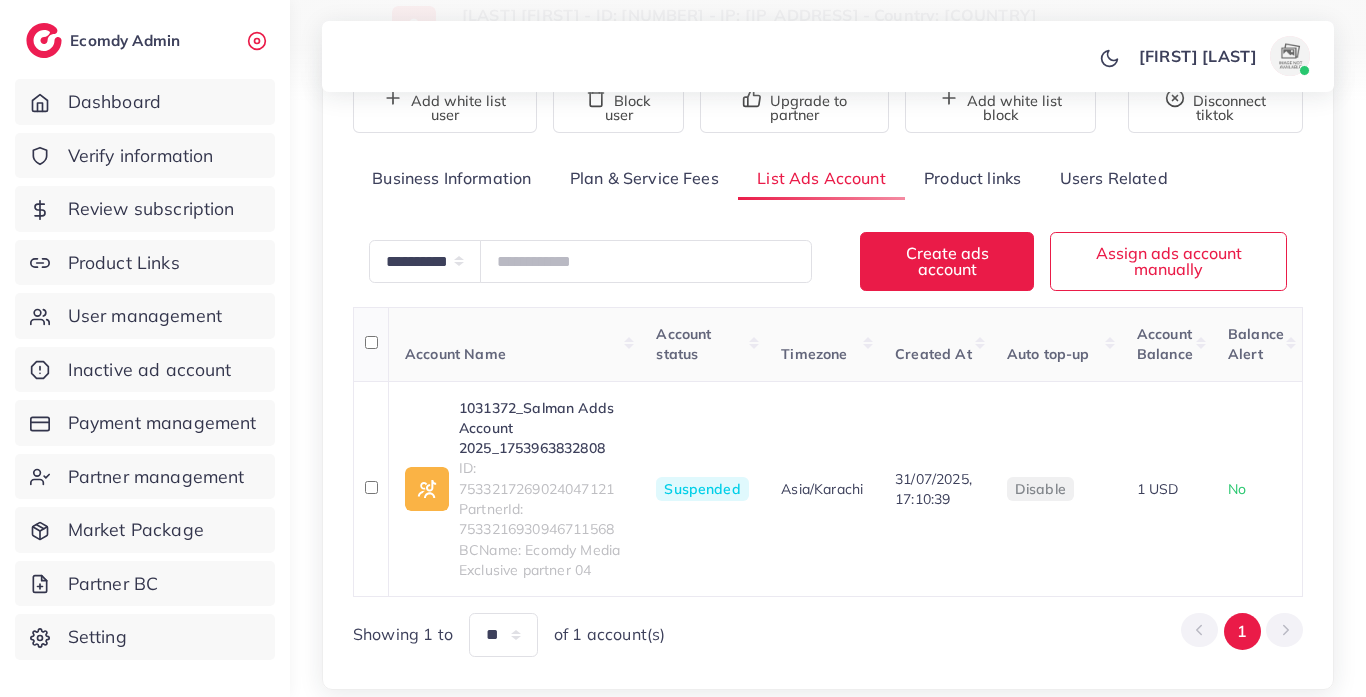 scroll, scrollTop: 317, scrollLeft: 0, axis: vertical 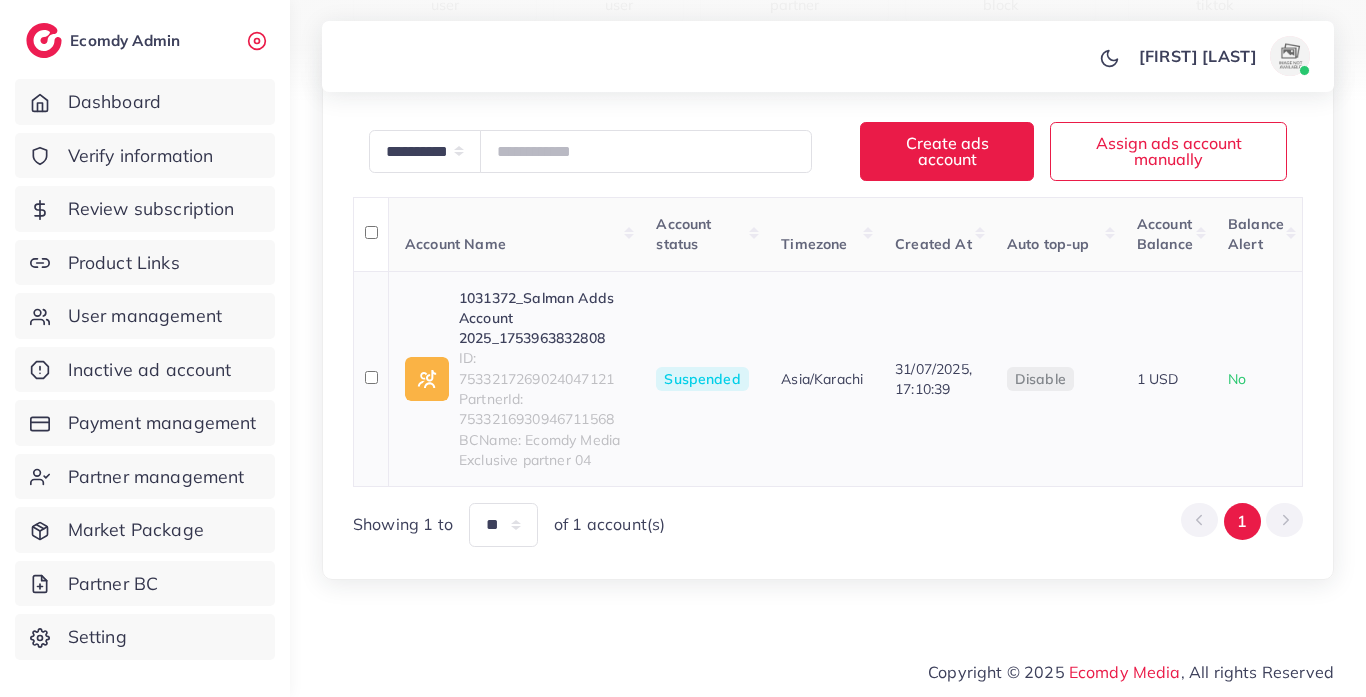 click on "ID: 7533217269024047121" at bounding box center [541, 368] 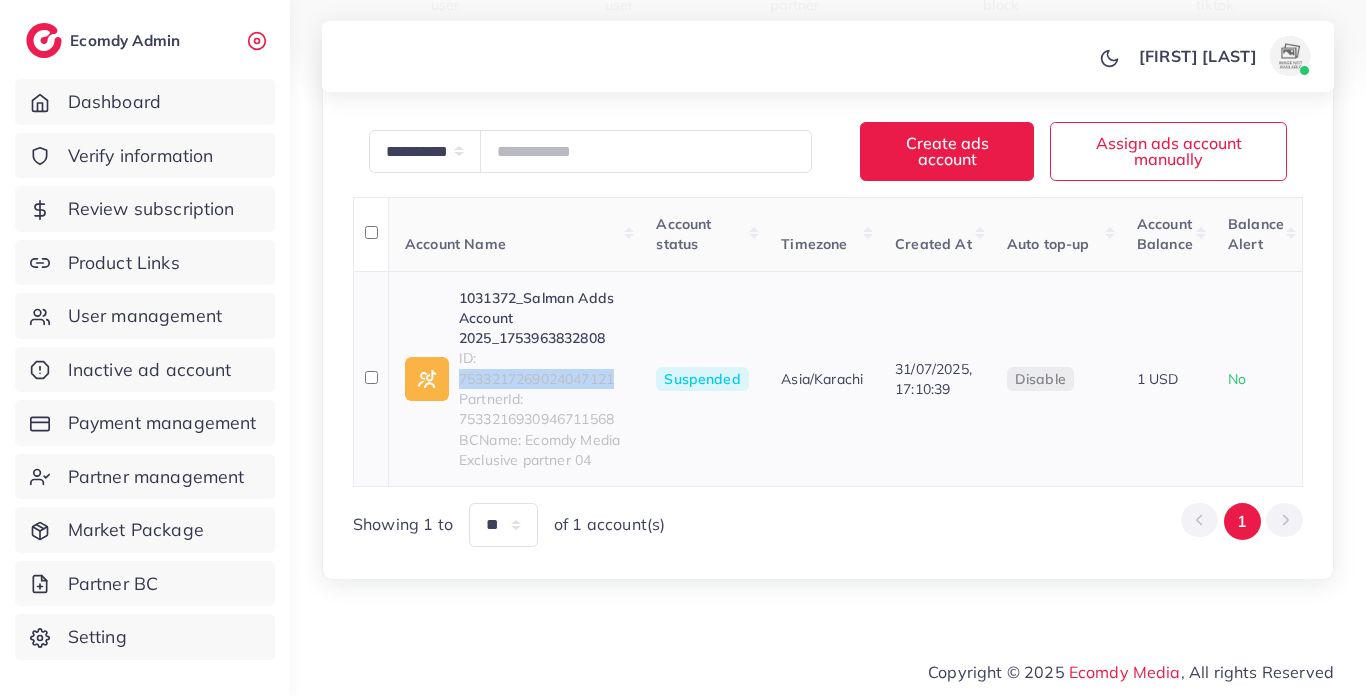 click on "ID: 7533217269024047121" at bounding box center (541, 368) 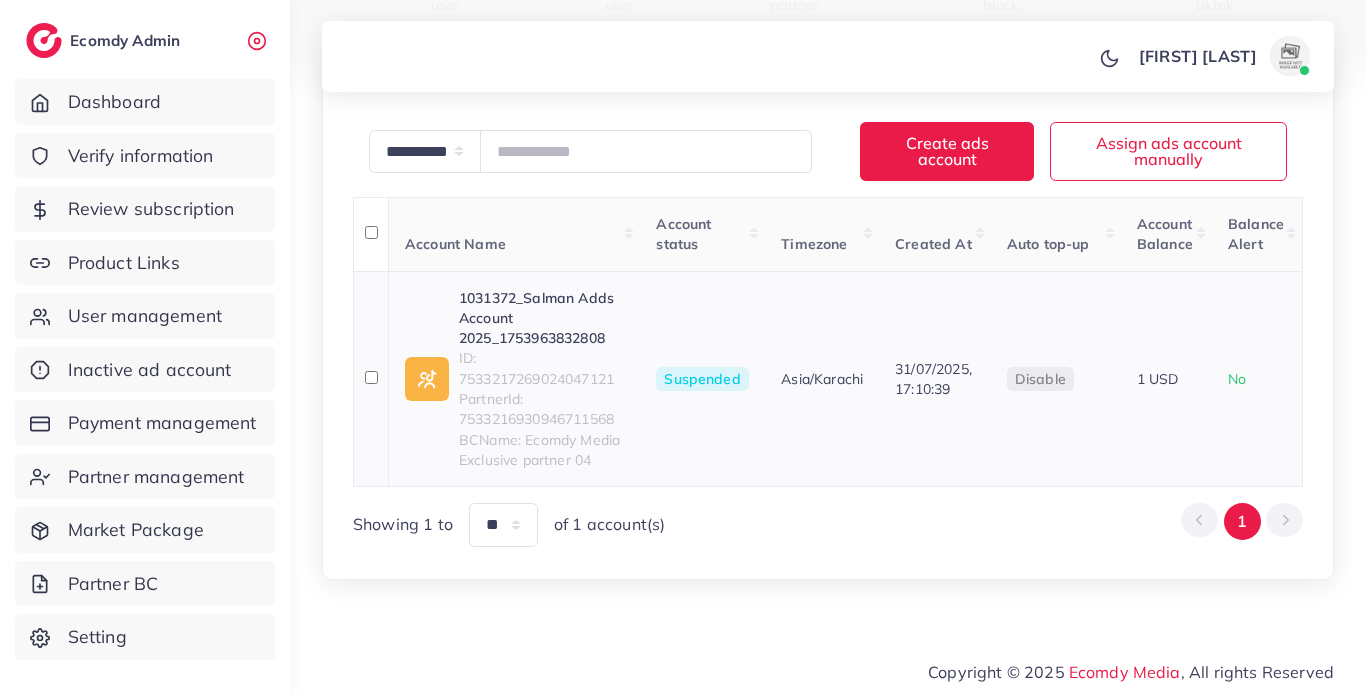 click on "Suspended" at bounding box center (702, 379) 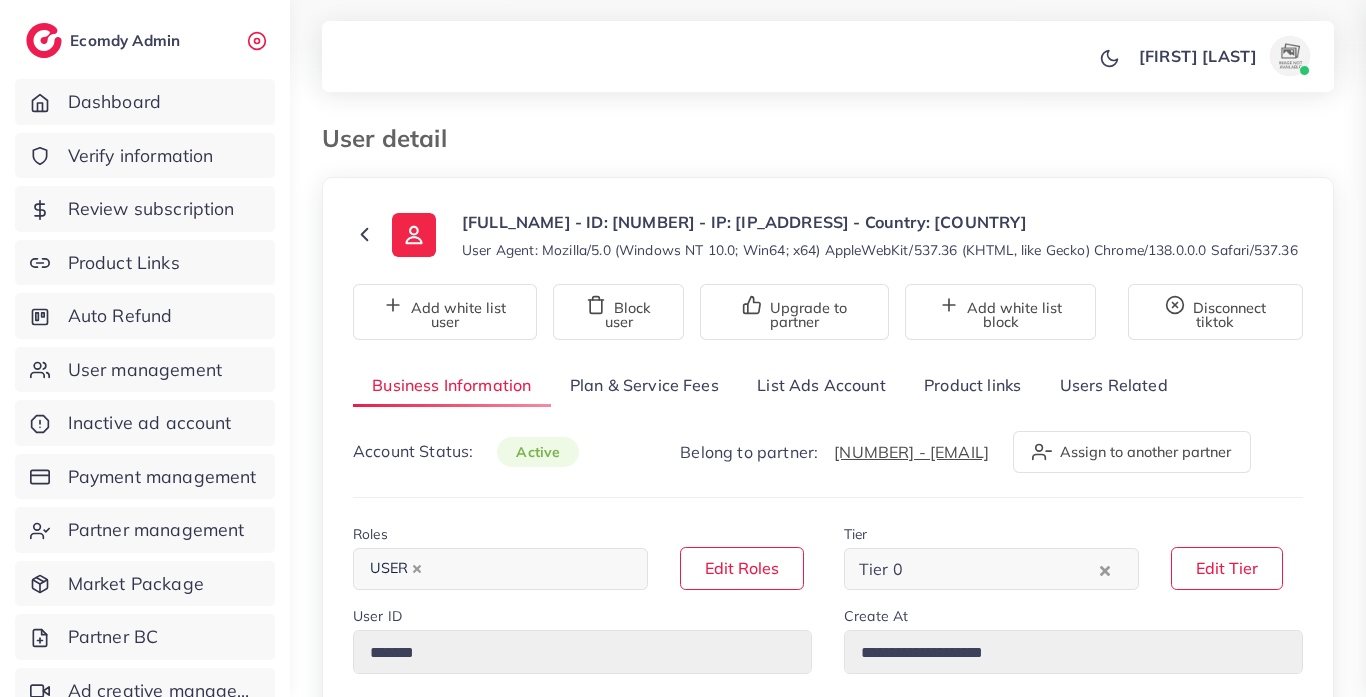 select on "**********" 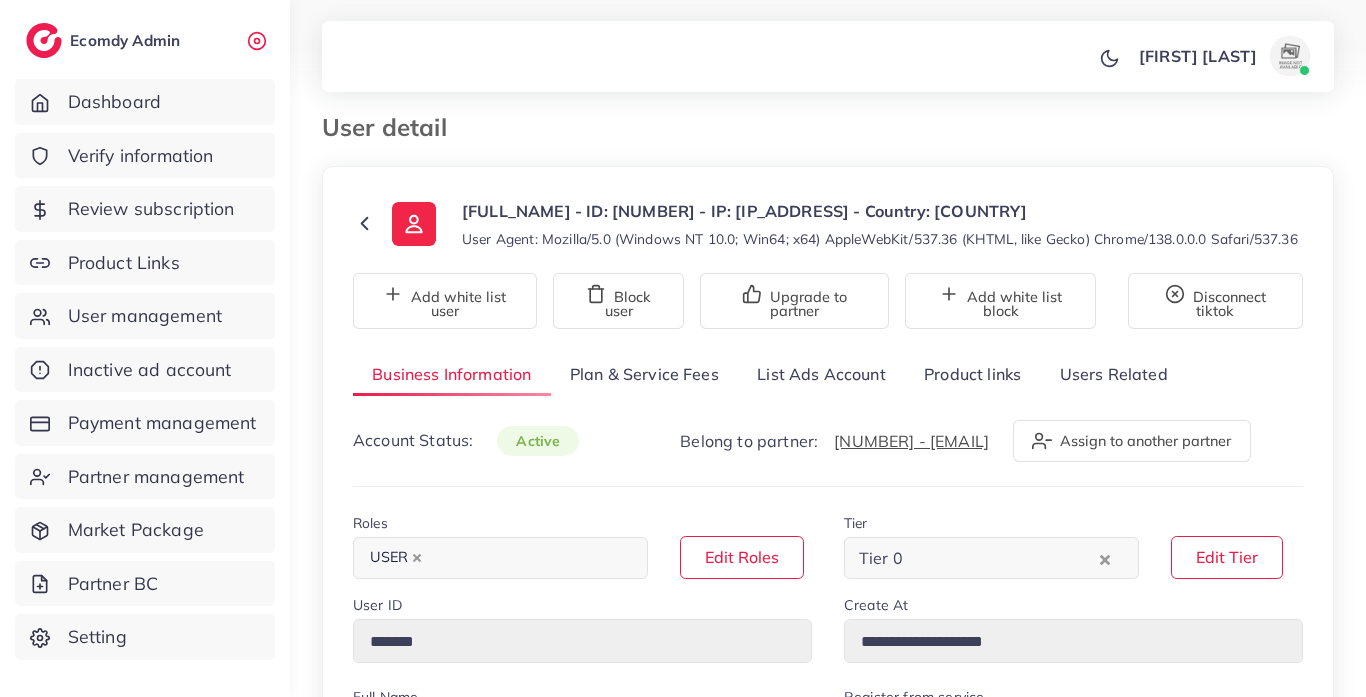click on "List Ads Account" at bounding box center [821, 374] 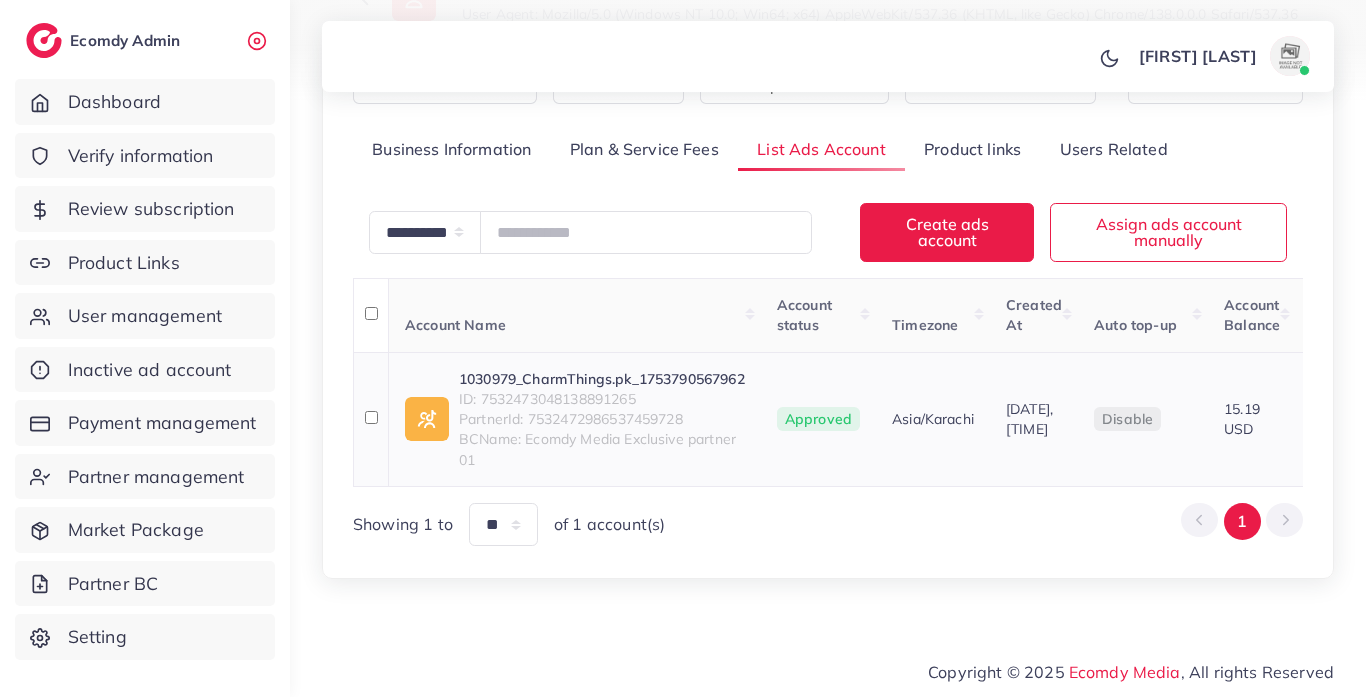 scroll, scrollTop: 267, scrollLeft: 0, axis: vertical 